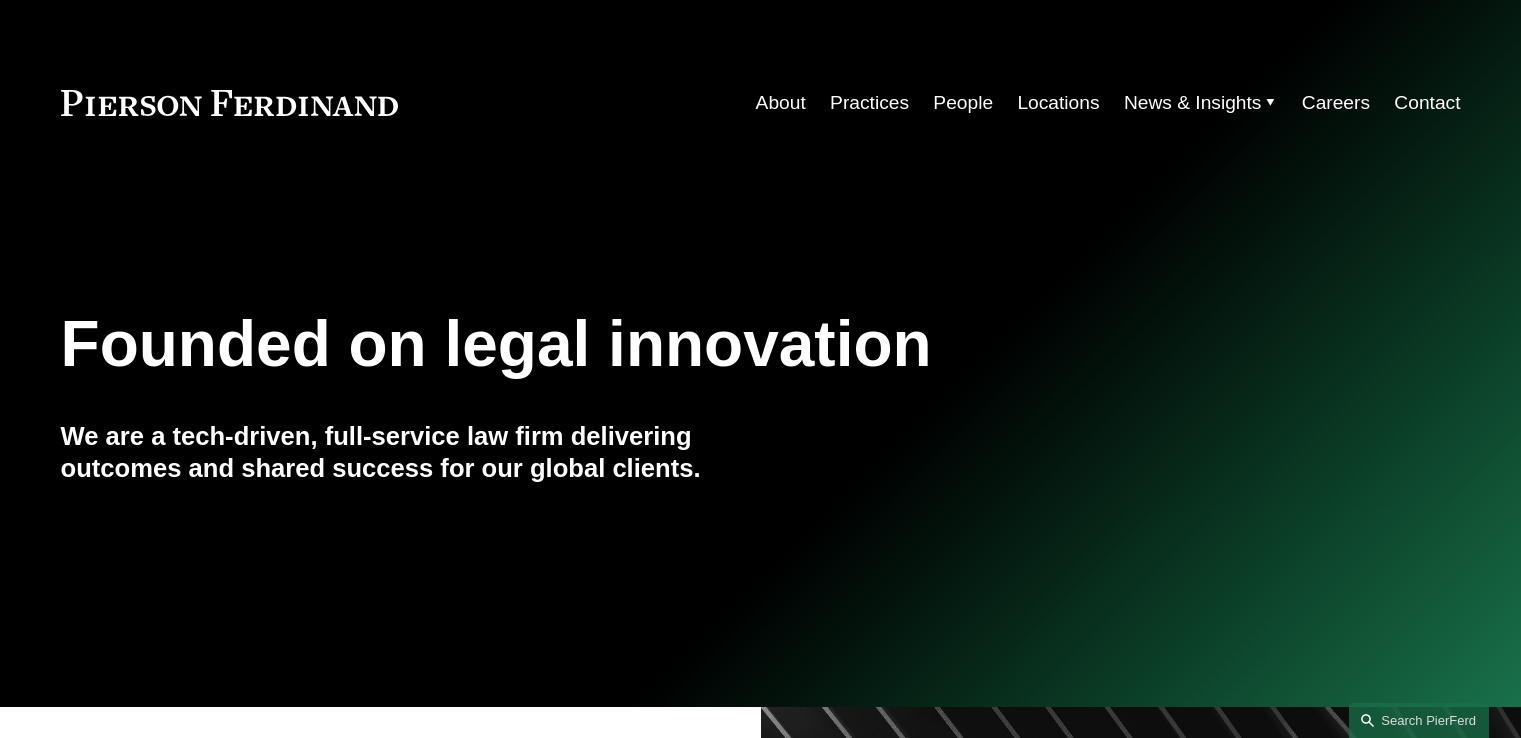 scroll, scrollTop: 0, scrollLeft: 0, axis: both 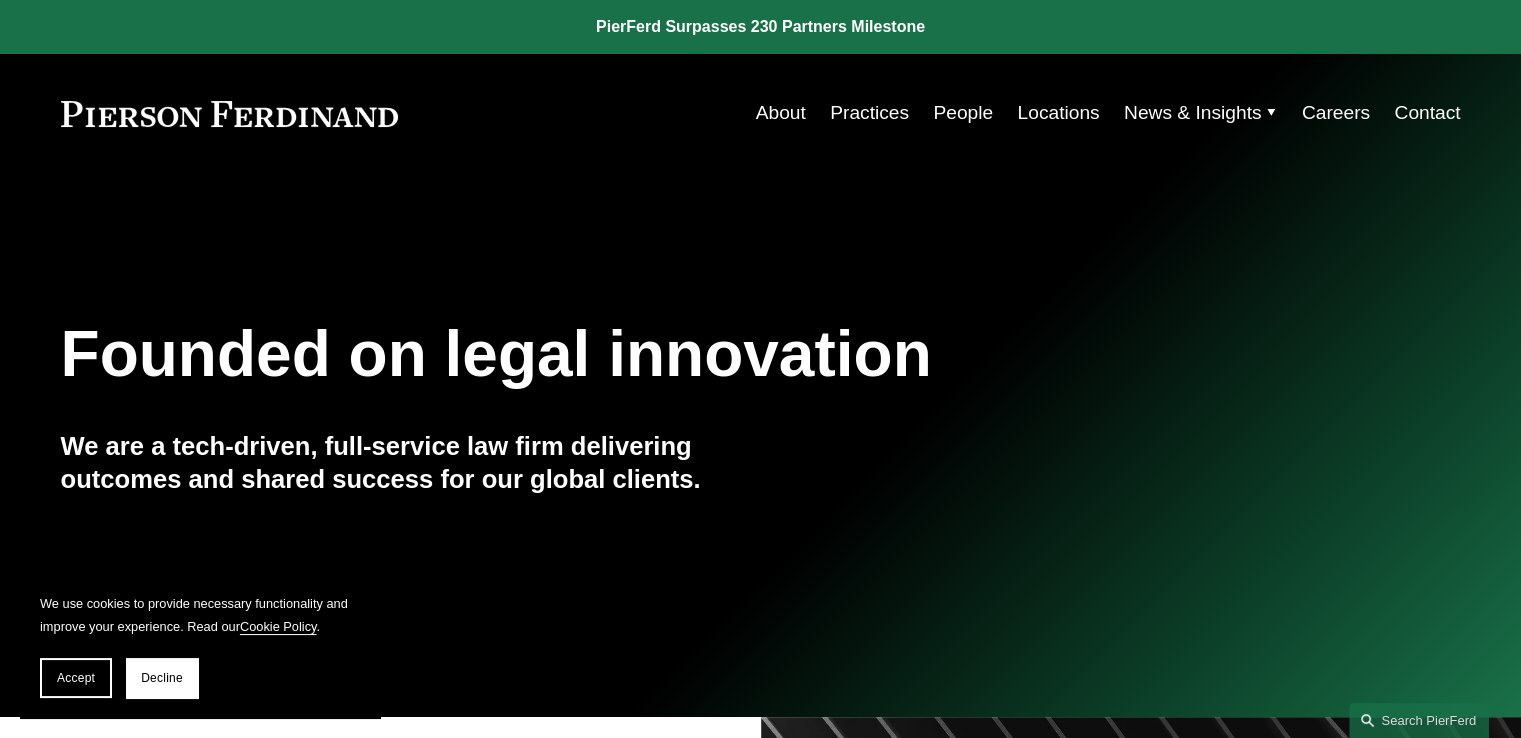 click on "Insights" at bounding box center [0, 0] 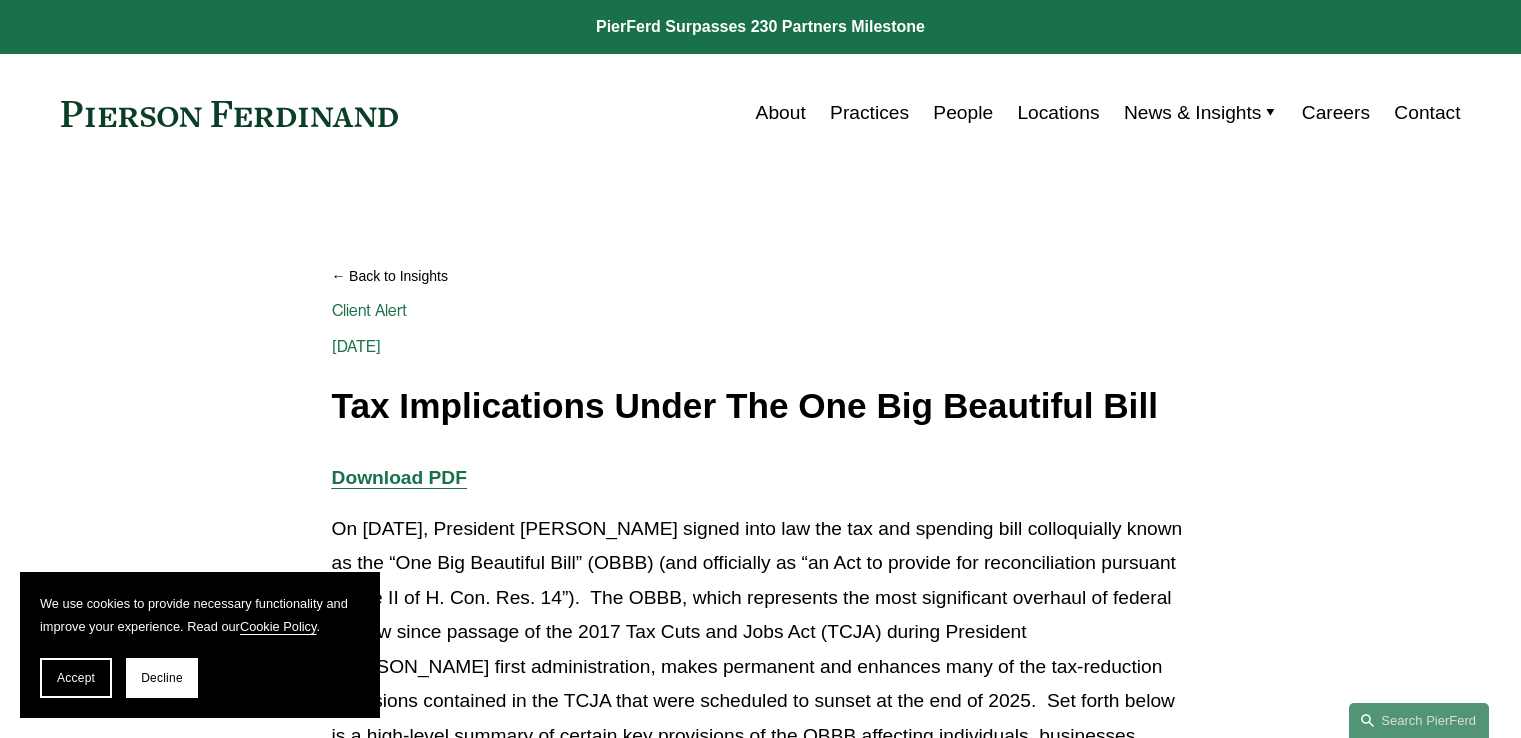 scroll, scrollTop: 0, scrollLeft: 0, axis: both 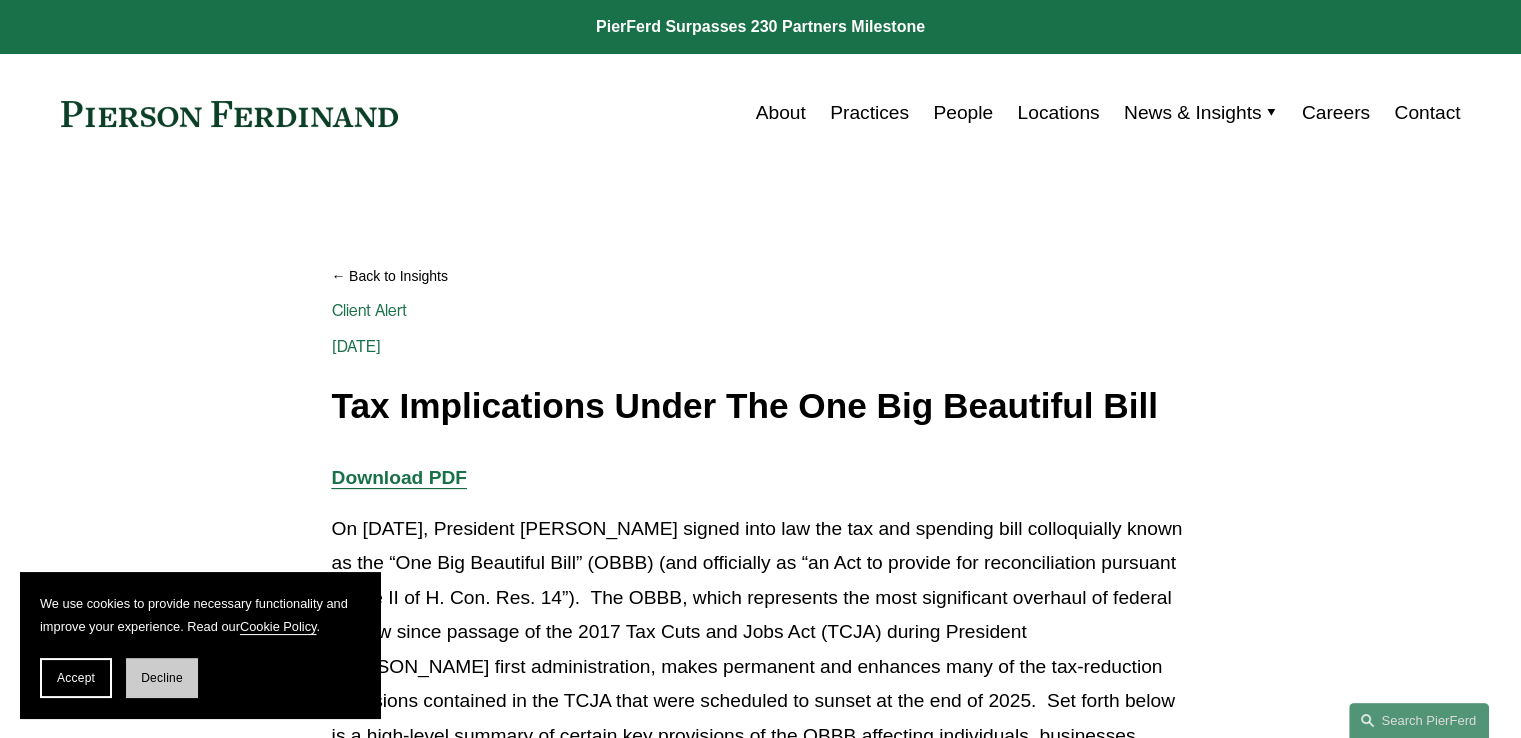 click on "Decline" at bounding box center [162, 678] 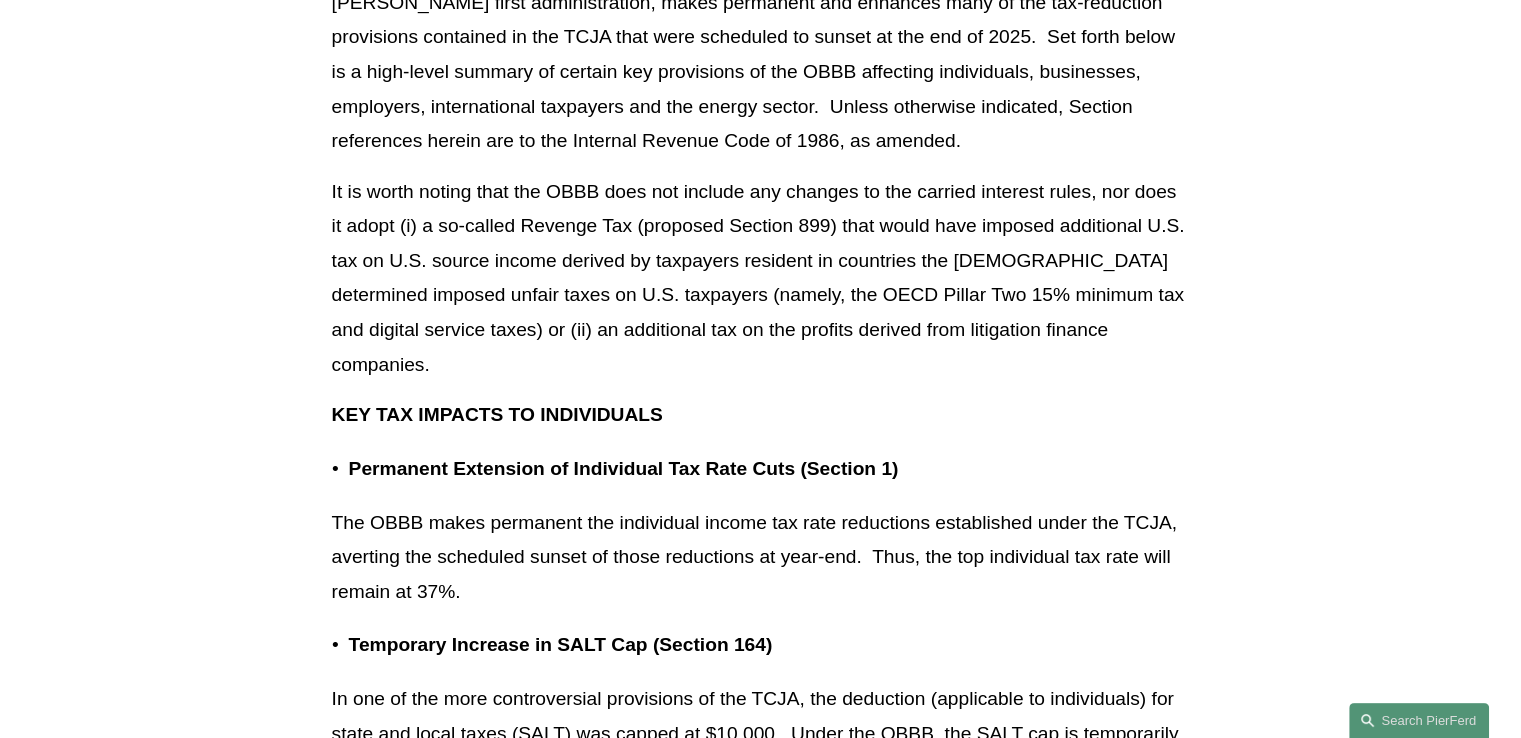 scroll, scrollTop: 700, scrollLeft: 0, axis: vertical 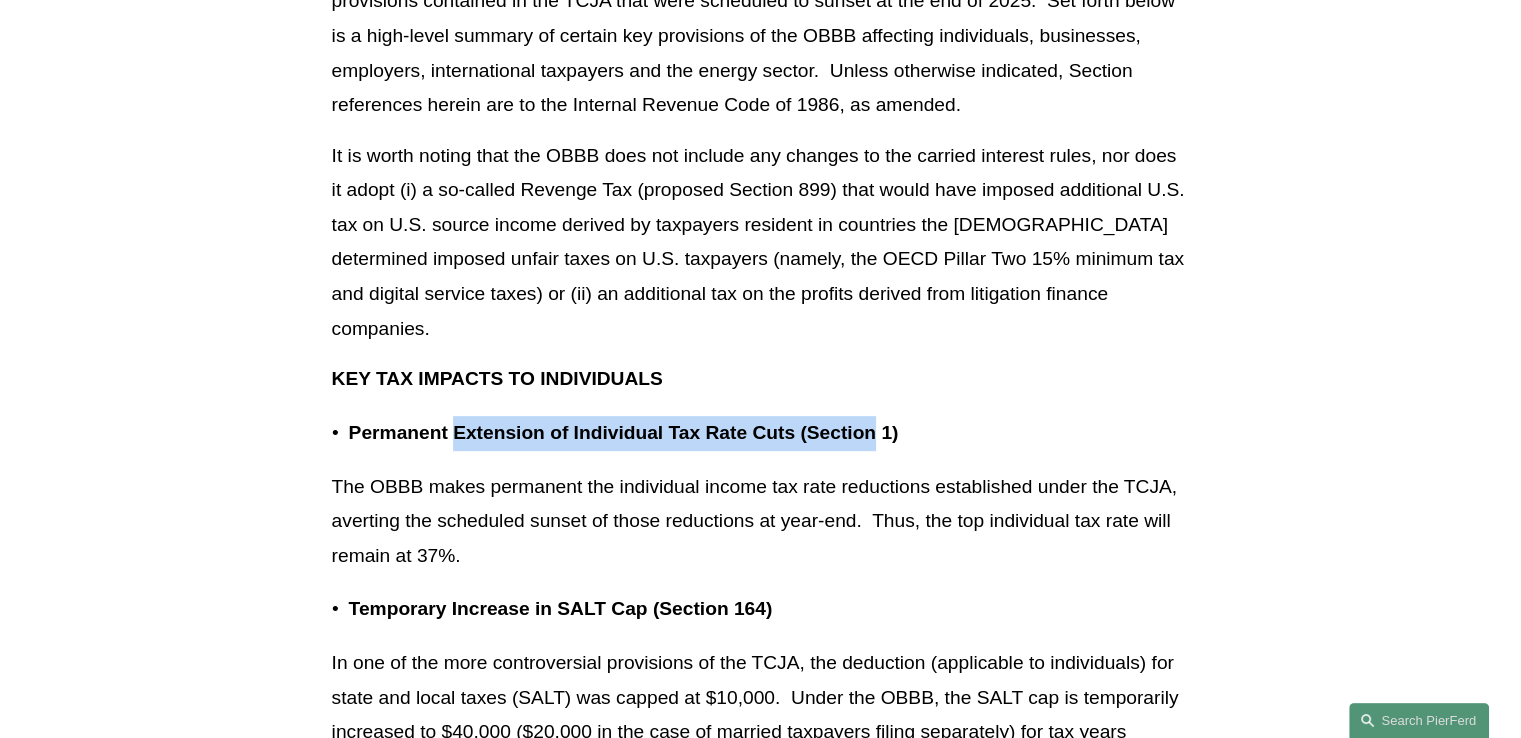 drag, startPoint x: 453, startPoint y: 399, endPoint x: 874, endPoint y: 407, distance: 421.076 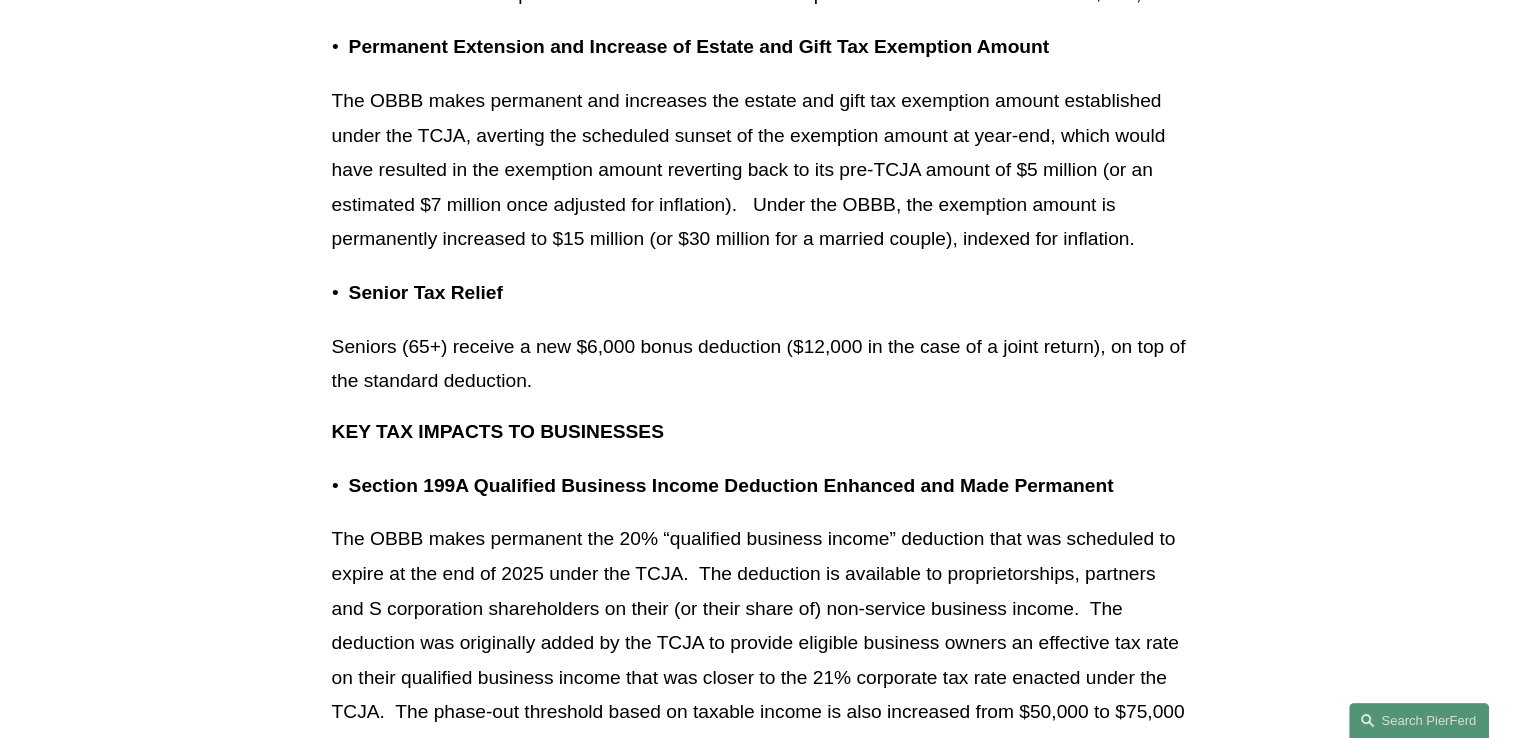 scroll, scrollTop: 1600, scrollLeft: 0, axis: vertical 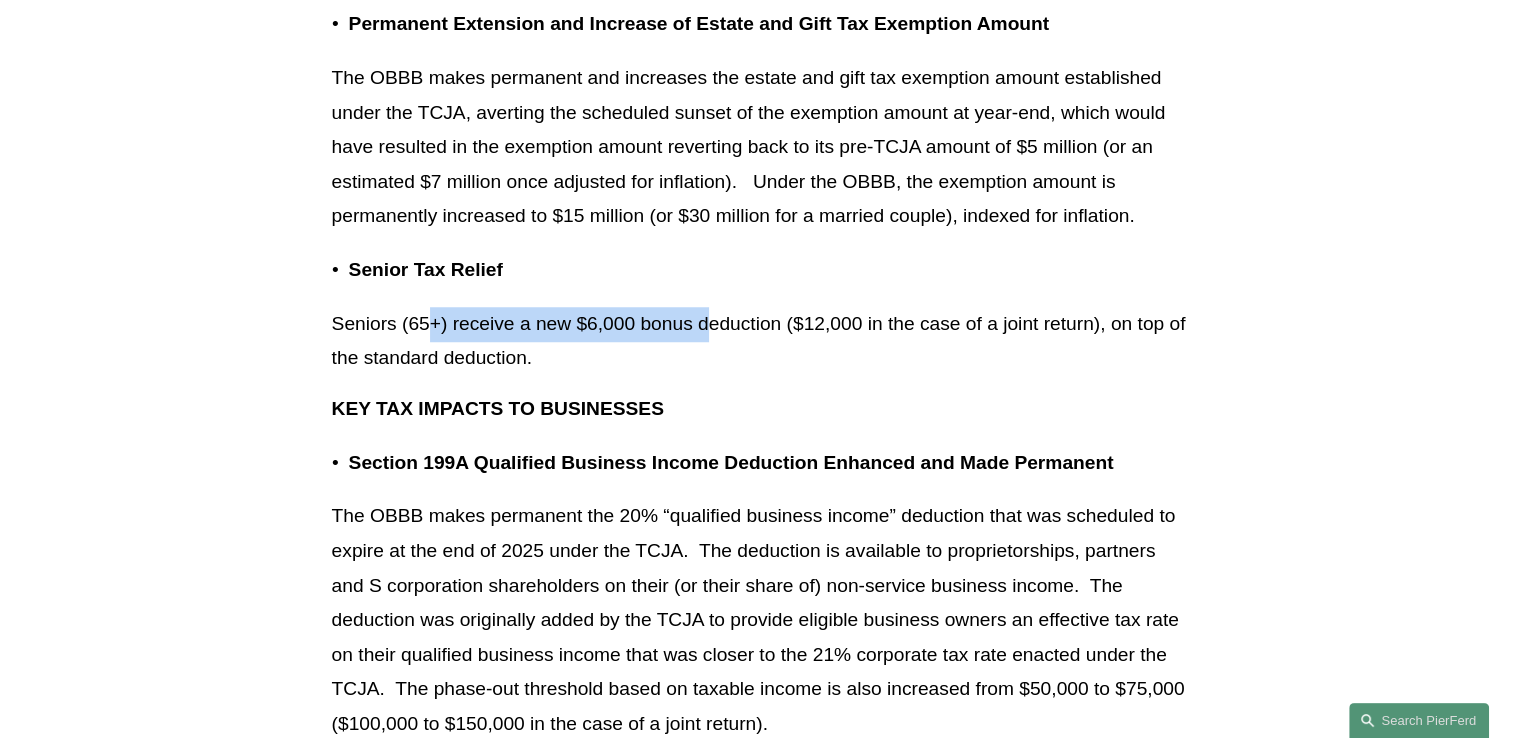drag, startPoint x: 435, startPoint y: 292, endPoint x: 707, endPoint y: 305, distance: 272.3105 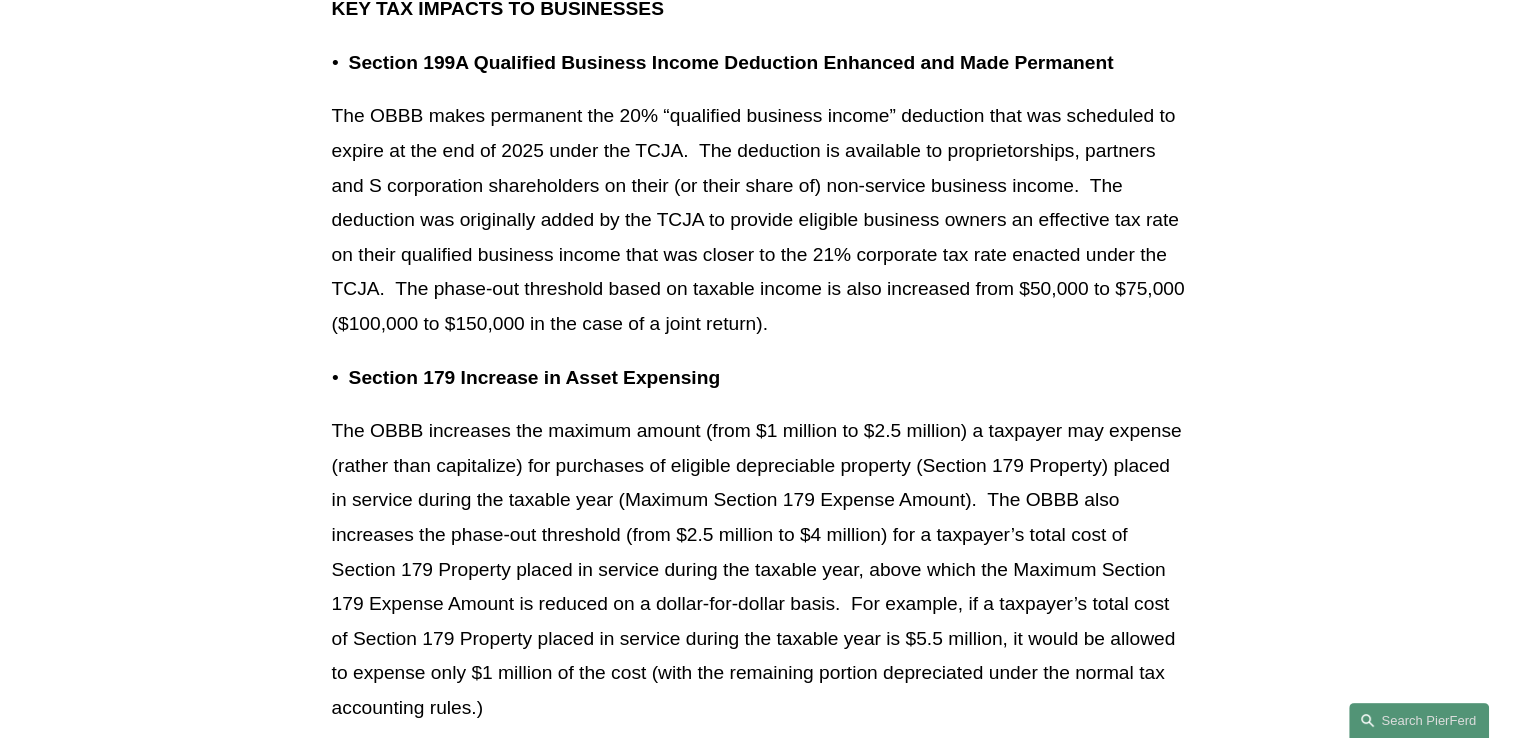 scroll, scrollTop: 2100, scrollLeft: 0, axis: vertical 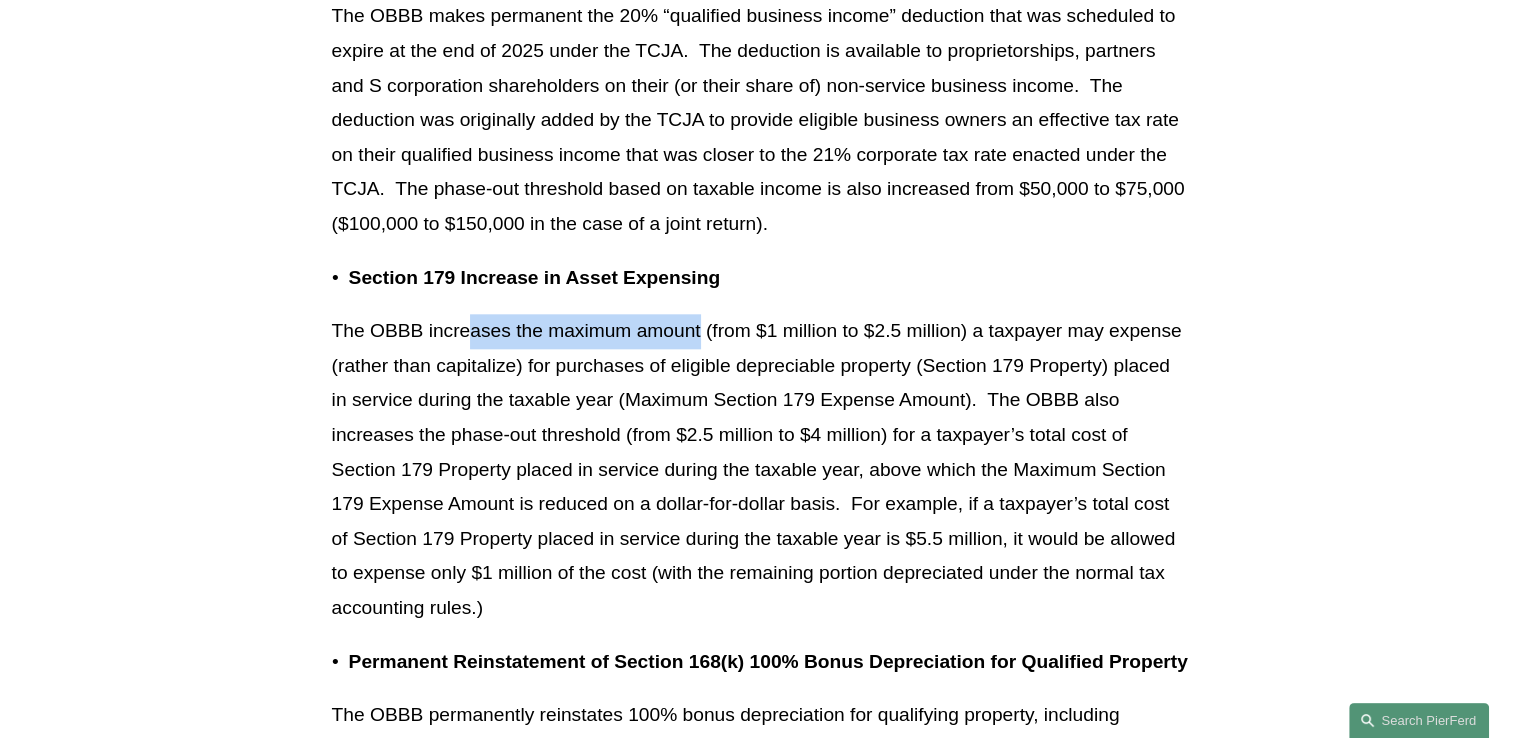 drag, startPoint x: 471, startPoint y: 304, endPoint x: 700, endPoint y: 298, distance: 229.07858 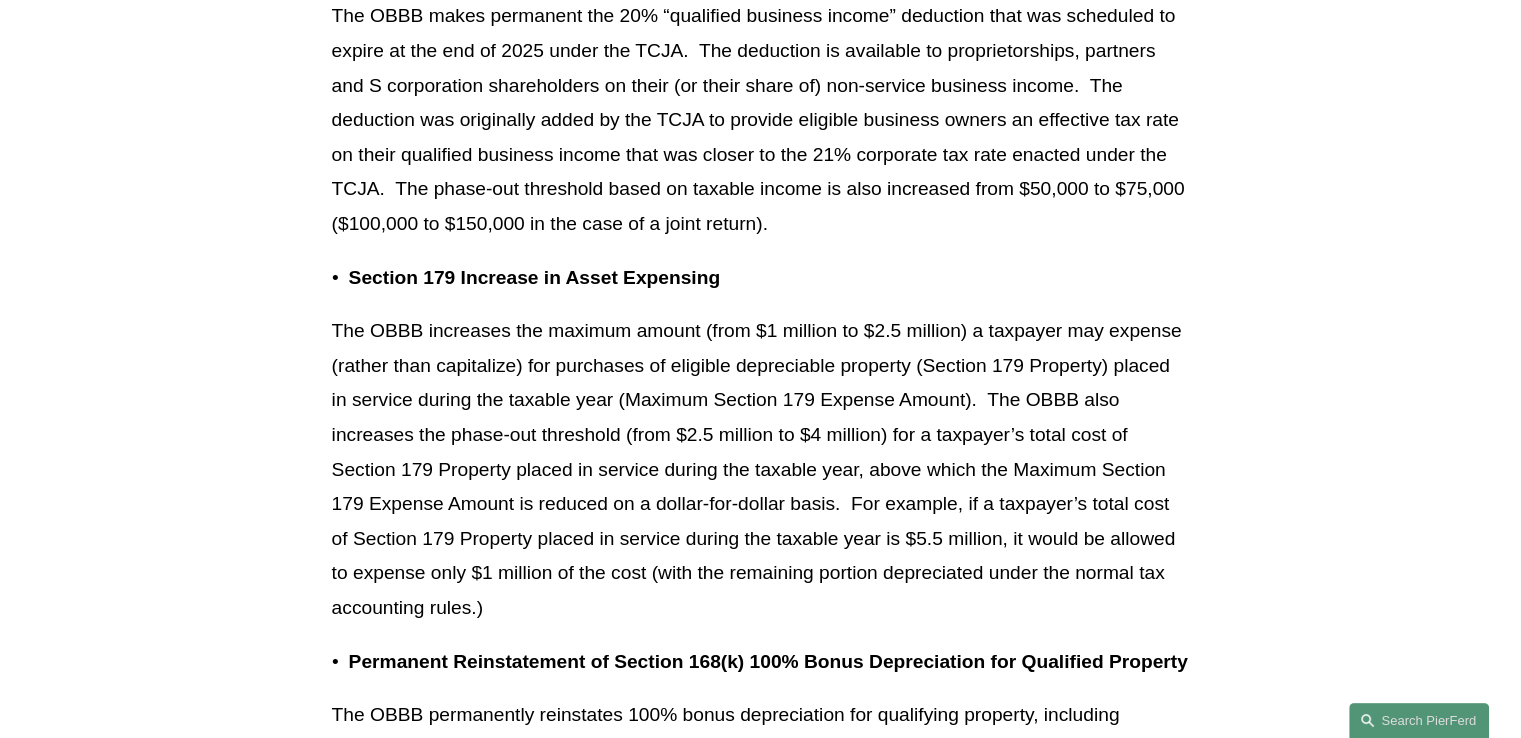 drag, startPoint x: 702, startPoint y: 293, endPoint x: 638, endPoint y: 306, distance: 65.30697 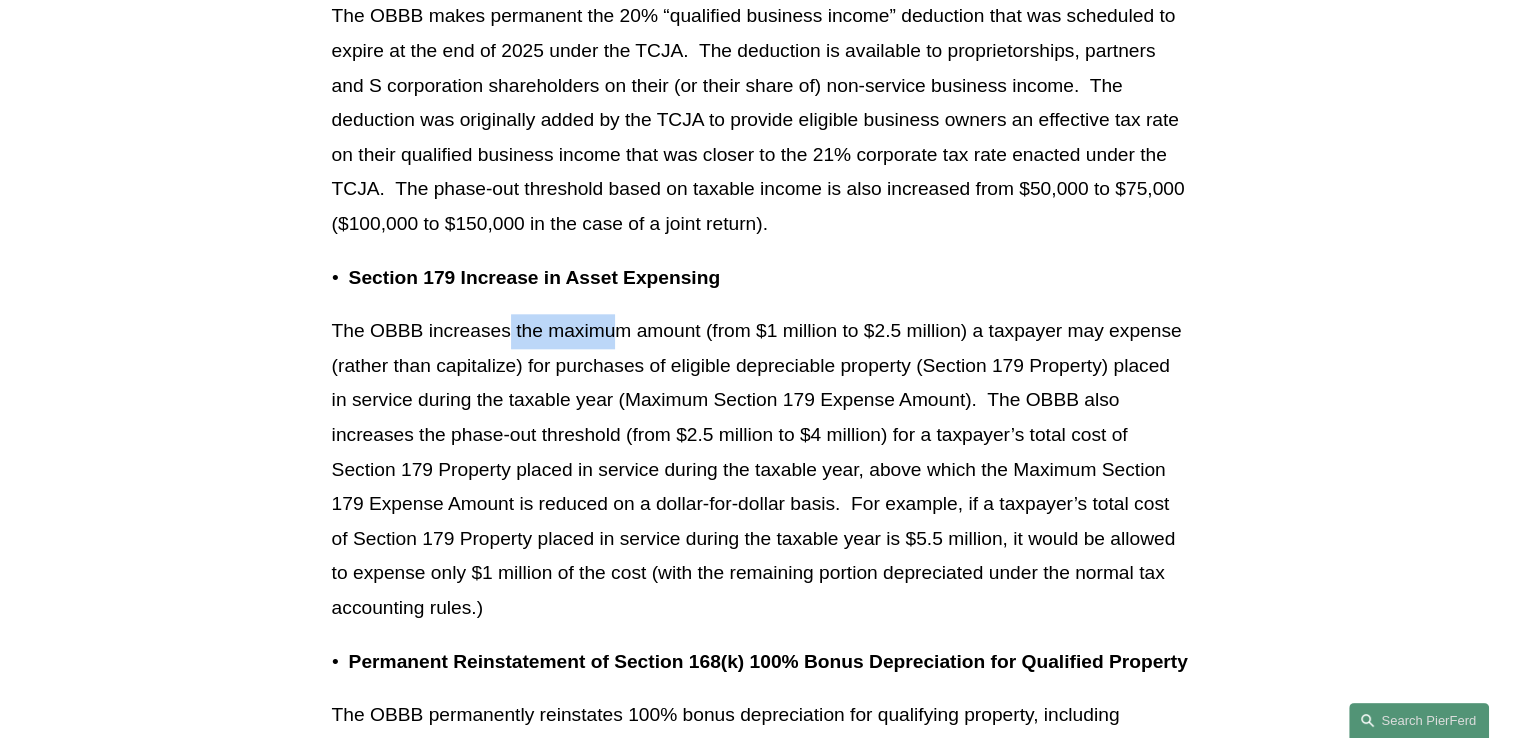 drag, startPoint x: 572, startPoint y: 304, endPoint x: 512, endPoint y: 302, distance: 60.033325 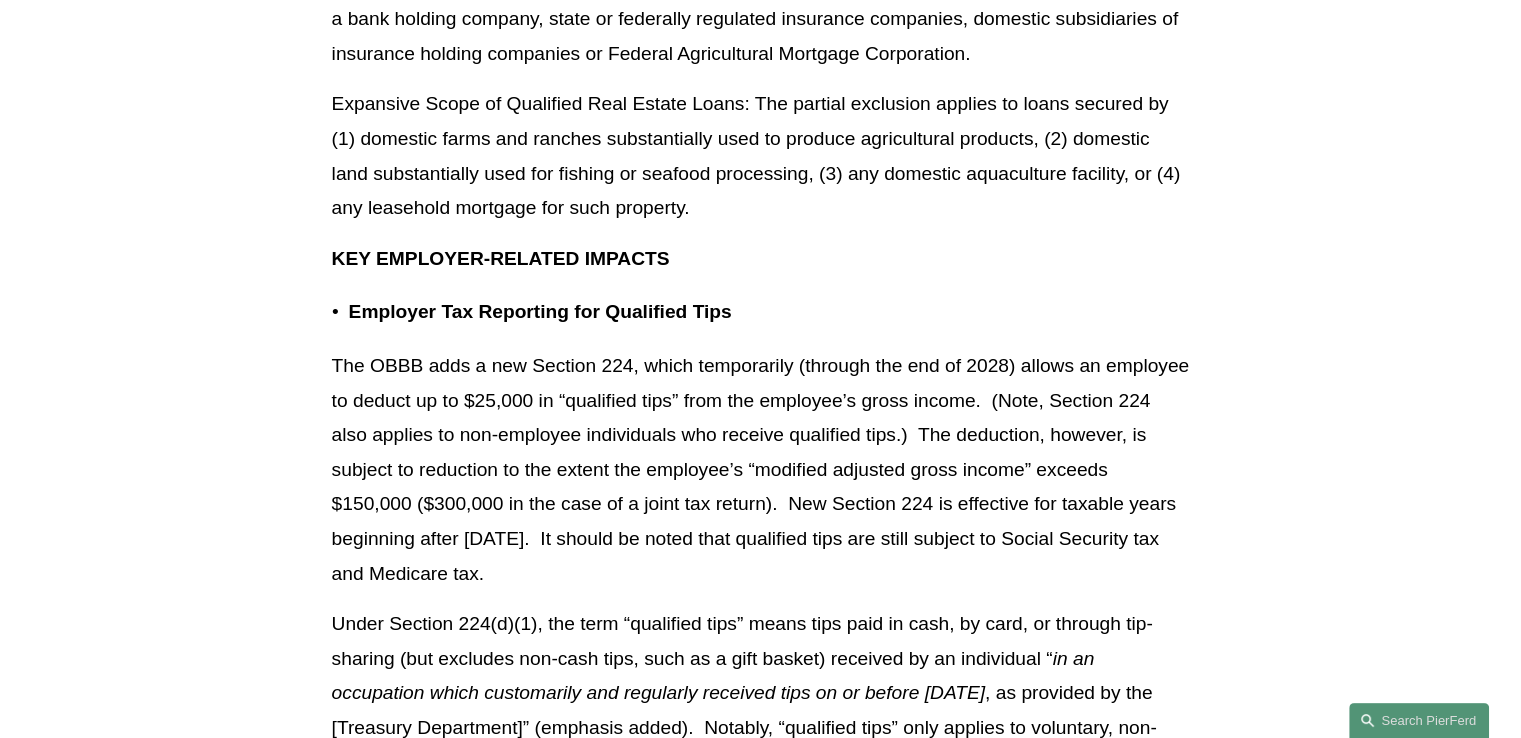 scroll, scrollTop: 7400, scrollLeft: 0, axis: vertical 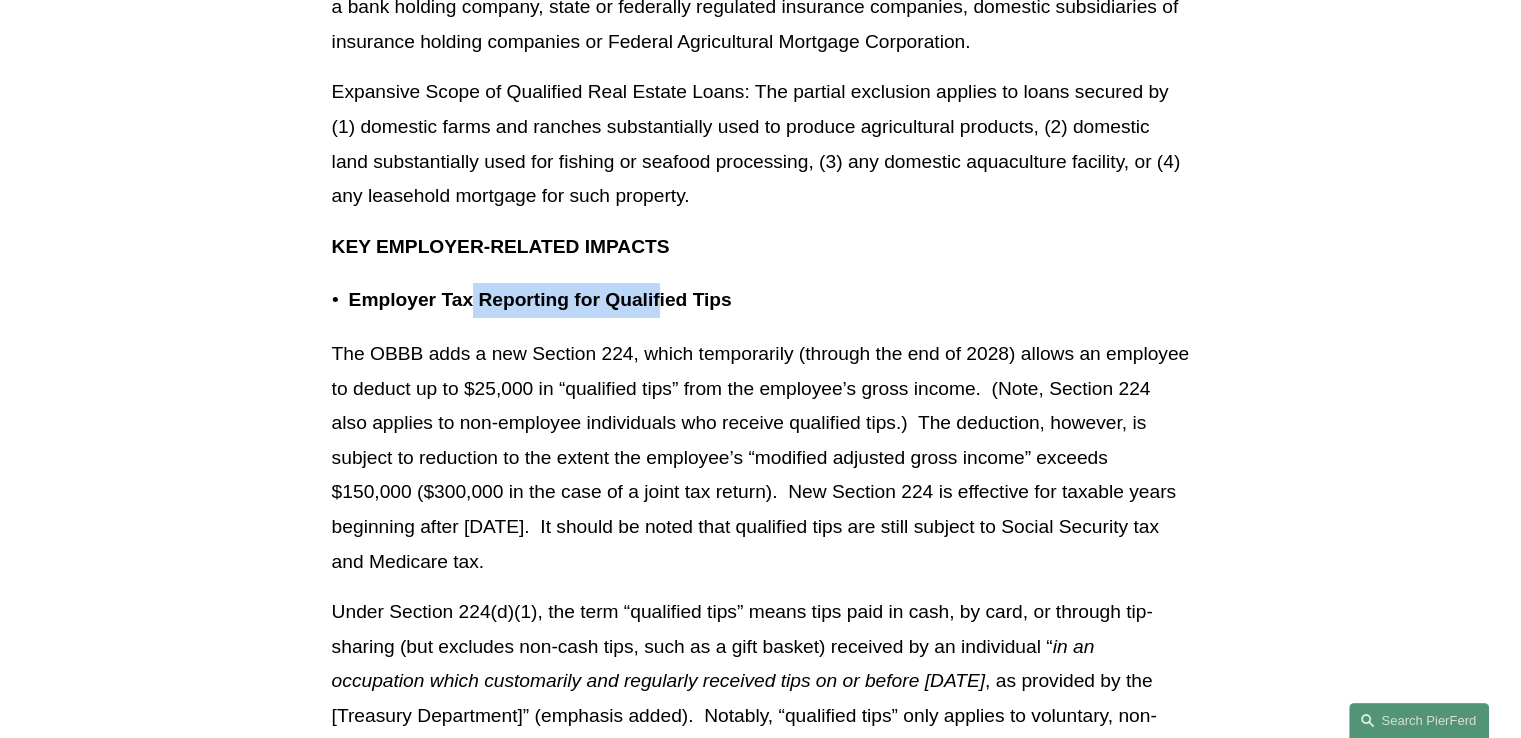 drag, startPoint x: 471, startPoint y: 304, endPoint x: 661, endPoint y: 300, distance: 190.0421 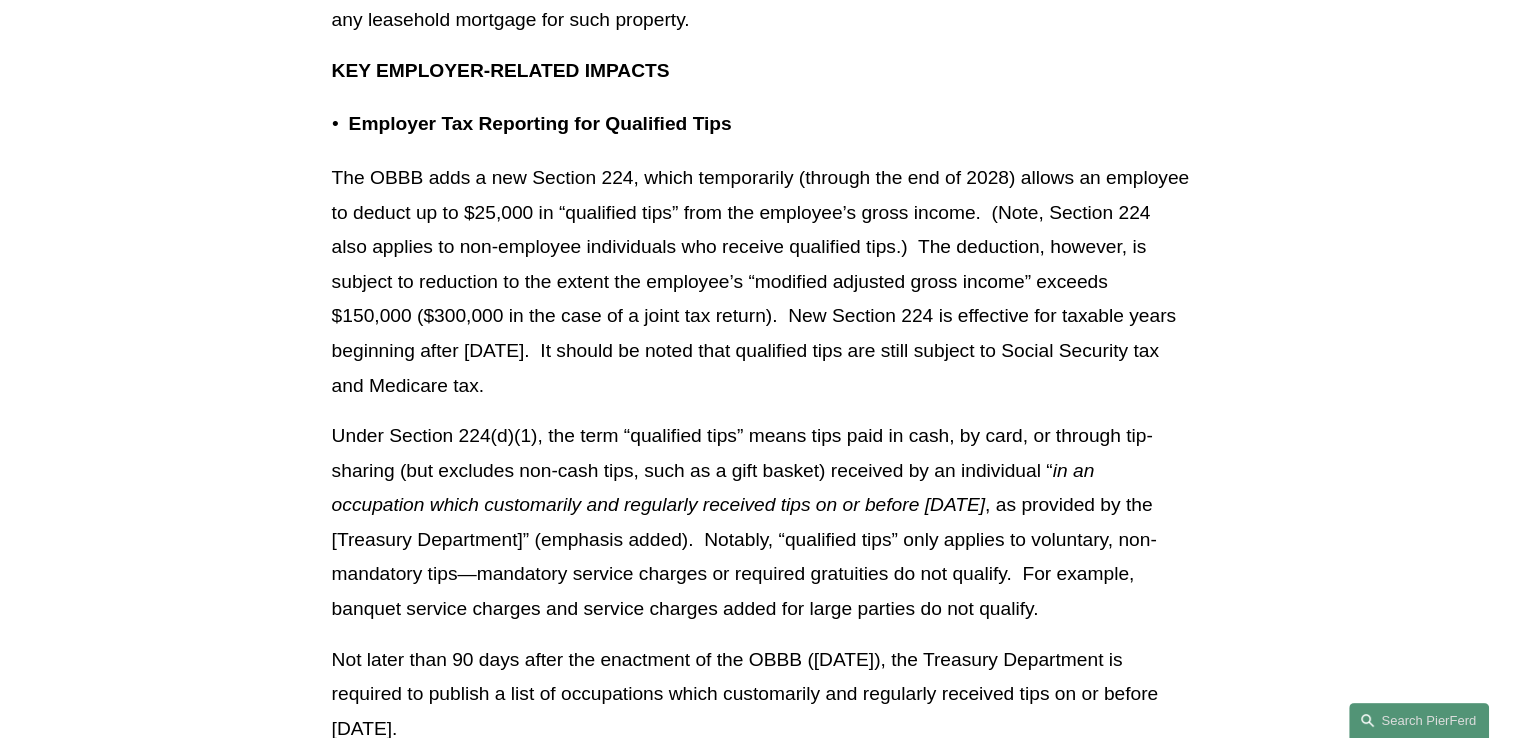 scroll, scrollTop: 7600, scrollLeft: 0, axis: vertical 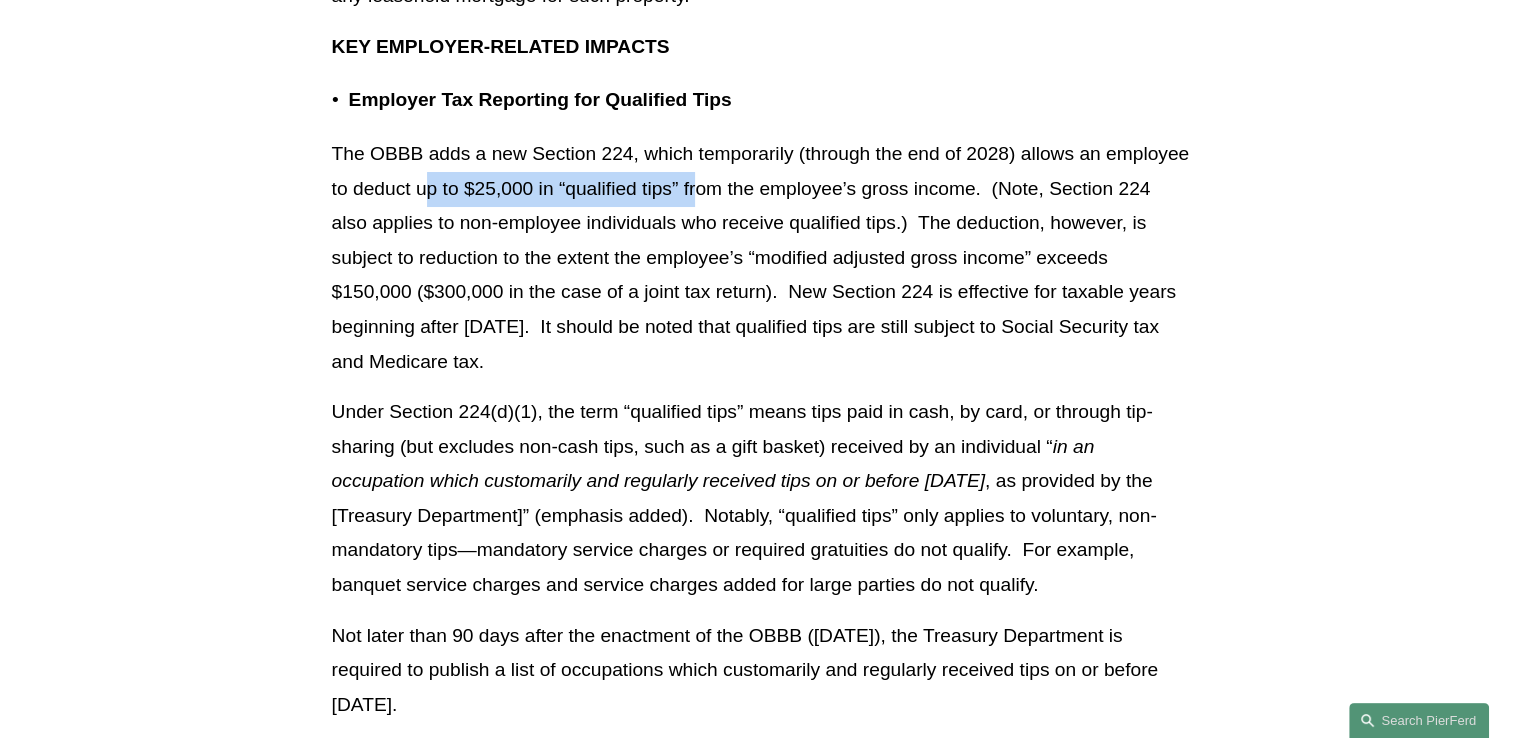 drag, startPoint x: 516, startPoint y: 188, endPoint x: 789, endPoint y: 205, distance: 273.52878 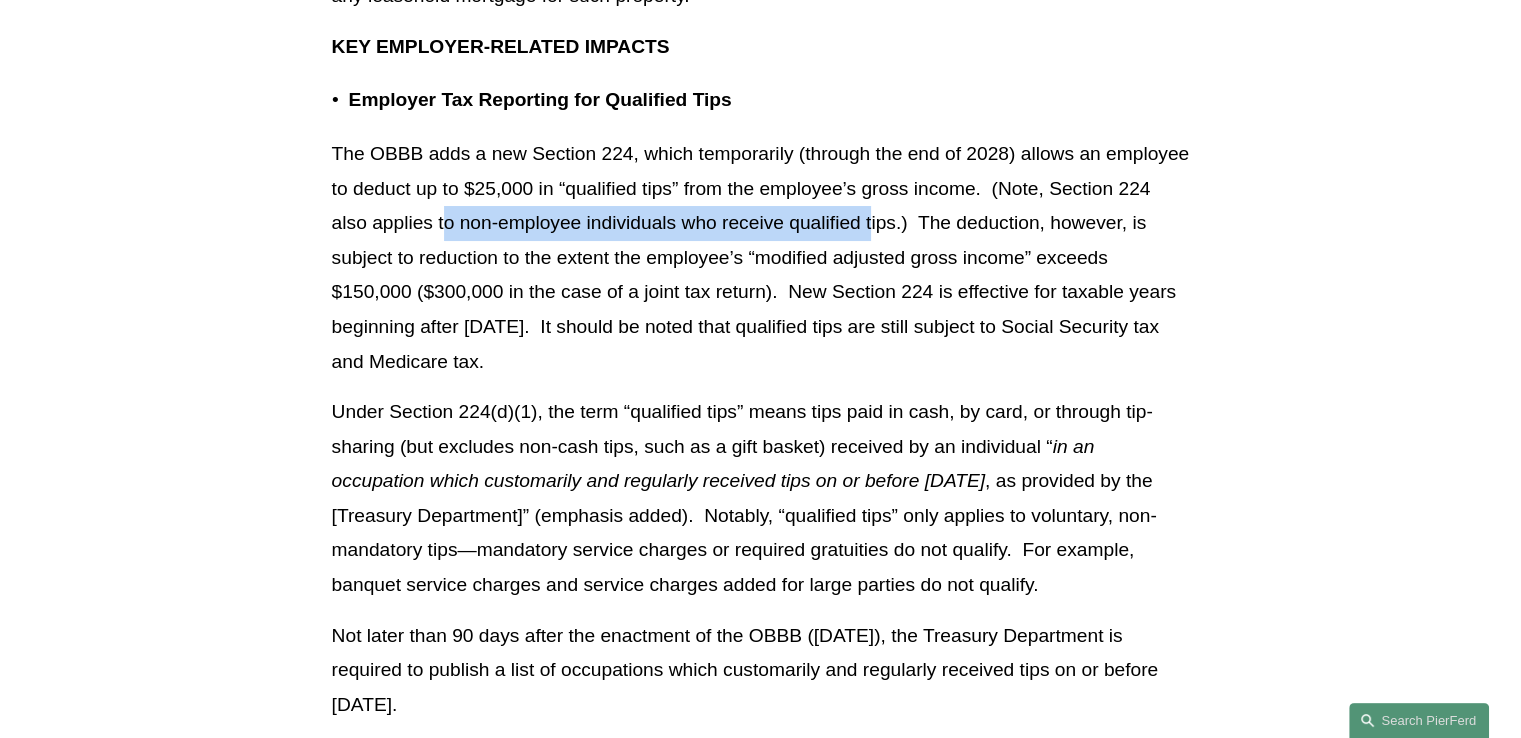 drag, startPoint x: 553, startPoint y: 226, endPoint x: 979, endPoint y: 230, distance: 426.01877 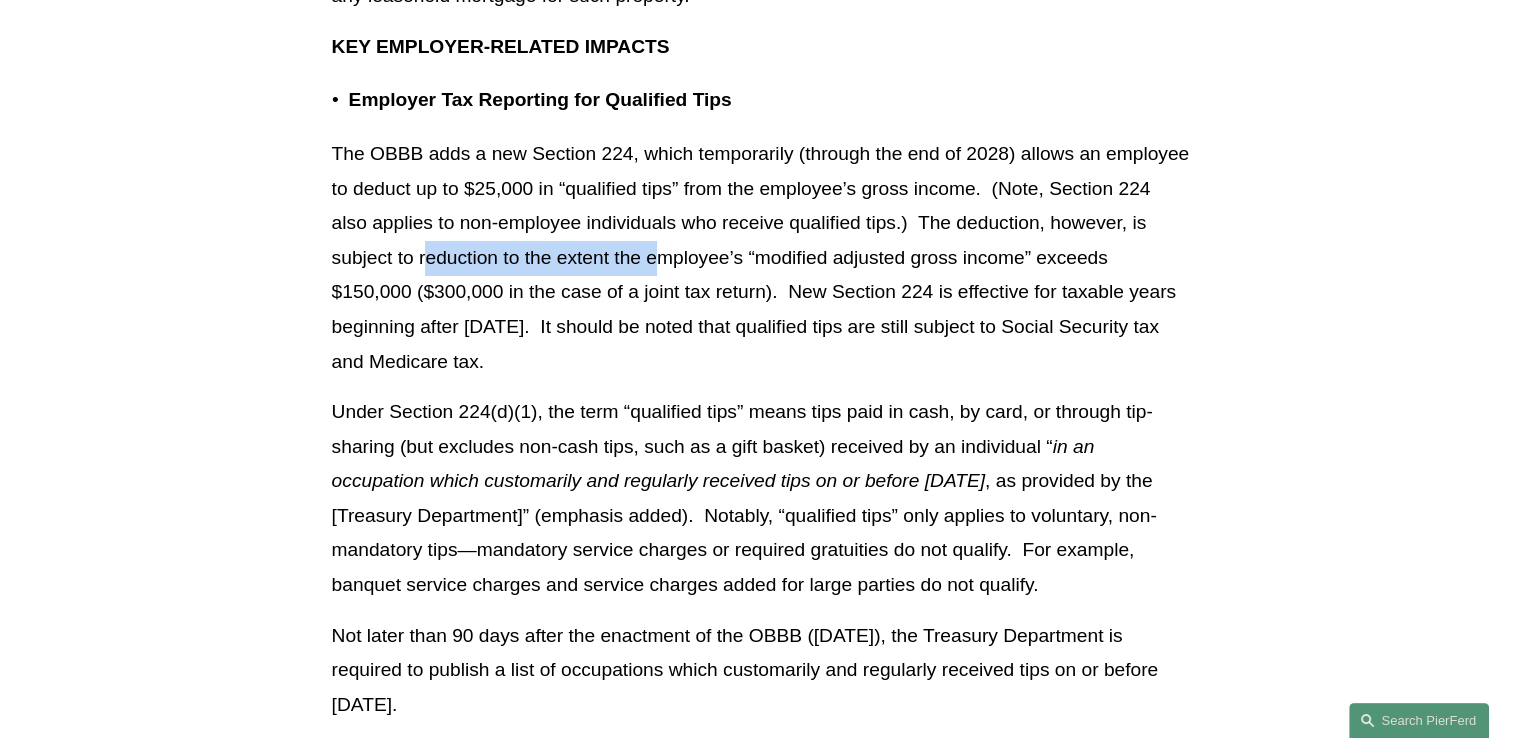 drag, startPoint x: 526, startPoint y: 264, endPoint x: 759, endPoint y: 269, distance: 233.05363 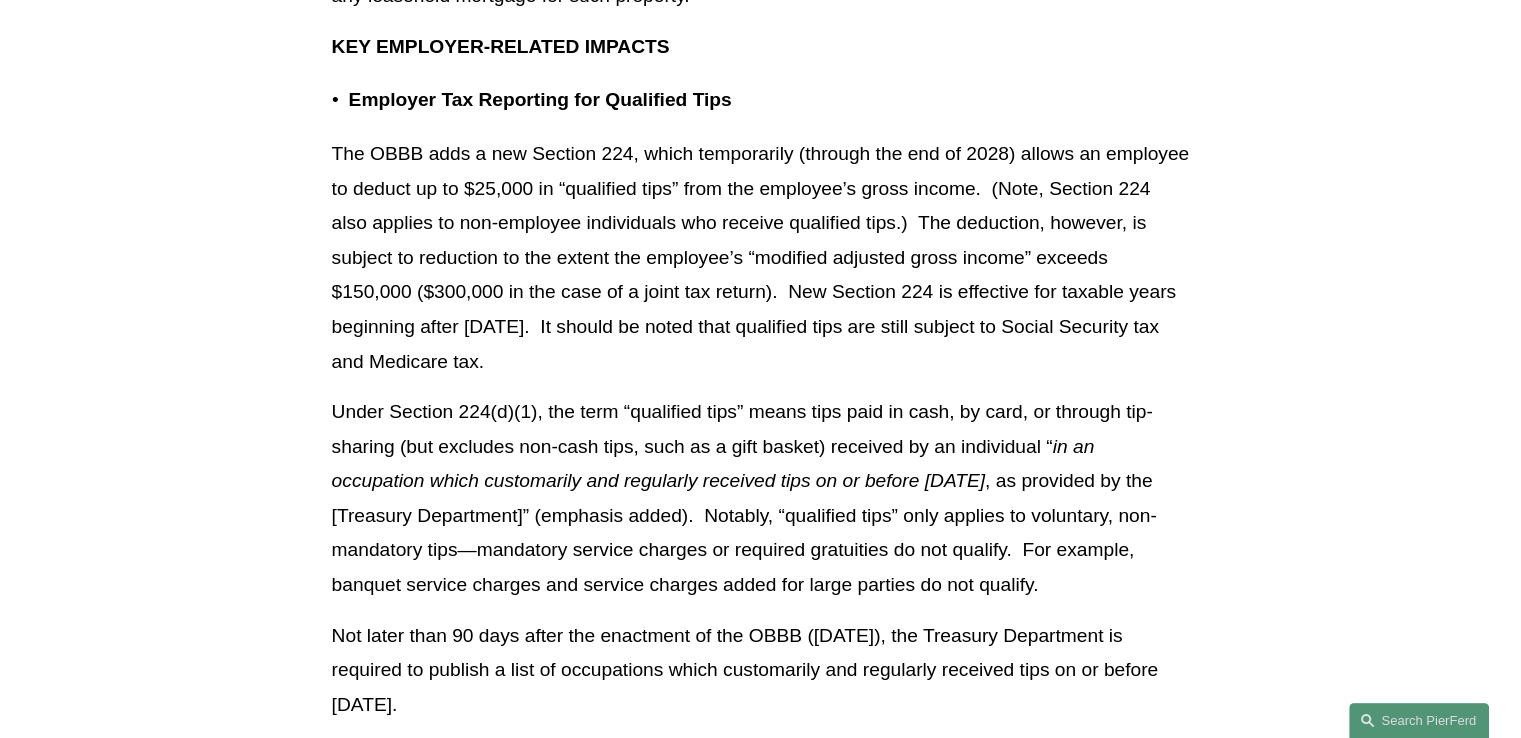 click on "The OBBB adds a new Section 224, which temporarily (through the end of 2028) allows an employee to deduct up to $25,000 in “qualified tips” from the employee’s gross income.  (Note, Section 224 also applies to non-employee individuals who receive qualified tips.)  The deduction, however, is subject to reduction to the extent the employee’s “modified adjusted gross income” exceeds $150,000 ($300,000 in the case of a joint tax return).  New Section 224 is effective for taxable years beginning after [DATE].  It should be noted that qualified tips are still subject to Social Security tax and Medicare tax." at bounding box center [761, 258] 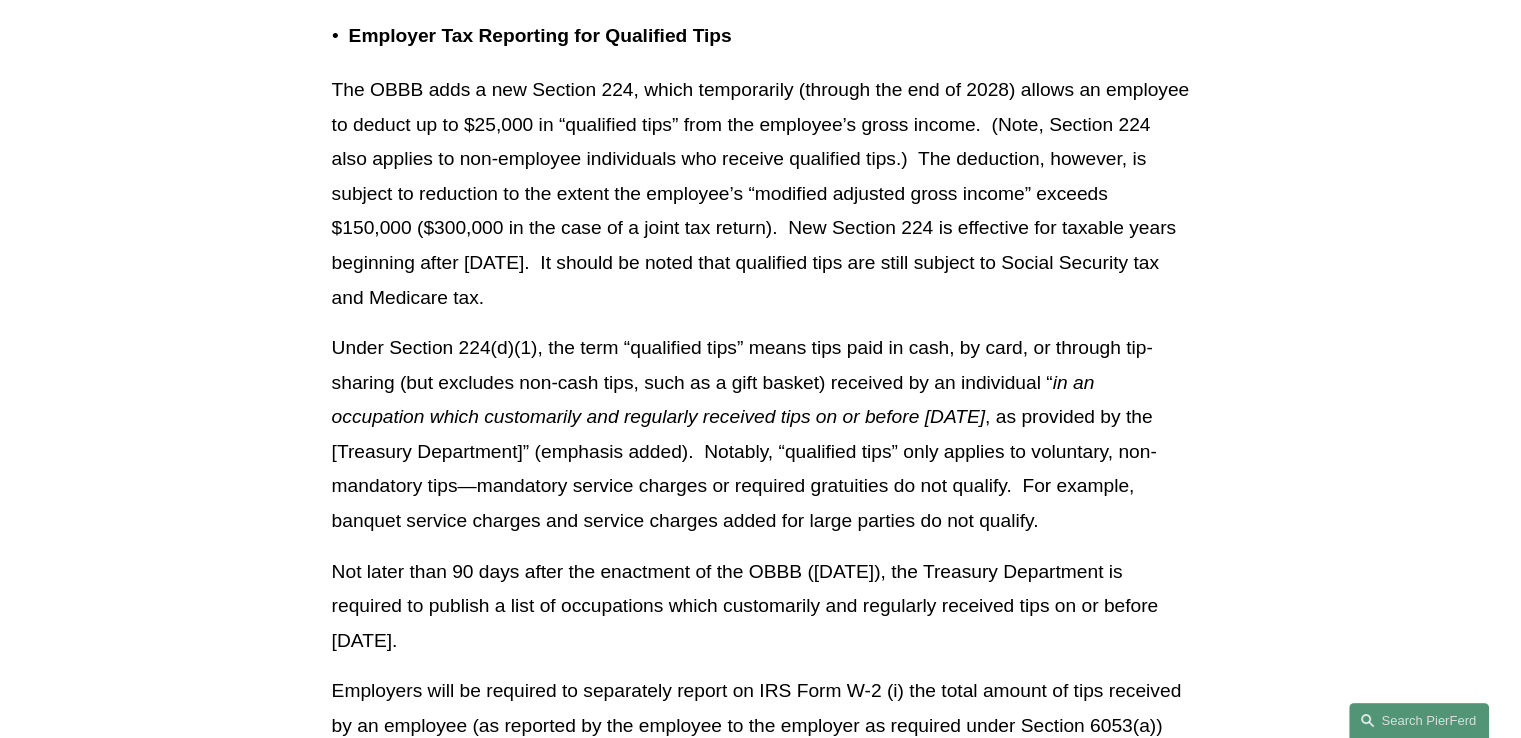 scroll, scrollTop: 7700, scrollLeft: 0, axis: vertical 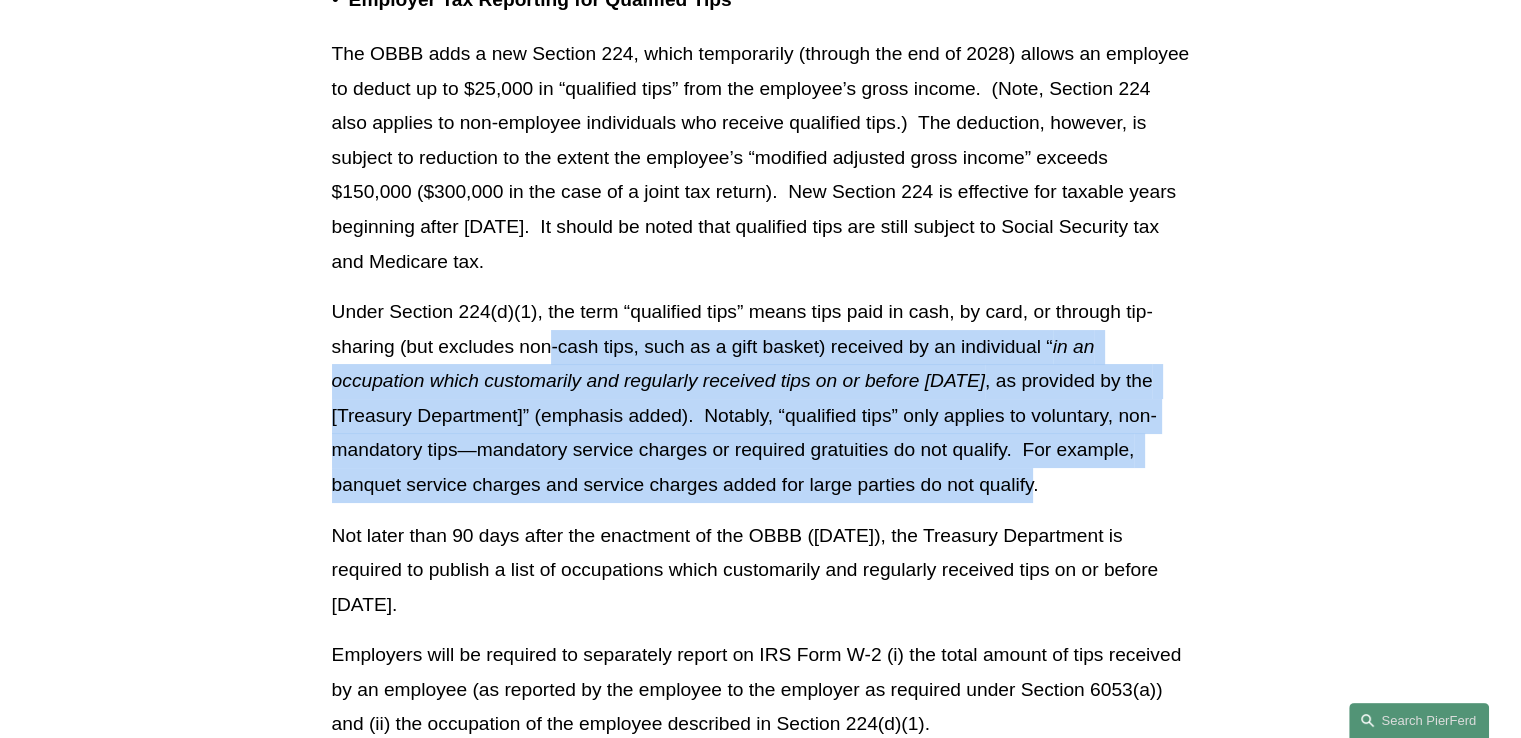 drag, startPoint x: 548, startPoint y: 347, endPoint x: 1116, endPoint y: 487, distance: 584.99915 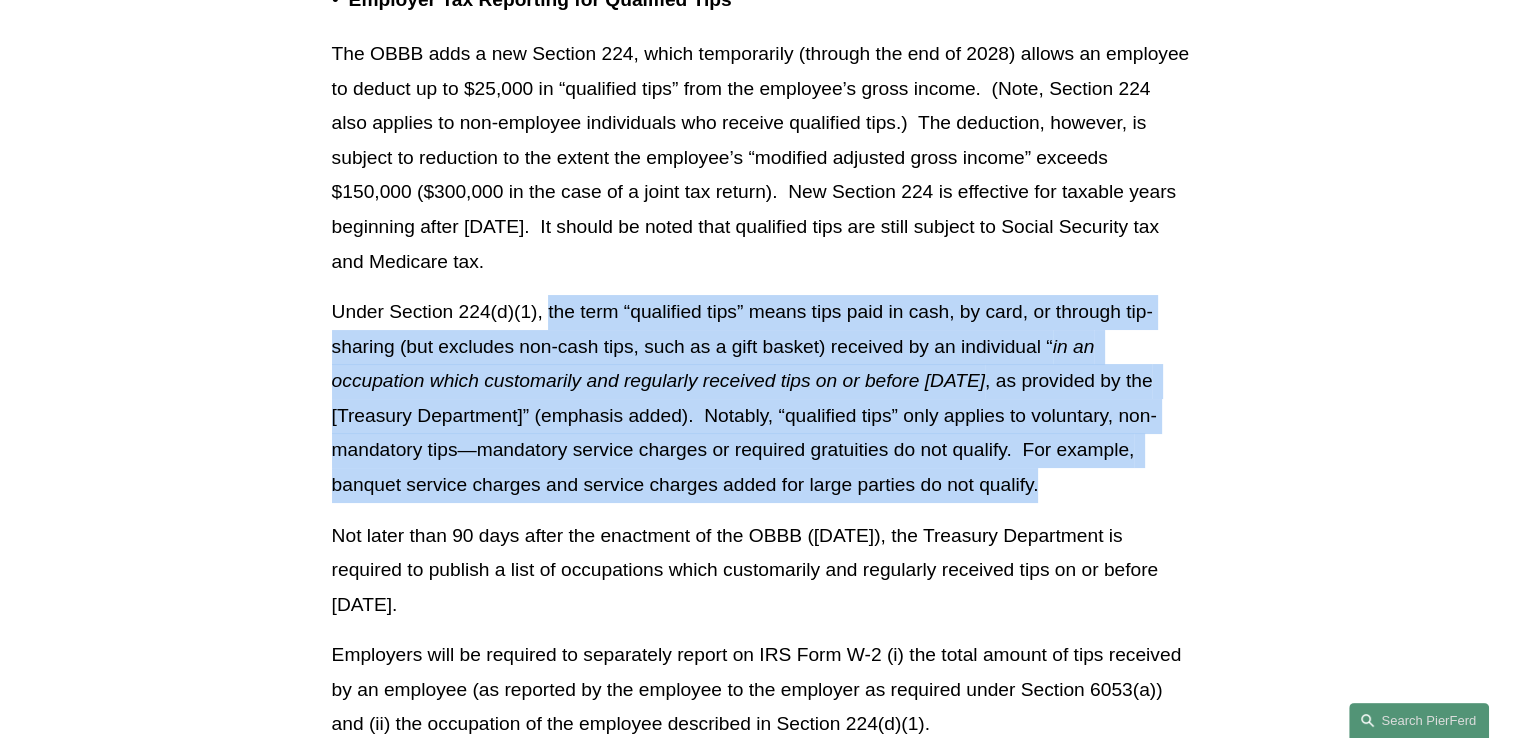 drag, startPoint x: 1116, startPoint y: 489, endPoint x: 562, endPoint y: 321, distance: 578.9128 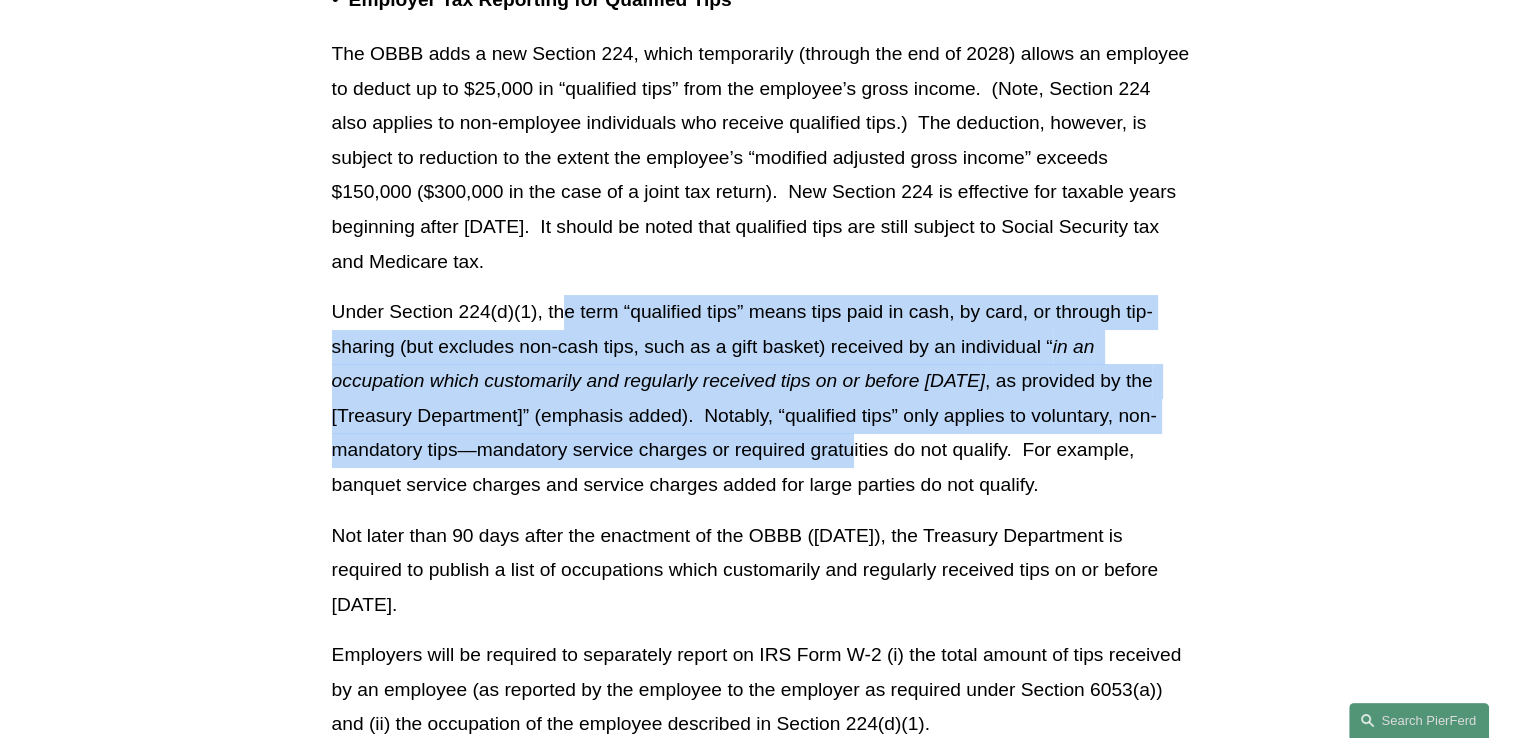 drag, startPoint x: 562, startPoint y: 321, endPoint x: 978, endPoint y: 453, distance: 436.44016 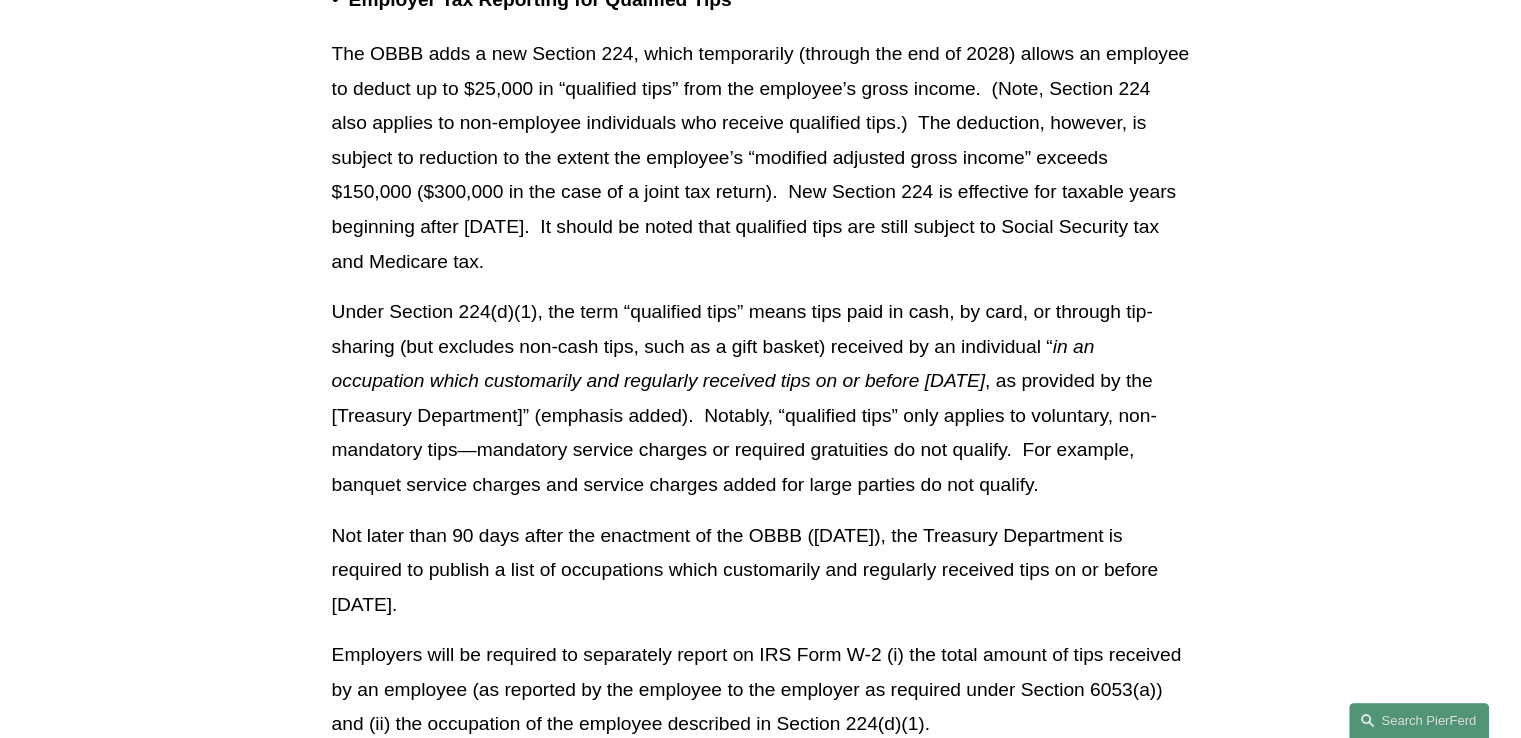 click on "Under Section 224(d)(1), the term “qualified tips” means tips paid in cash, by card, or through tip-sharing (but excludes non-cash tips, such as a gift basket) received by an individual “ in an occupation which customarily and regularly received tips on or before [DATE] , as provided by the [Treasury Department]” (emphasis added).  Notably, “qualified tips” only applies to voluntary, non-mandatory tips—mandatory service charges or required gratuities do not qualify.  For example, banquet service charges and service charges added for large parties do not qualify." at bounding box center [761, 398] 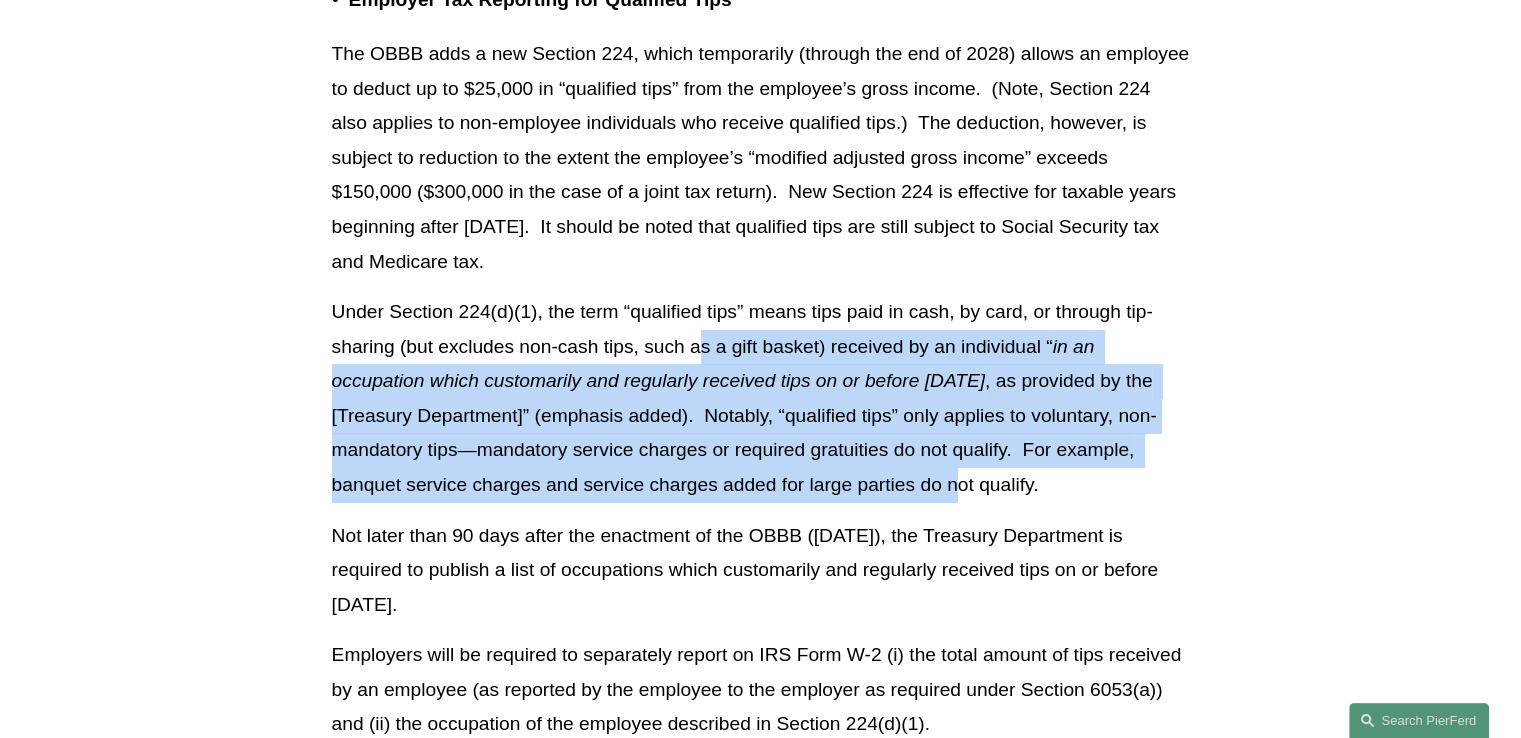 drag, startPoint x: 1040, startPoint y: 489, endPoint x: 698, endPoint y: 365, distance: 363.78564 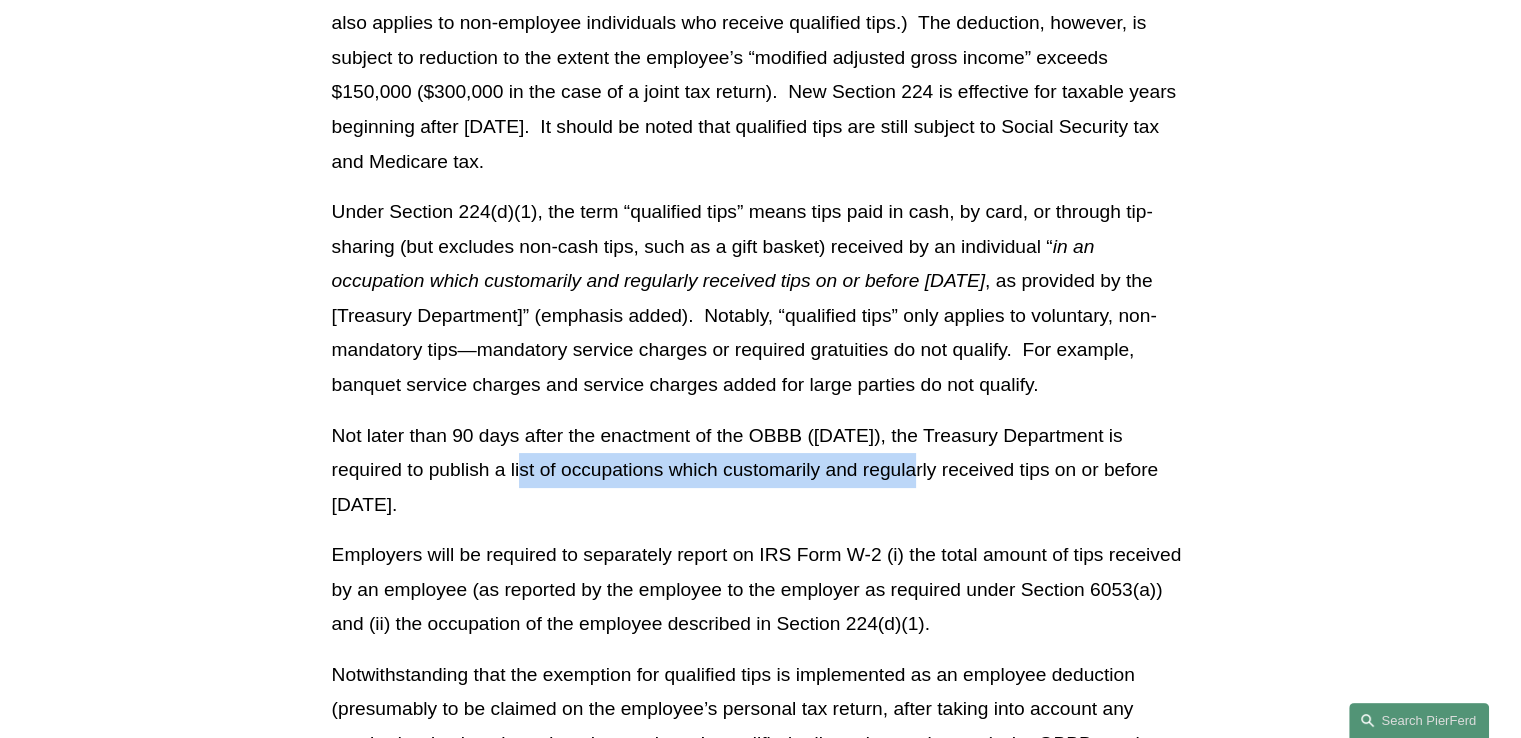 drag, startPoint x: 481, startPoint y: 476, endPoint x: 856, endPoint y: 473, distance: 375.012 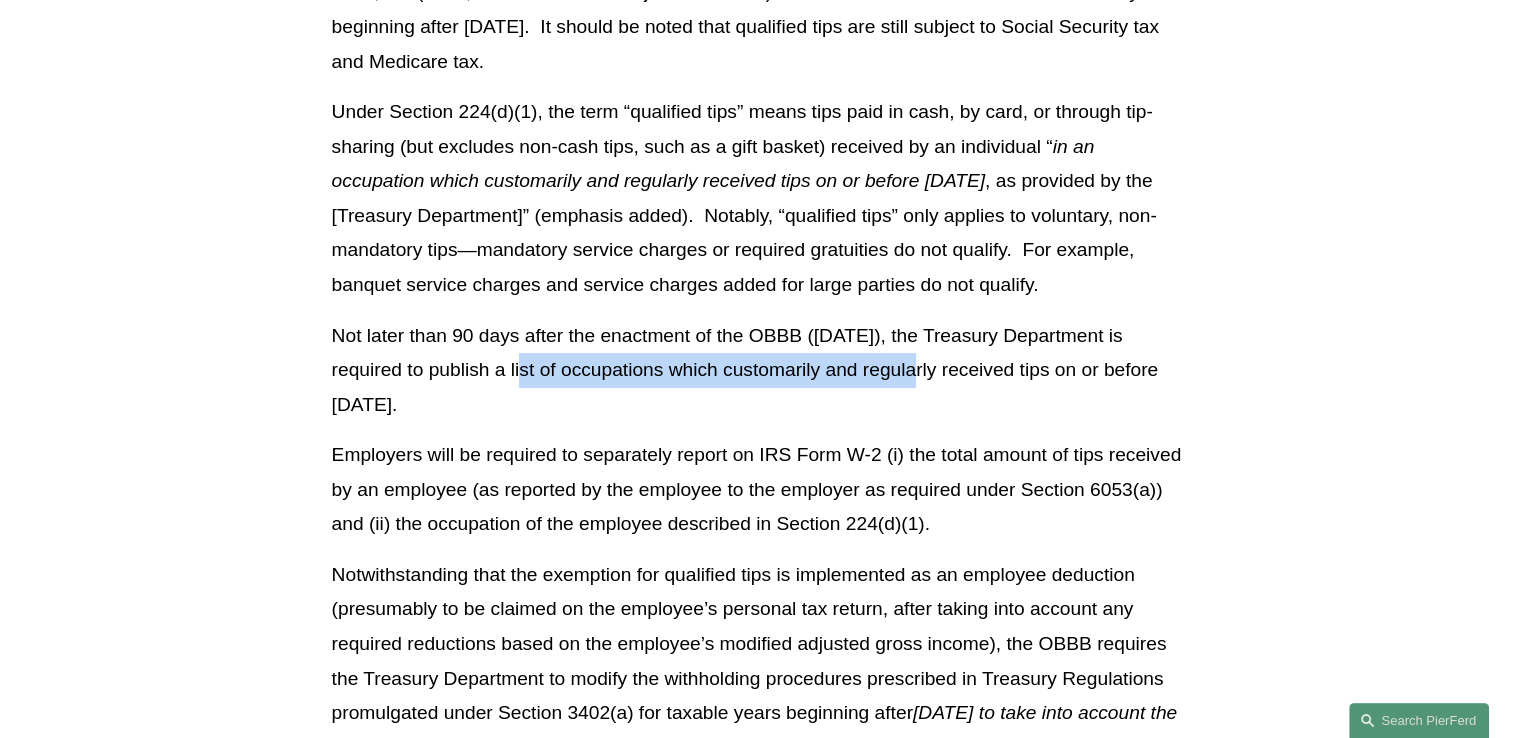 scroll, scrollTop: 8000, scrollLeft: 0, axis: vertical 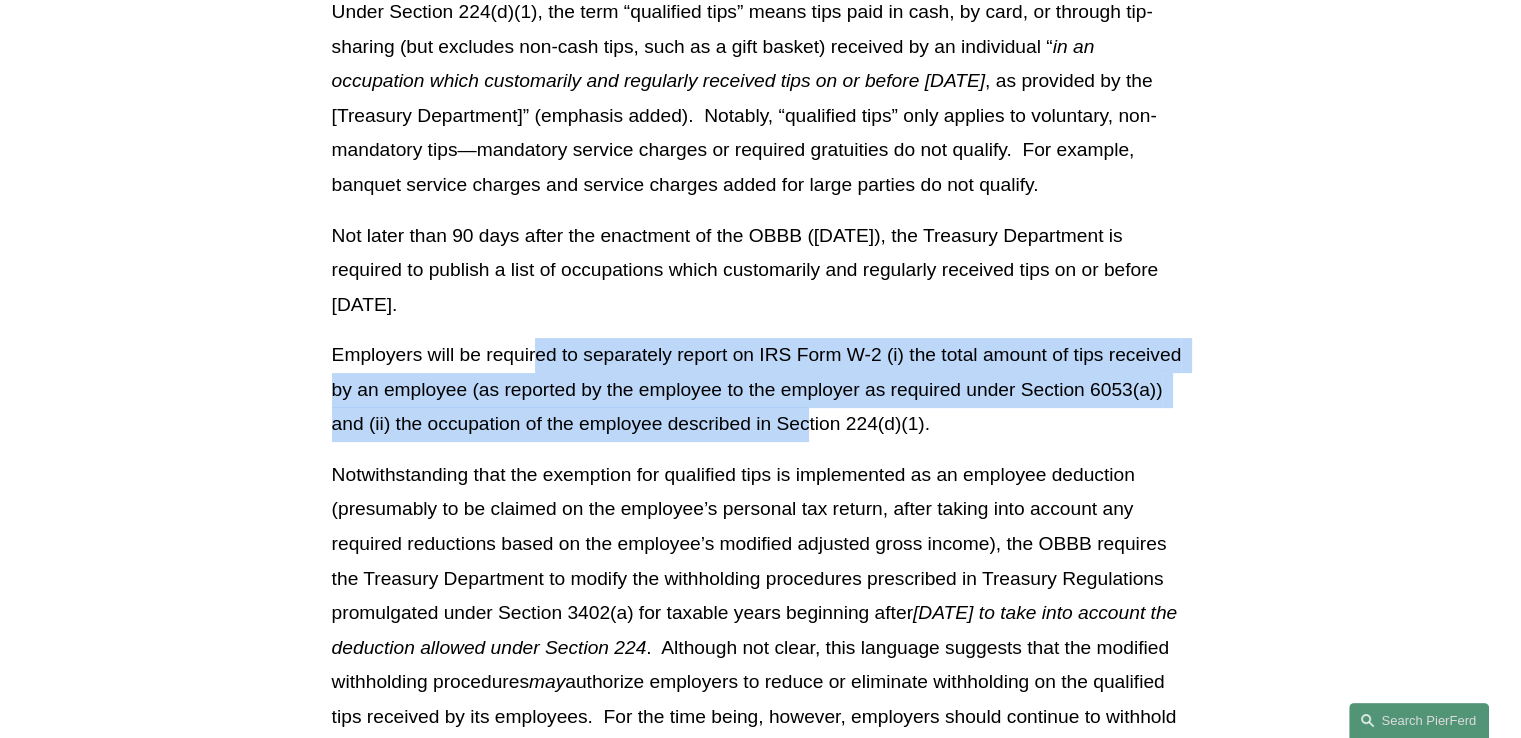 drag, startPoint x: 533, startPoint y: 357, endPoint x: 806, endPoint y: 422, distance: 280.63144 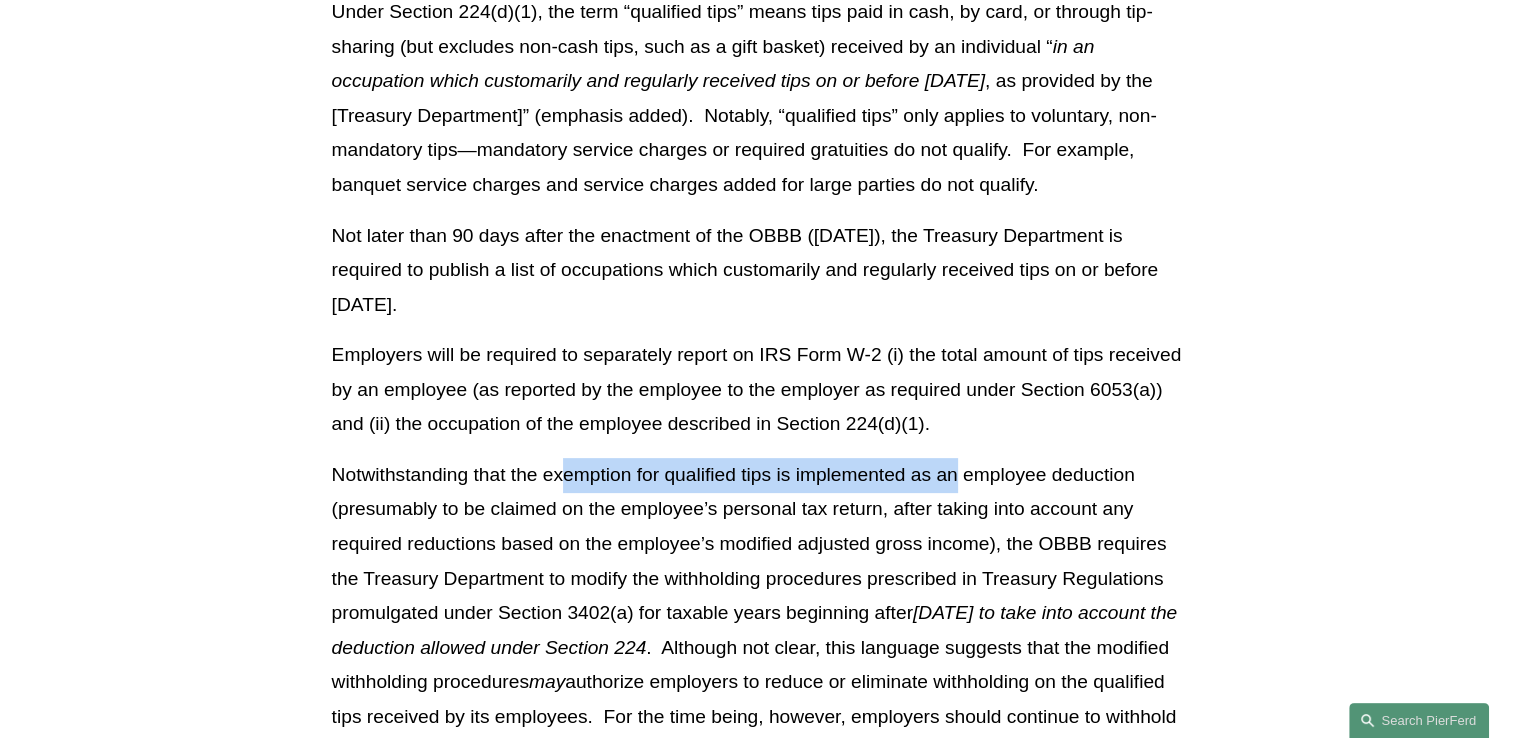 drag, startPoint x: 563, startPoint y: 477, endPoint x: 959, endPoint y: 481, distance: 396.0202 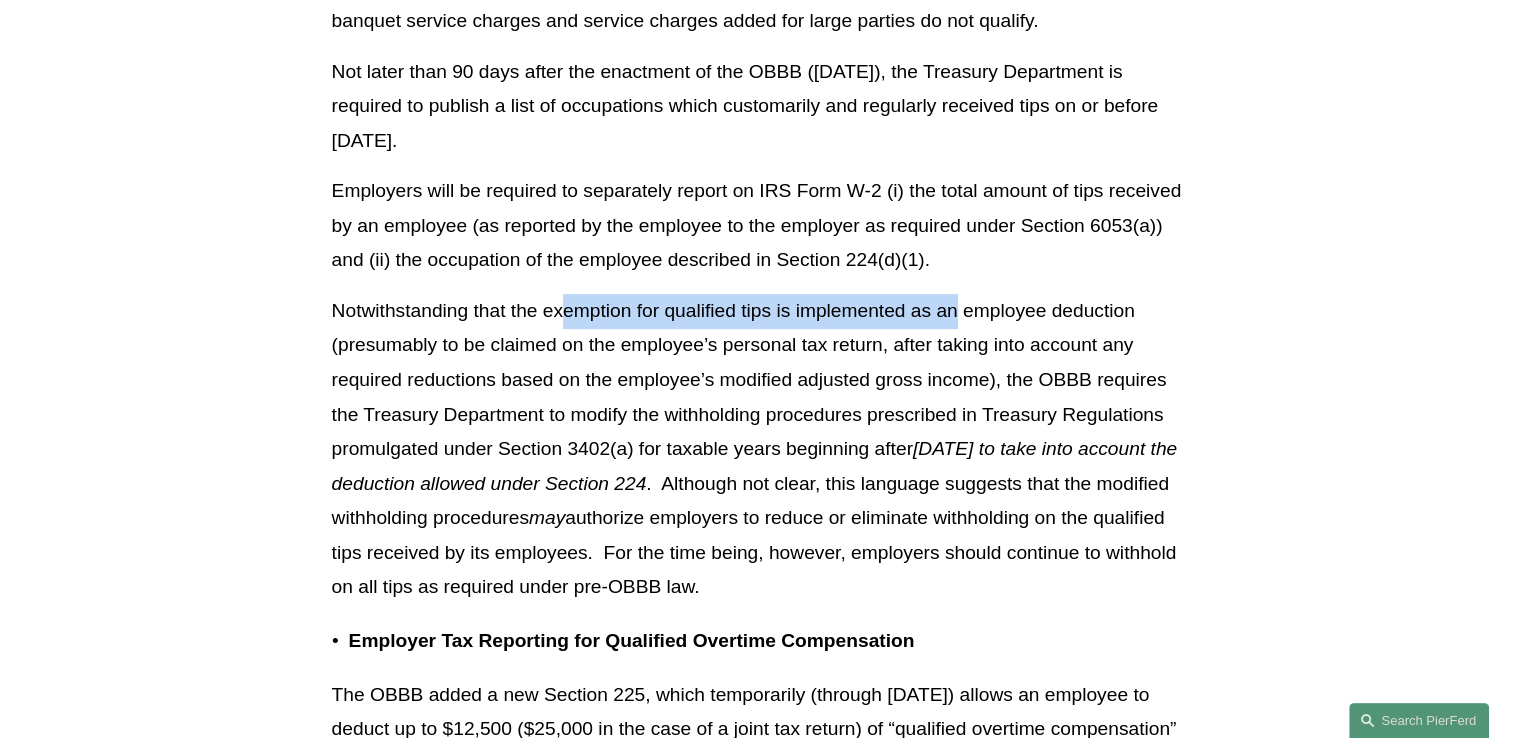 scroll, scrollTop: 8200, scrollLeft: 0, axis: vertical 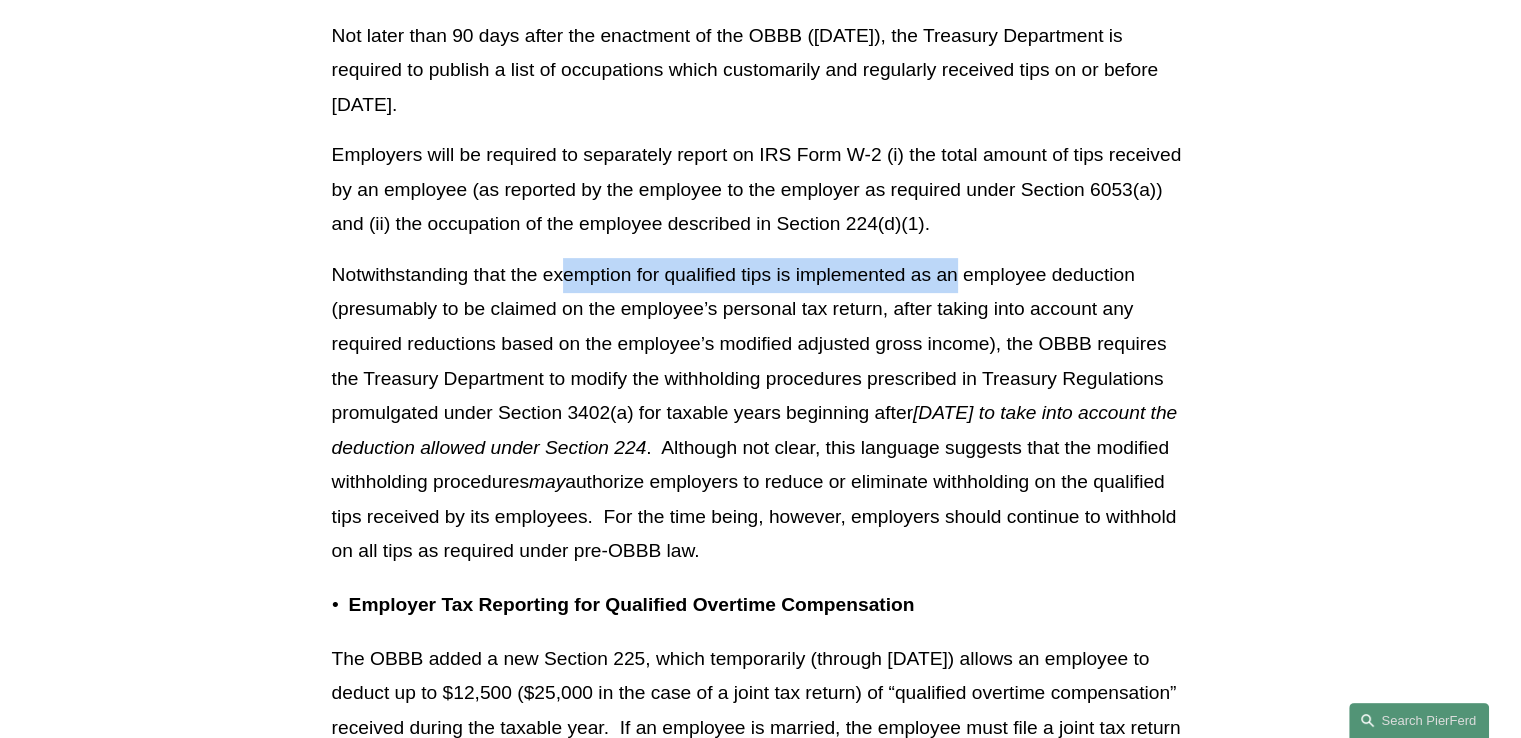drag, startPoint x: 593, startPoint y: 383, endPoint x: 803, endPoint y: 561, distance: 275.28894 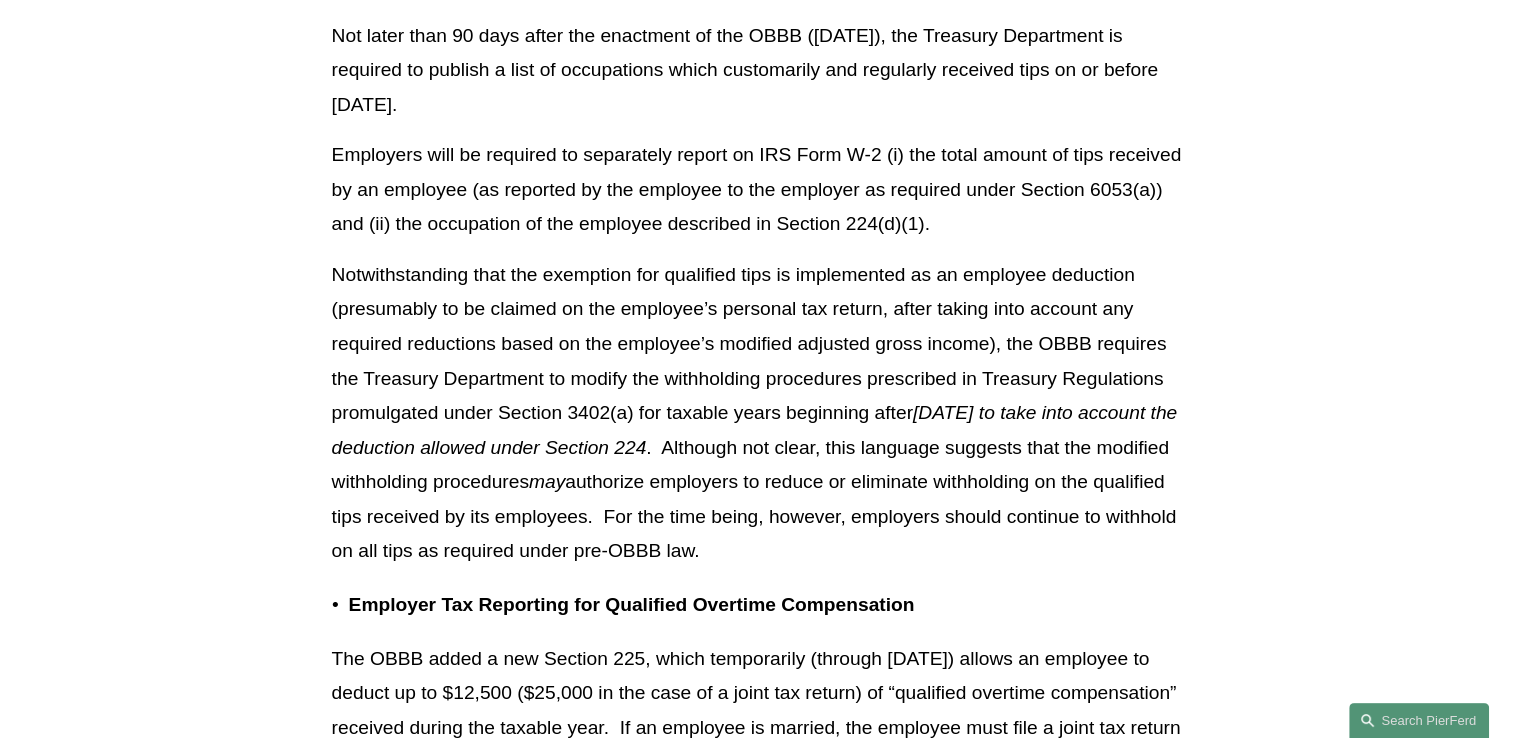 drag, startPoint x: 804, startPoint y: 551, endPoint x: 708, endPoint y: 521, distance: 100.57833 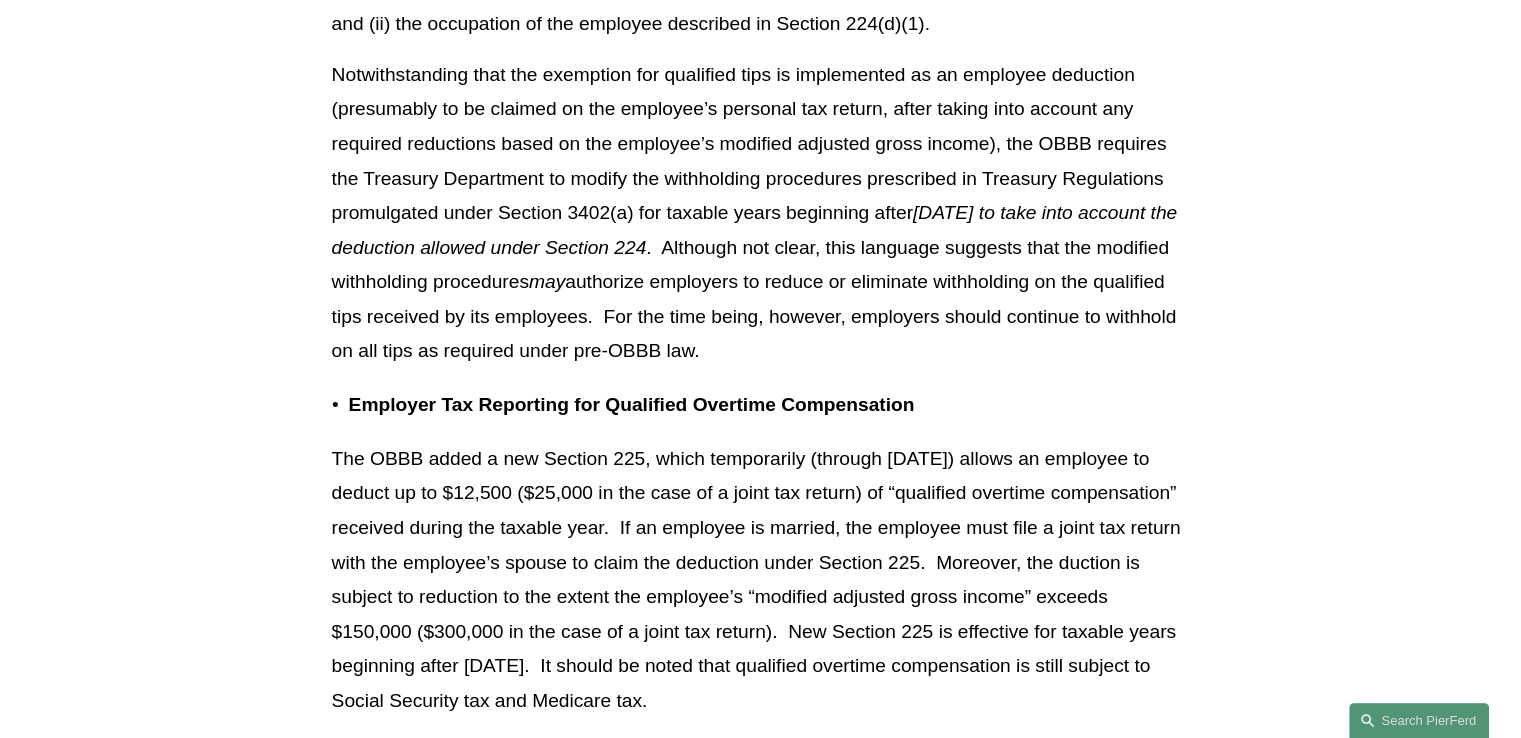 scroll, scrollTop: 8500, scrollLeft: 0, axis: vertical 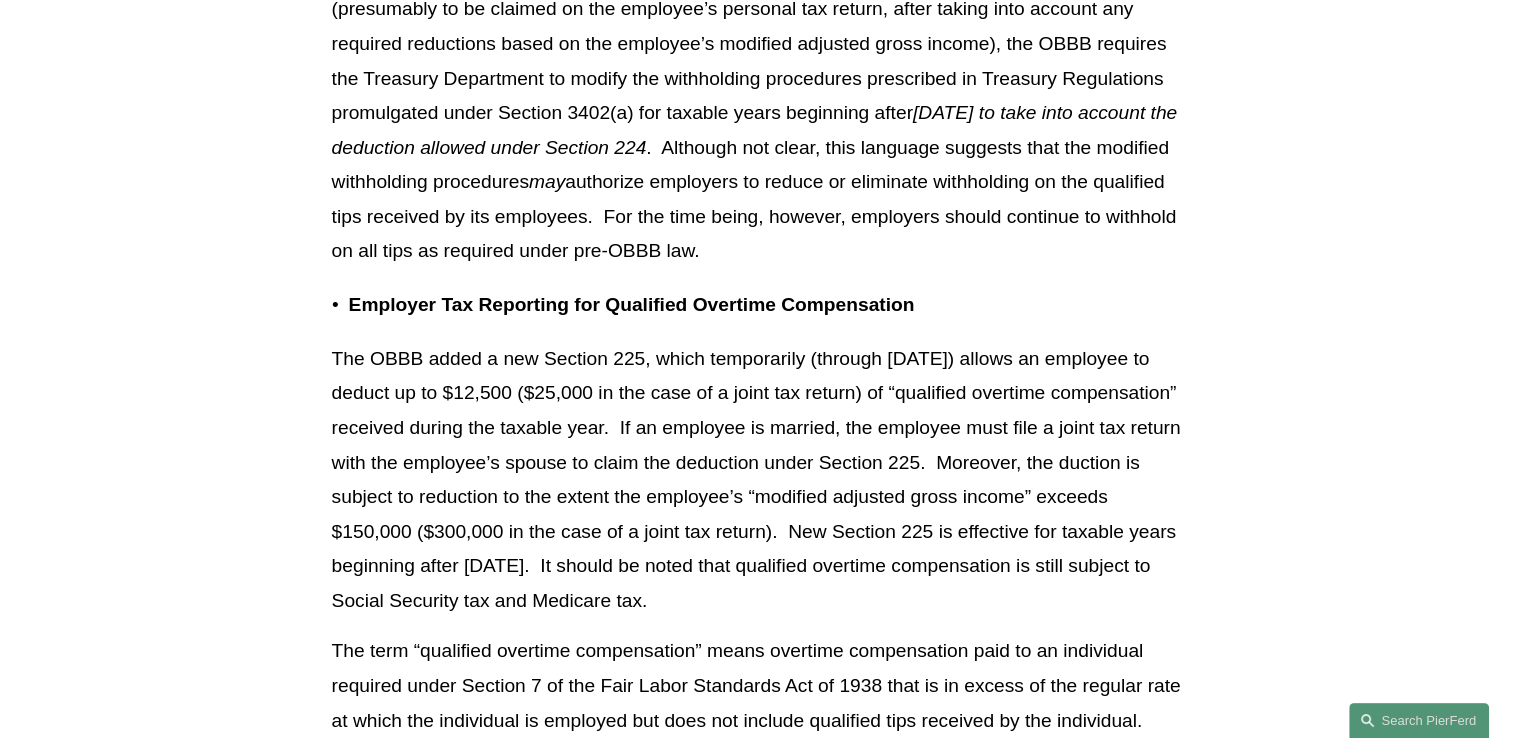 drag, startPoint x: 616, startPoint y: 509, endPoint x: 892, endPoint y: 598, distance: 289.99484 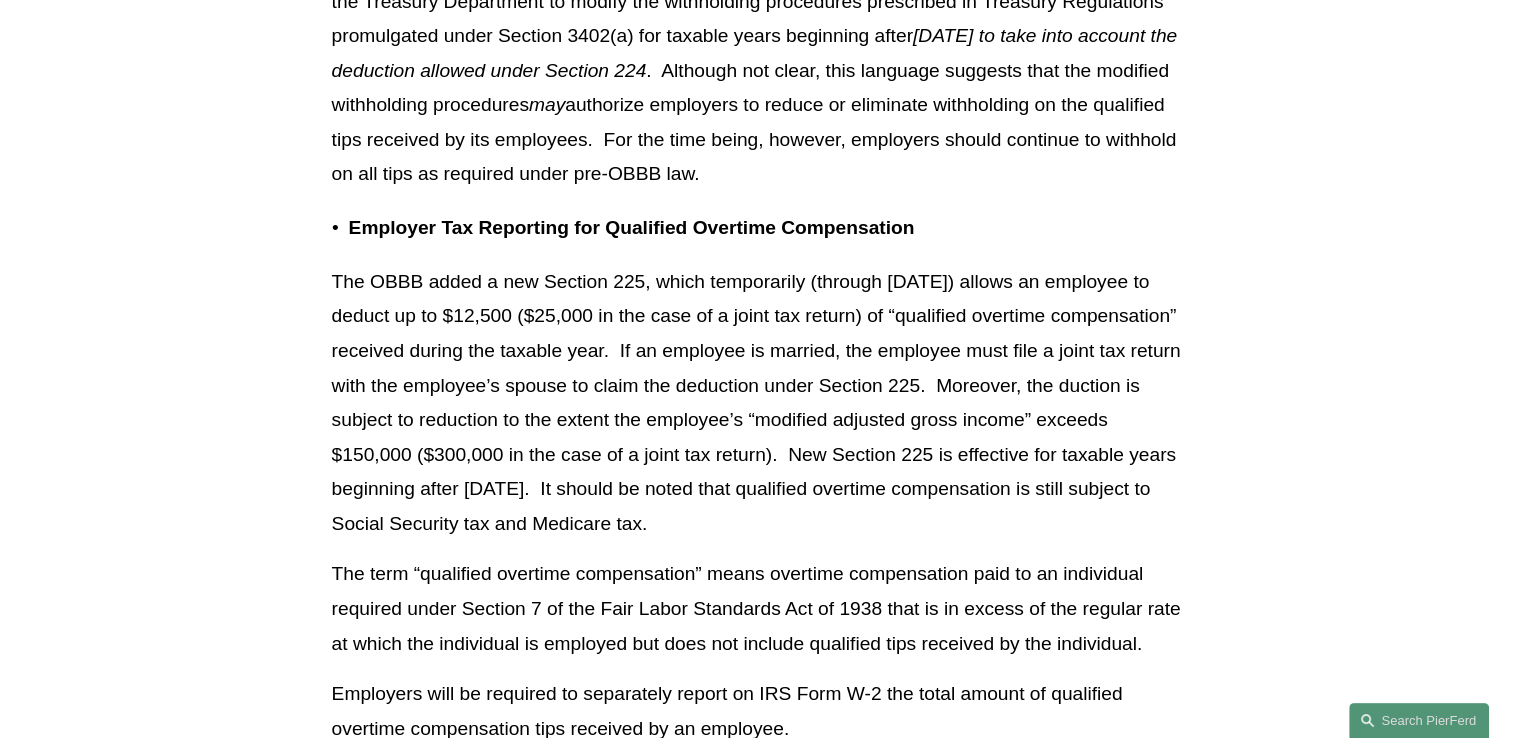 scroll, scrollTop: 8600, scrollLeft: 0, axis: vertical 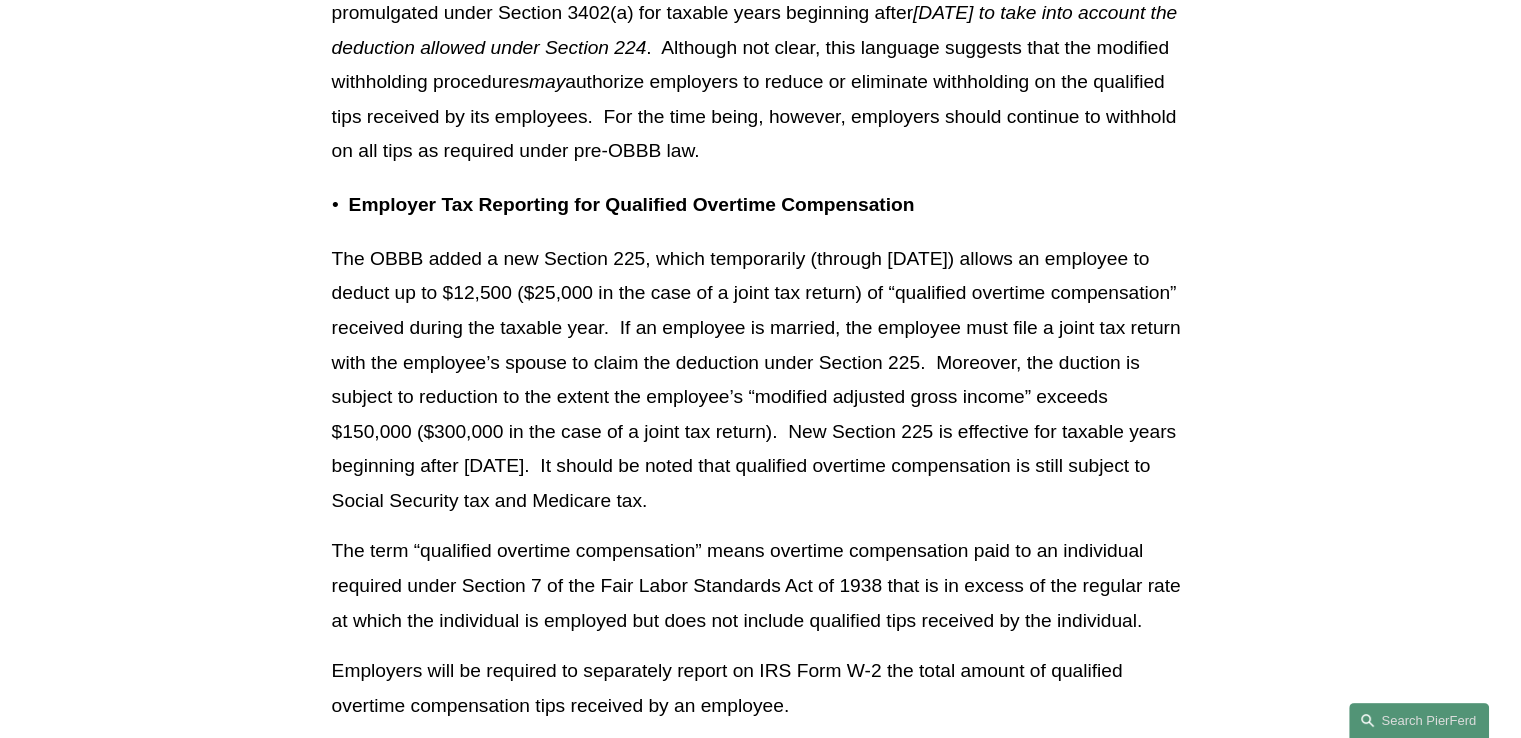 click on "Download PDF On [DATE], President [PERSON_NAME] signed into law the tax and spending bill colloquially known as the “One Big Beautiful Bill” (OBBB) (and officially as “an Act to provide for reconciliation pursuant to title II of H. Con. Res. 14”).  The OBBB, which represents the most significant overhaul of federal tax law since passage of the 2017 Tax Cuts and Jobs Act (TCJA) during President [PERSON_NAME] first administration, makes permanent and enhances many of the tax-reduction provisions contained in the TCJA that were scheduled to sunset at the end of 2025.  Set forth below is a high-level summary of certain key provisions of the OBBB affecting individuals, businesses, employers, international taxpayers and the energy sector.  Unless otherwise indicated, Section references herein are to the Internal Revenue Code of 1986, as amended. KEY TAX IMPACTS TO INDIVIDUALS Permanent Extension of Individual Tax Rate Cuts (Section 1) Temporary Increase in SALT Cap (Section 164) Senior Tax Relief domestic" at bounding box center (761, 3451) 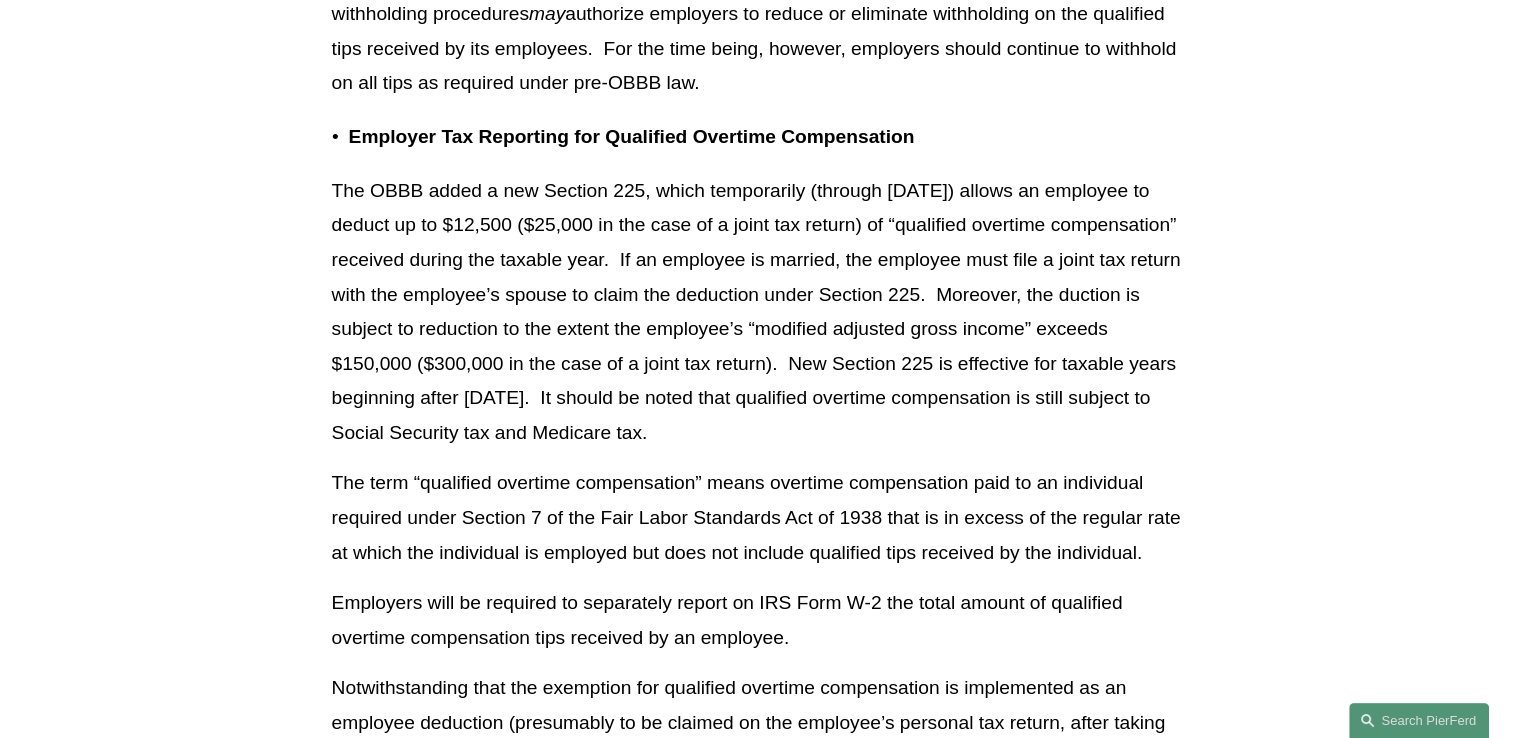 scroll, scrollTop: 8700, scrollLeft: 0, axis: vertical 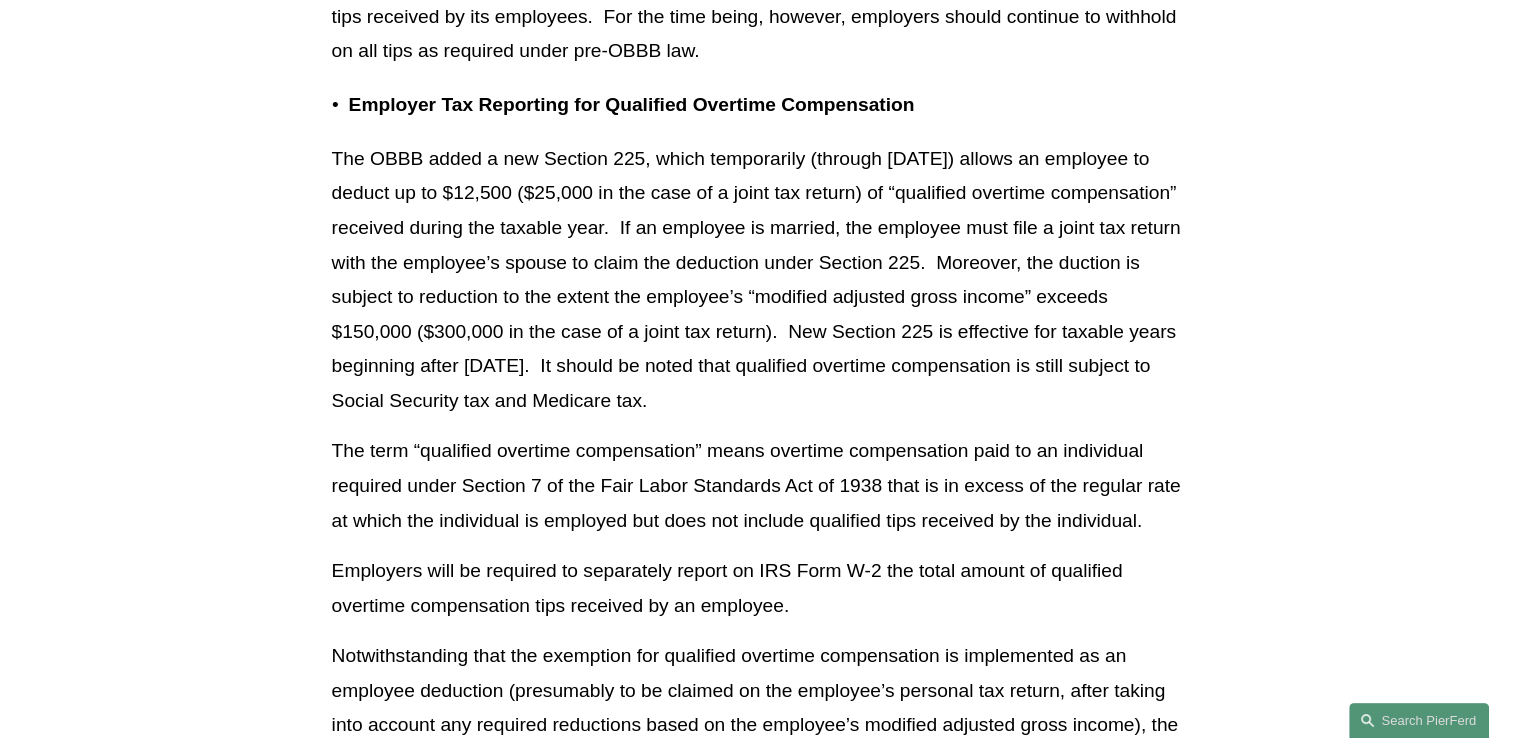 click on "The OBBB added a new Section 225, which temporarily (through [DATE]) allows an employee to deduct up to $12,500 ($25,000 in the case of a joint tax return) of “qualified overtime compensation” received during the taxable year.  If an employee is married, the employee must file a joint tax return with the employee’s spouse to claim the deduction under Section 225.  Moreover, the duction is subject to reduction to the extent the employee’s “modified adjusted gross income” exceeds $150,000 ($300,000 in the case of a joint tax return).  New Section 225 is effective for taxable years beginning after [DATE].  It should be noted that qualified overtime compensation is still subject to Social Security tax and Medicare tax." at bounding box center [761, 280] 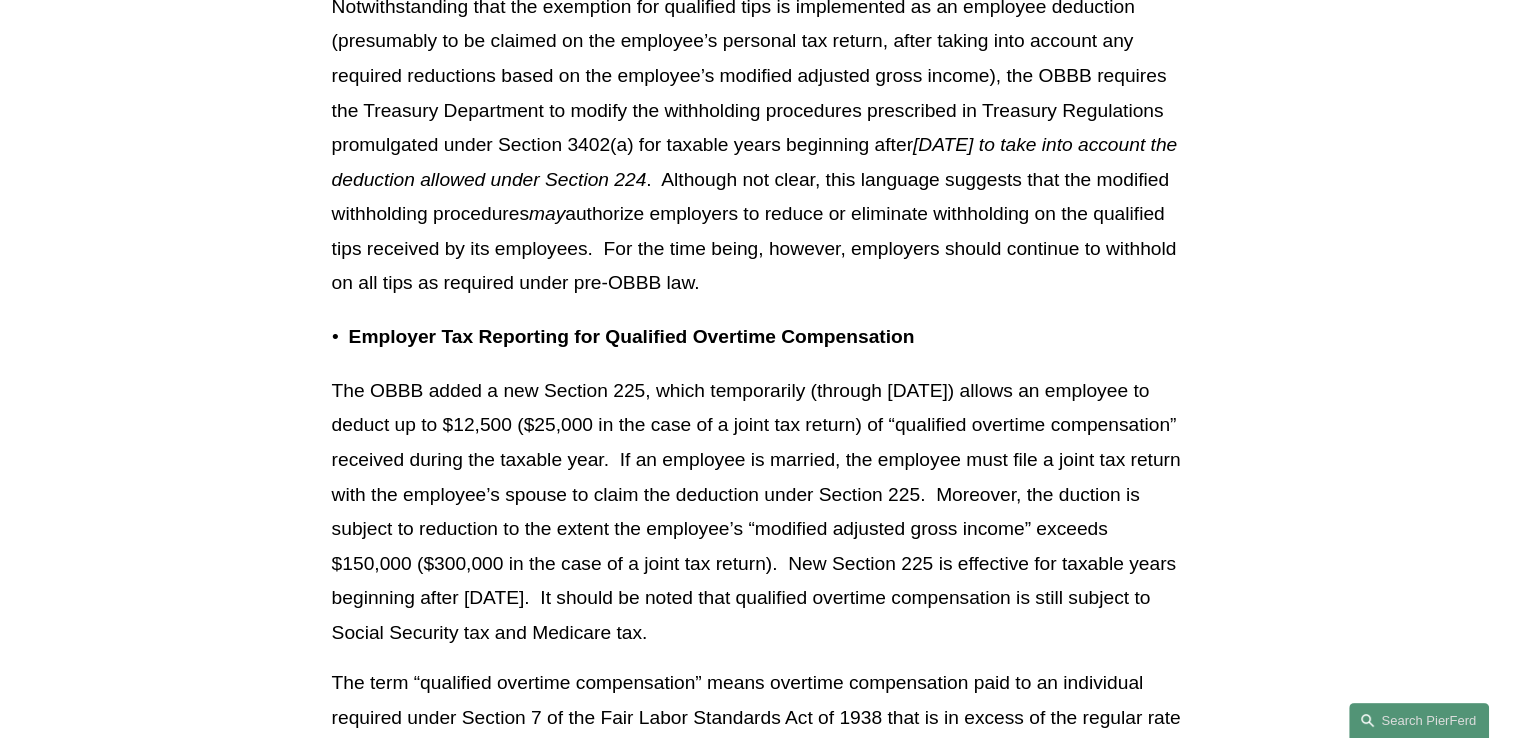 scroll, scrollTop: 8500, scrollLeft: 0, axis: vertical 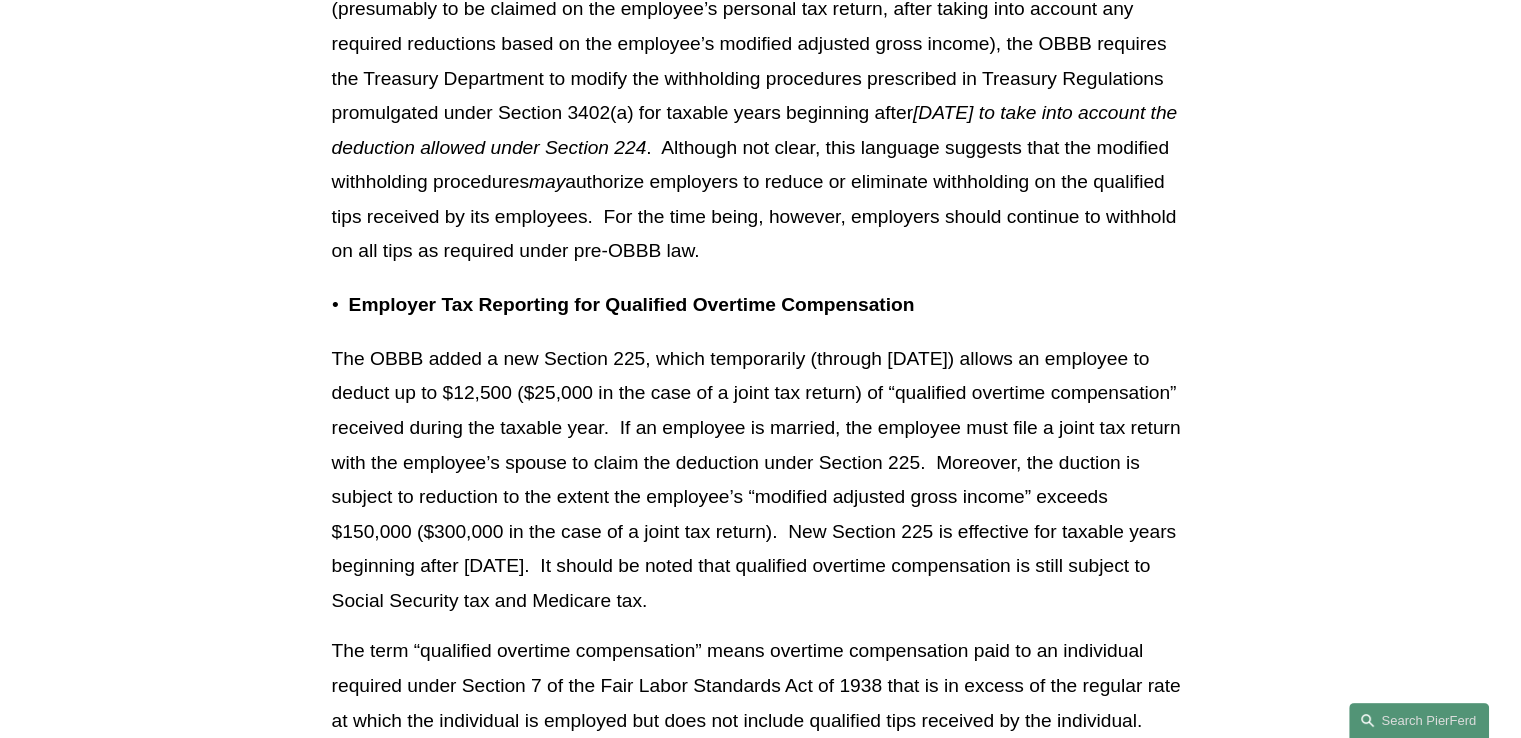 drag, startPoint x: 802, startPoint y: 255, endPoint x: 715, endPoint y: 216, distance: 95.34149 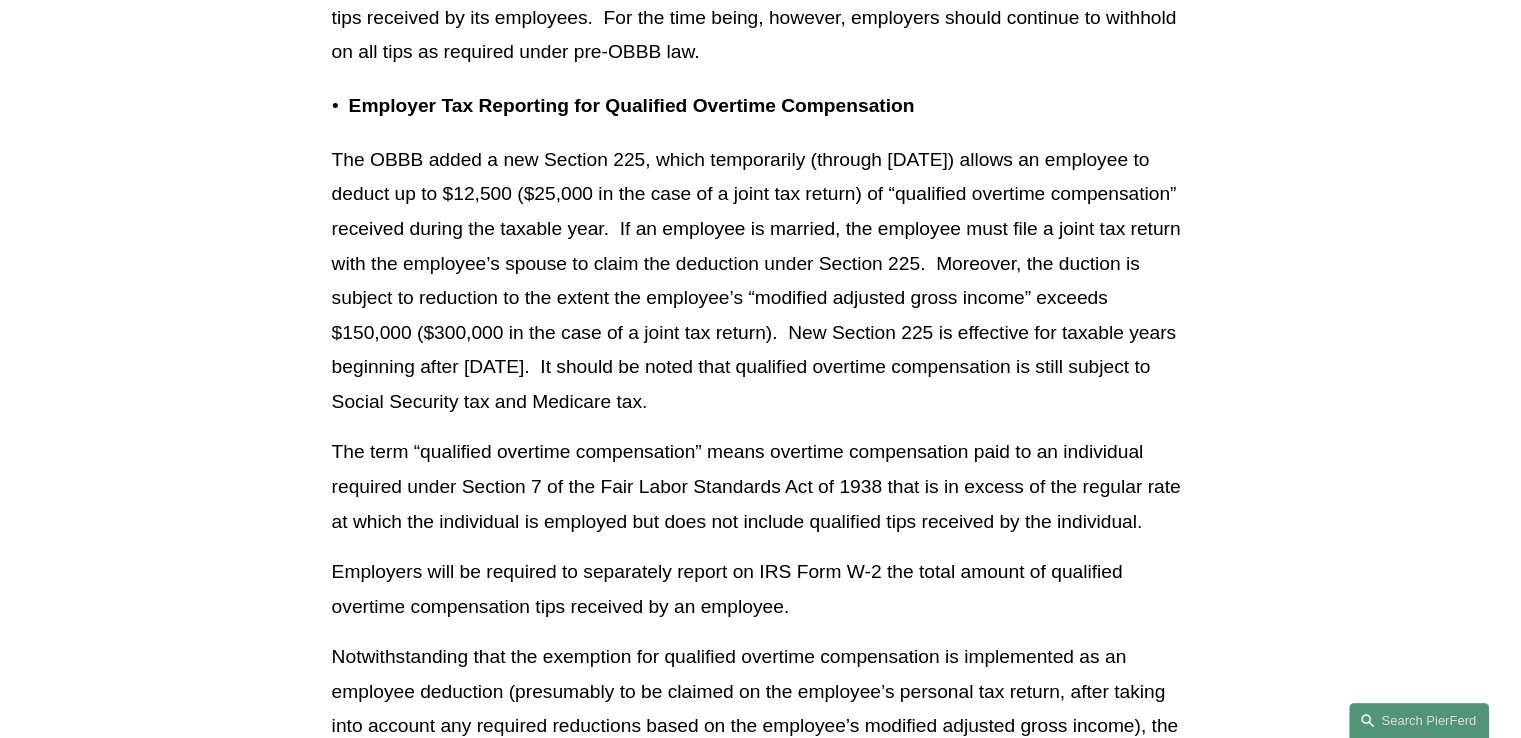 scroll, scrollTop: 8700, scrollLeft: 0, axis: vertical 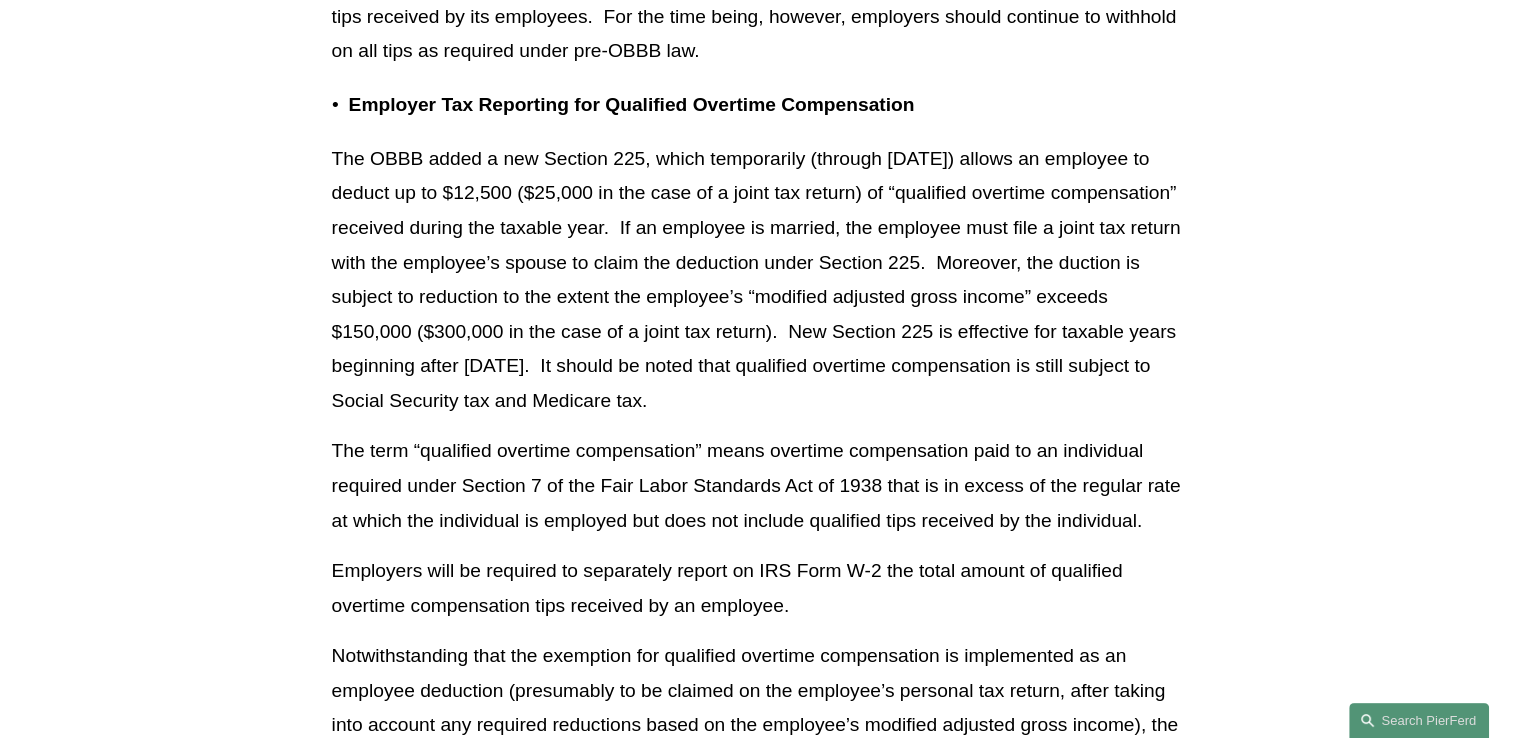 drag, startPoint x: 772, startPoint y: 369, endPoint x: 921, endPoint y: 389, distance: 150.33629 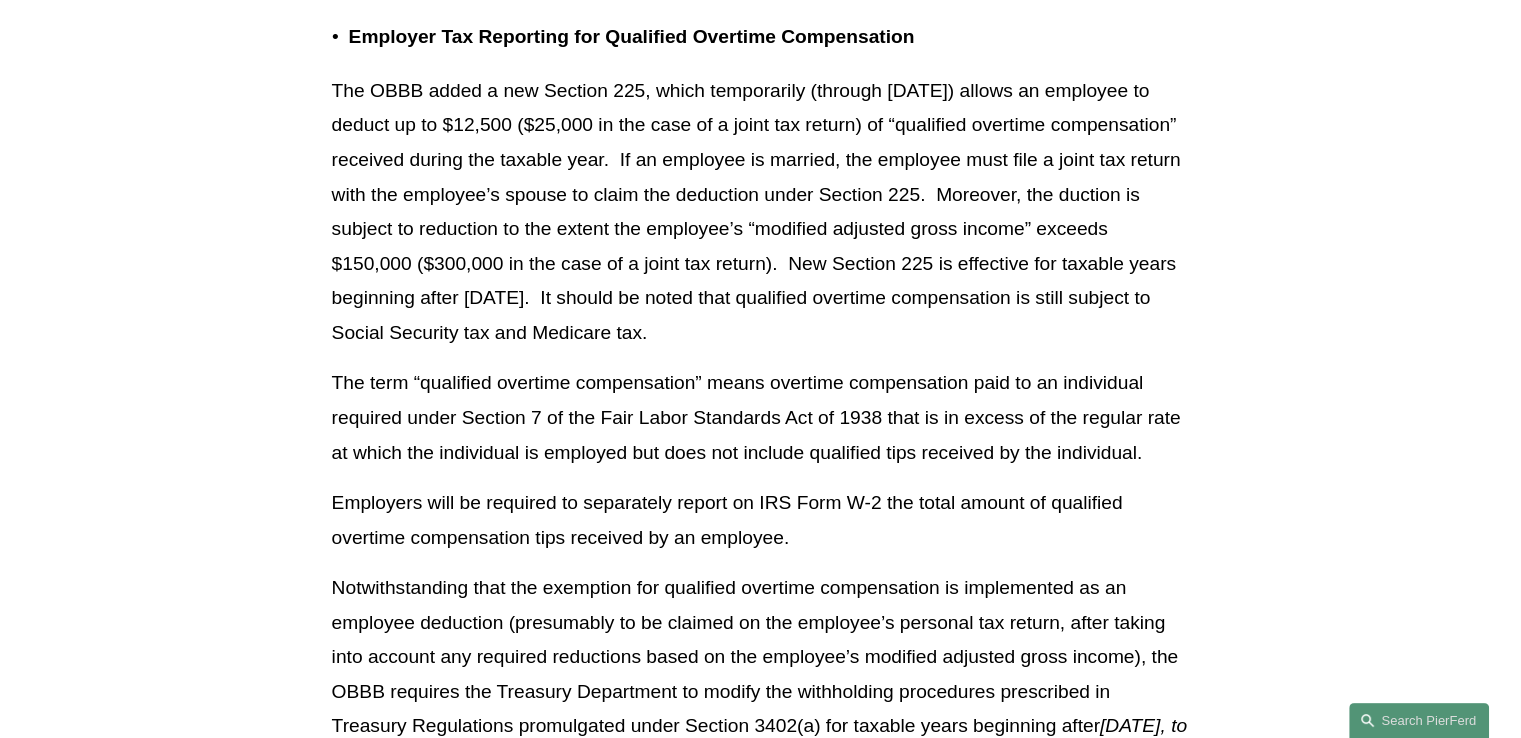 scroll, scrollTop: 8800, scrollLeft: 0, axis: vertical 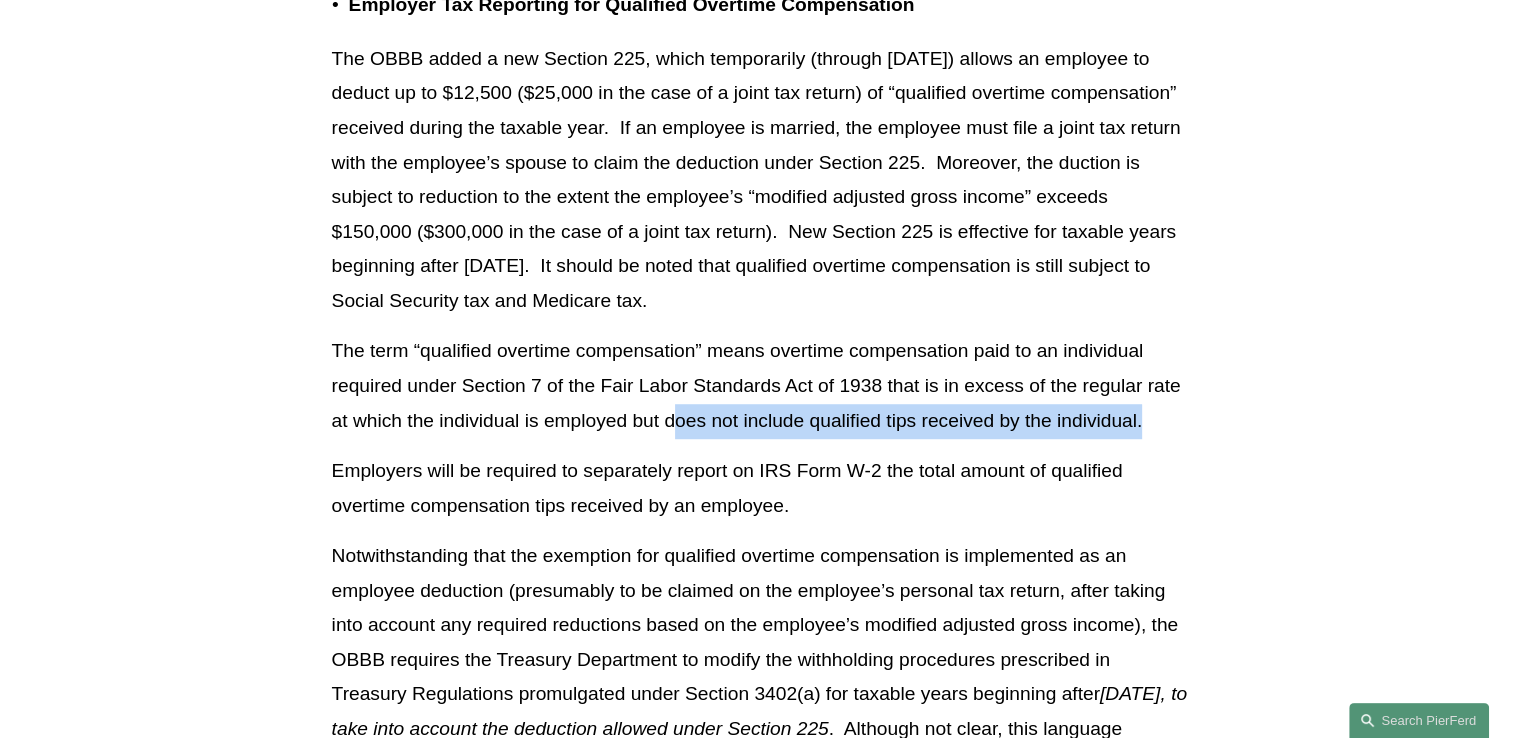 drag, startPoint x: 672, startPoint y: 422, endPoint x: 1154, endPoint y: 407, distance: 482.23334 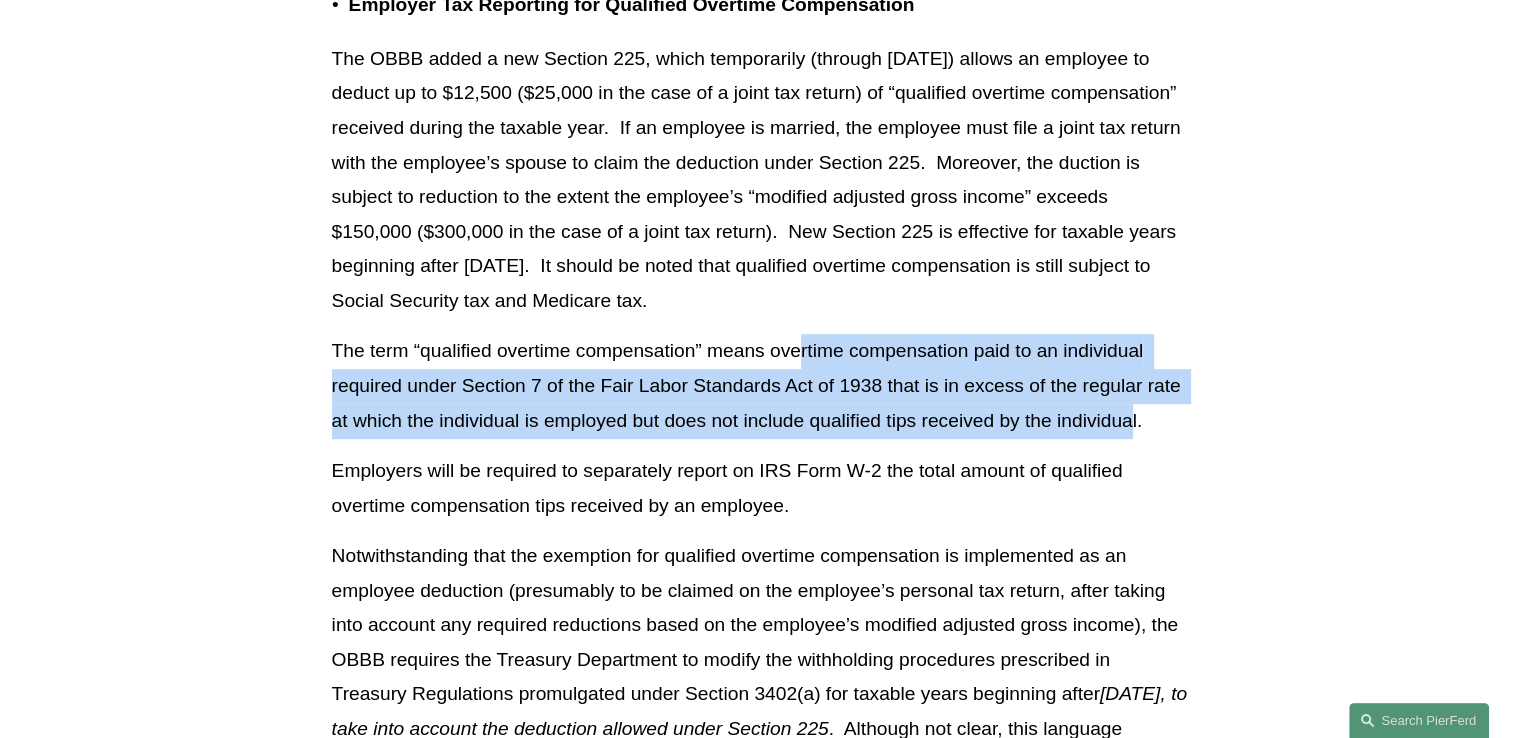 drag, startPoint x: 801, startPoint y: 353, endPoint x: 1132, endPoint y: 407, distance: 335.37592 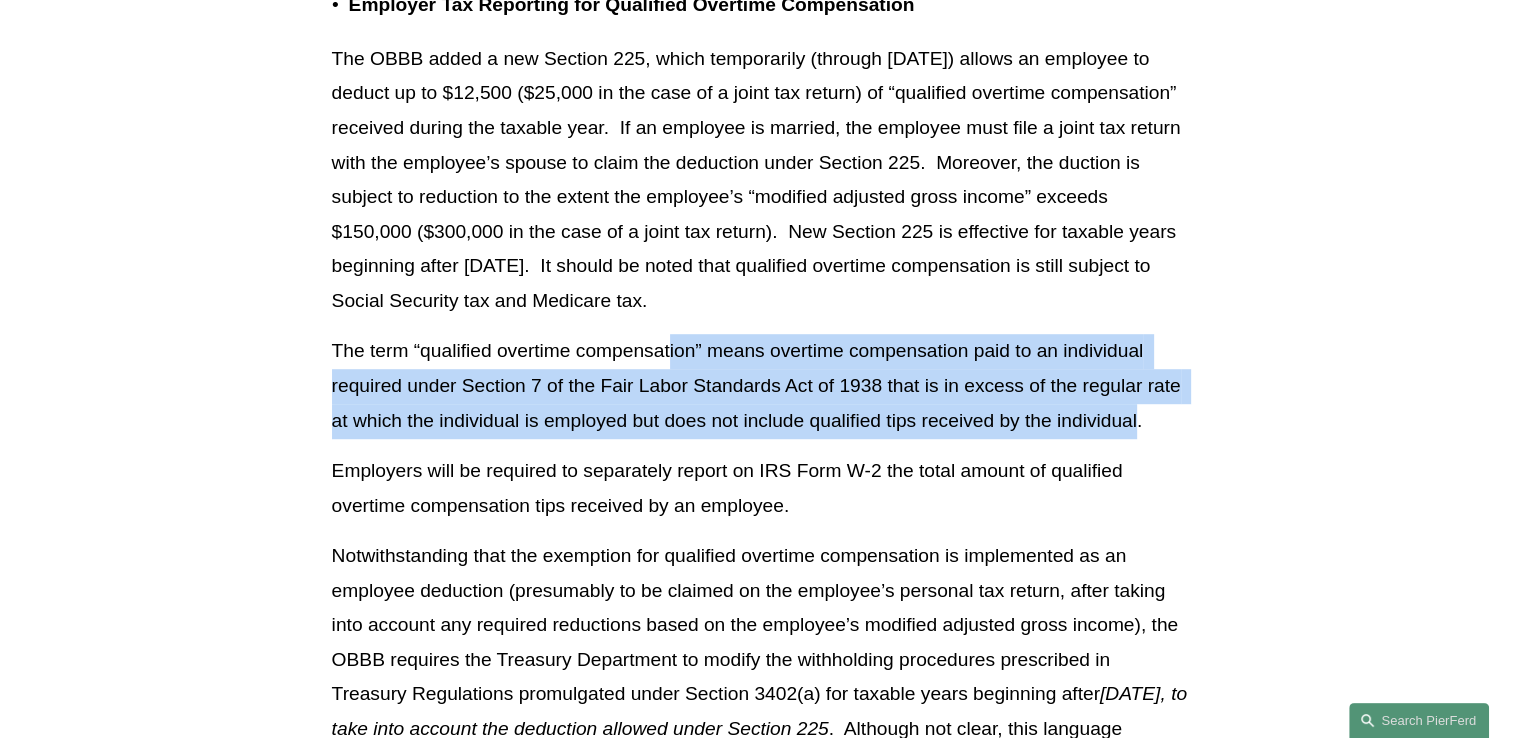 drag, startPoint x: 1136, startPoint y: 413, endPoint x: 668, endPoint y: 355, distance: 471.58032 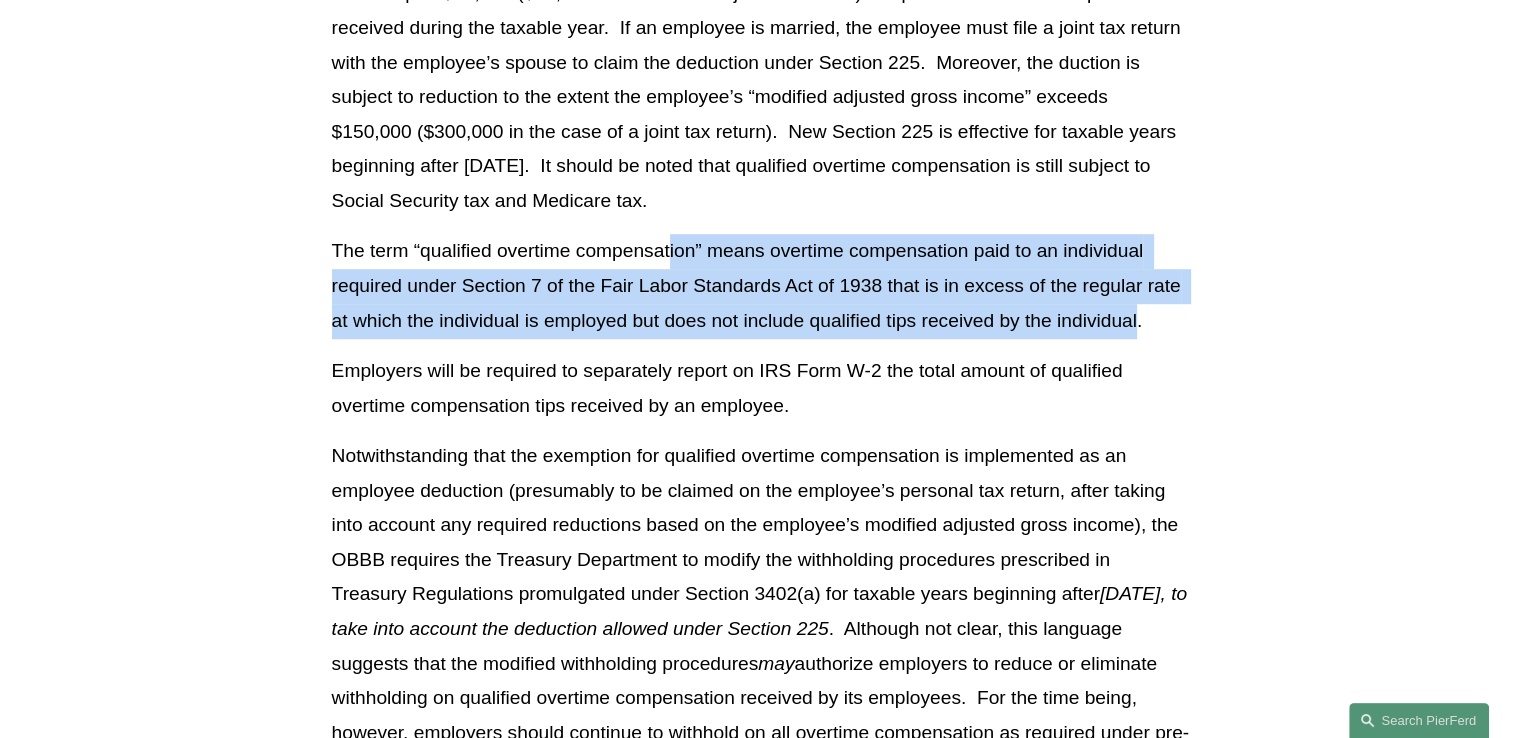 click on "The term “qualified overtime compensation” means overtime compensation paid to an individual required under Section 7 of the Fair Labor Standards Act of 1938 that is in excess of the regular rate at which the individual is employed but does not include qualified tips received by the individual." at bounding box center (761, 286) 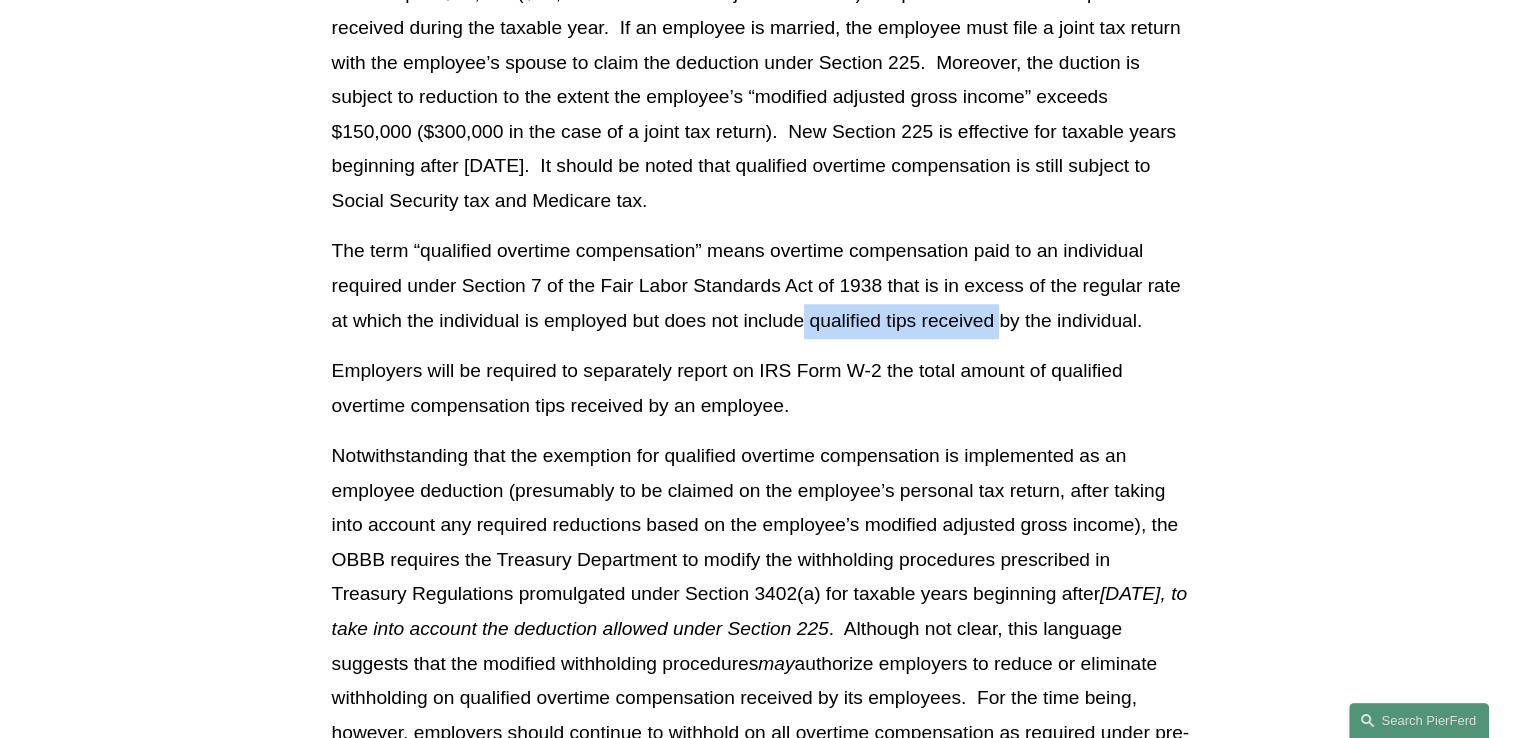 drag, startPoint x: 804, startPoint y: 321, endPoint x: 997, endPoint y: 318, distance: 193.02332 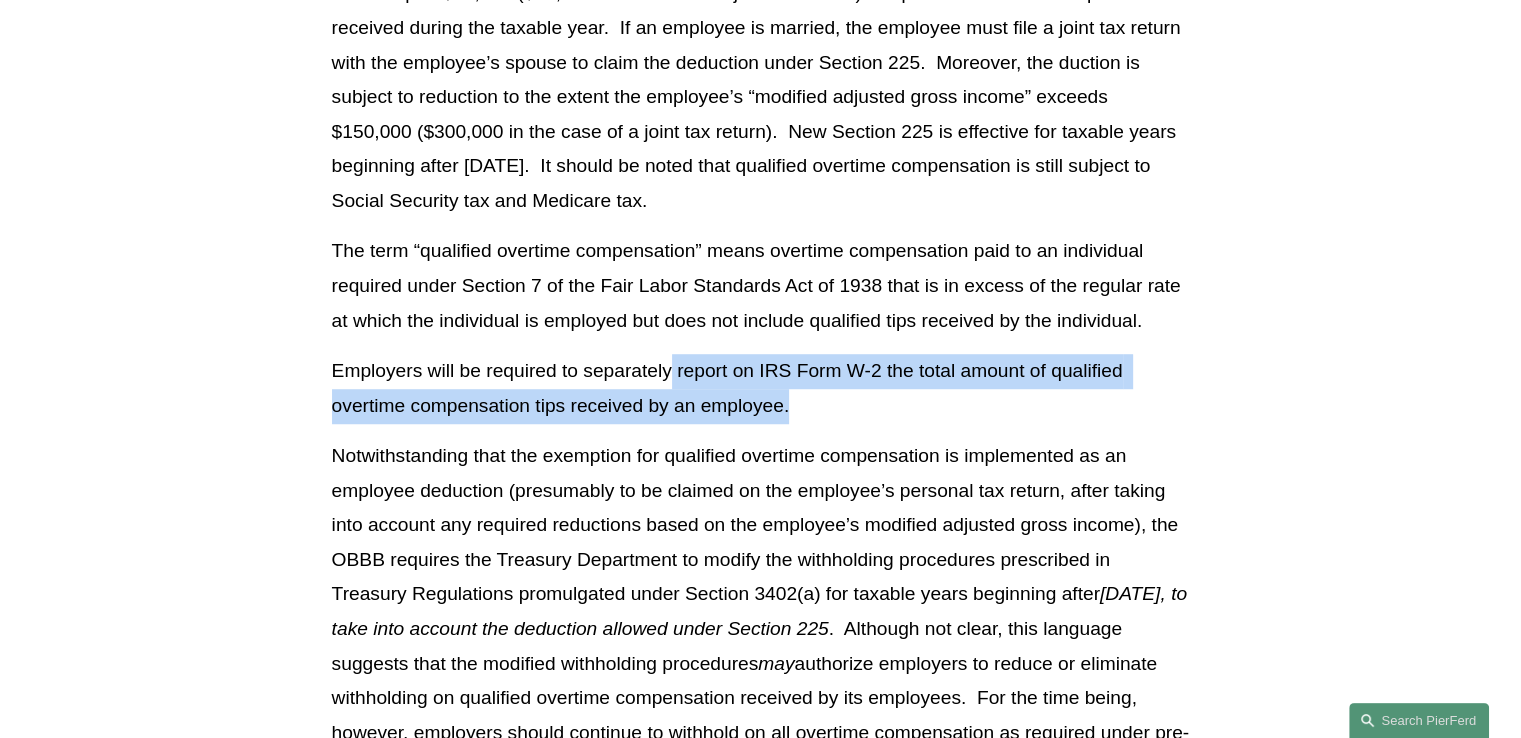 drag, startPoint x: 692, startPoint y: 379, endPoint x: 812, endPoint y: 400, distance: 121.82365 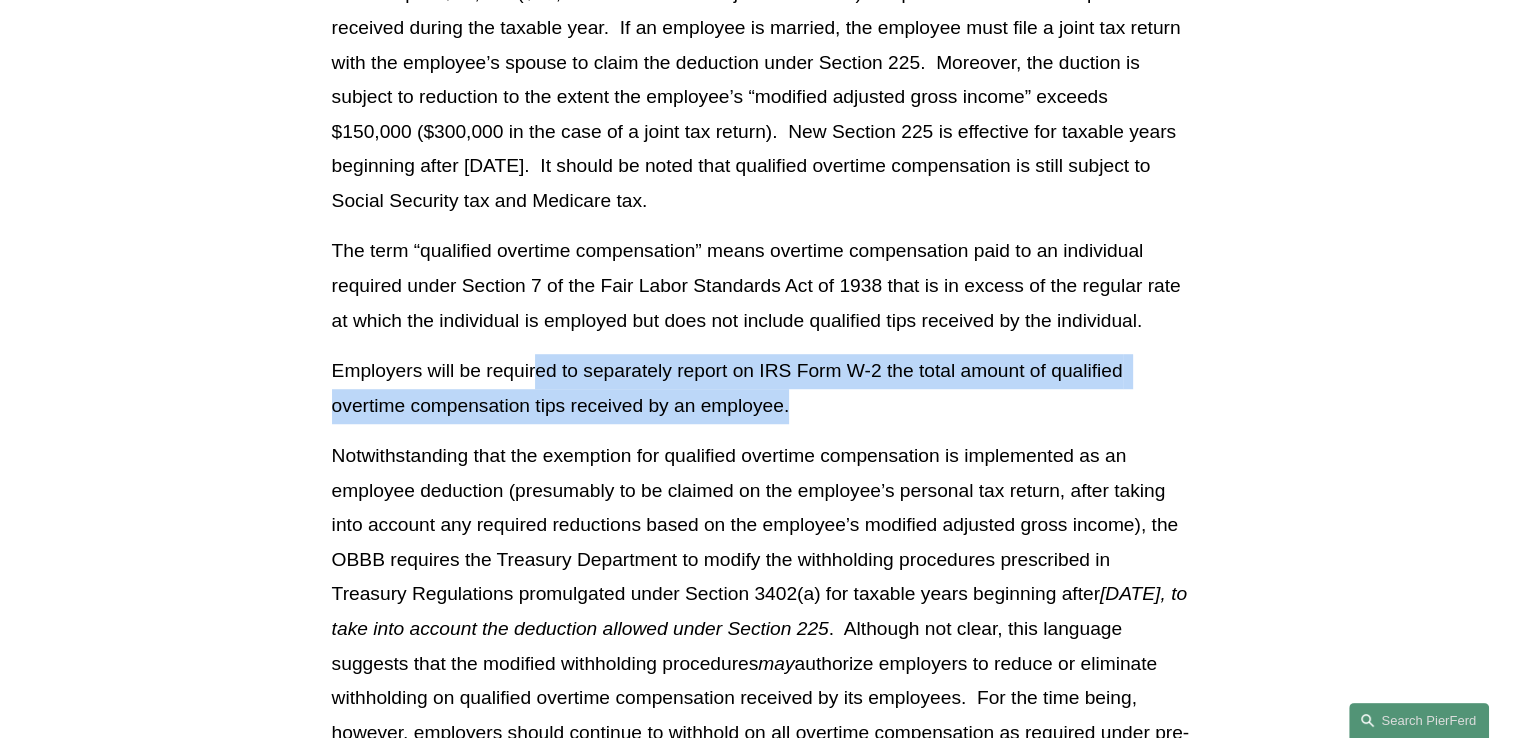 drag, startPoint x: 805, startPoint y: 403, endPoint x: 533, endPoint y: 379, distance: 273.05676 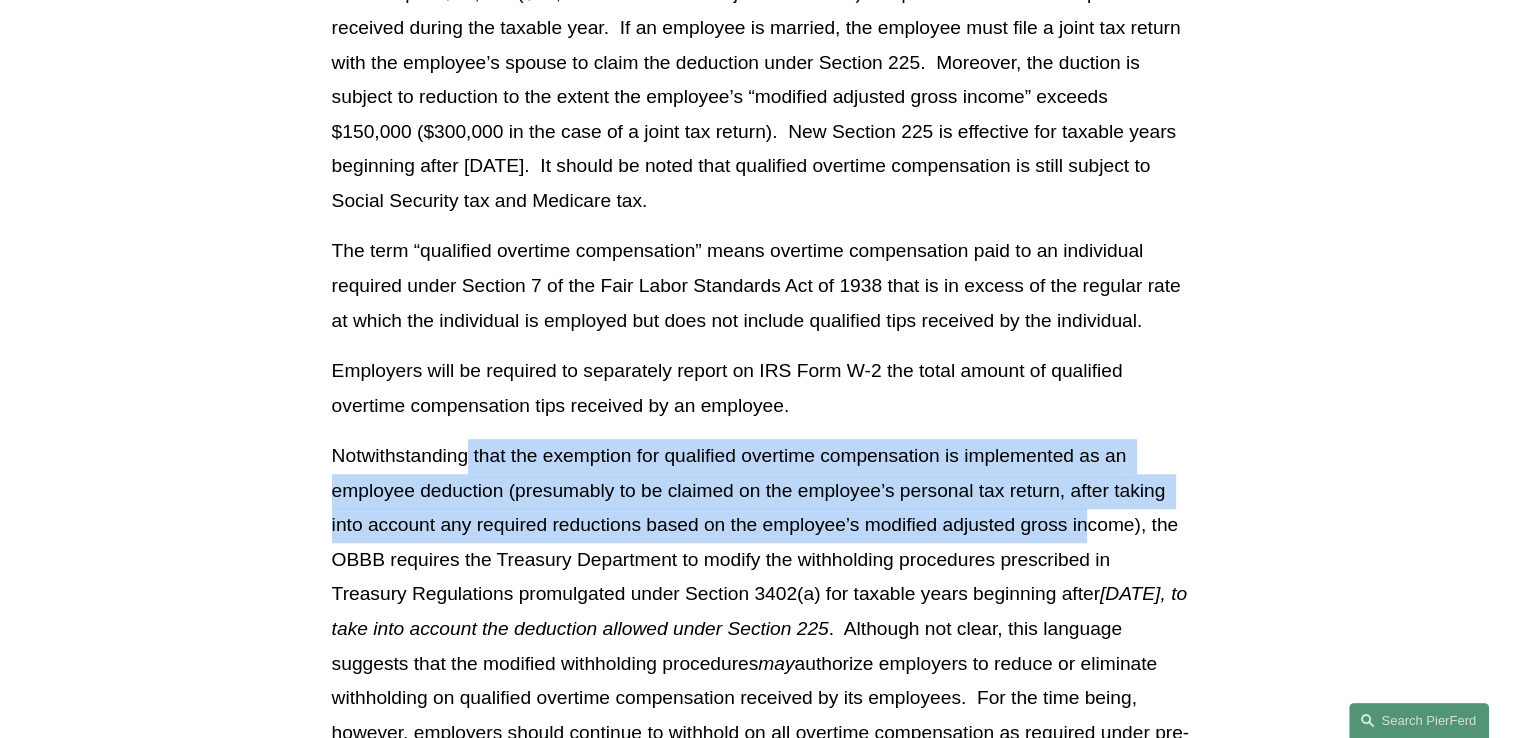 drag, startPoint x: 466, startPoint y: 458, endPoint x: 1085, endPoint y: 530, distance: 623.17334 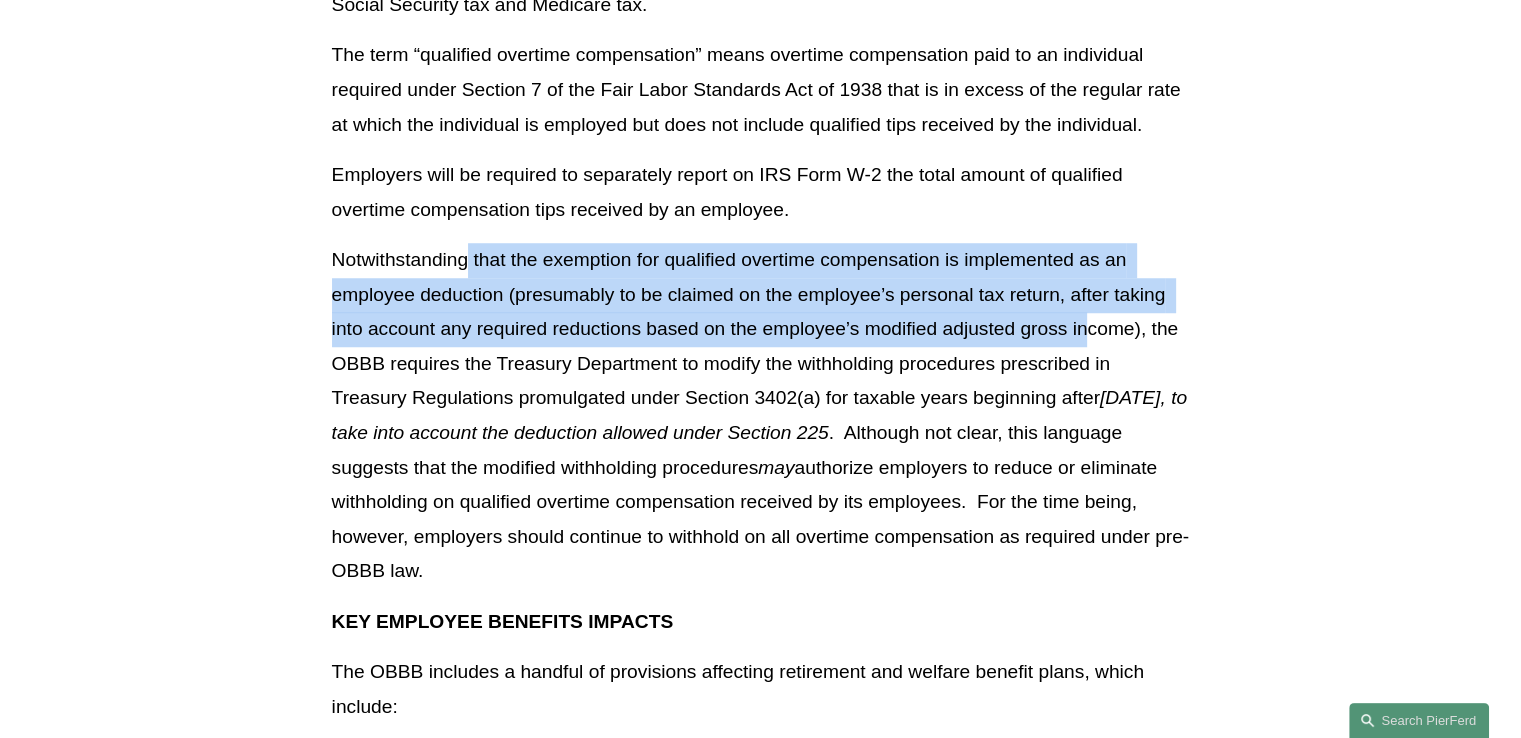 scroll, scrollTop: 9100, scrollLeft: 0, axis: vertical 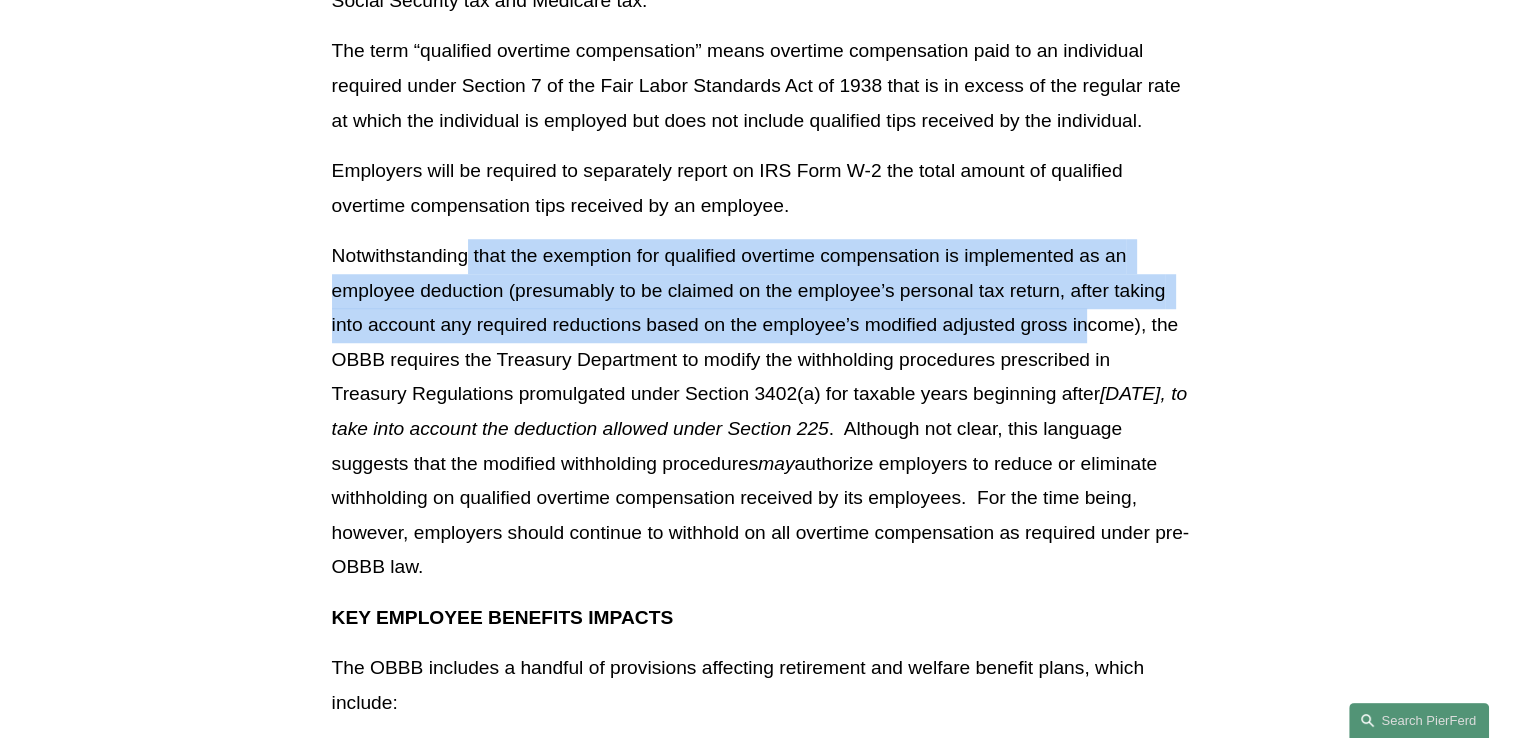 click on "Notwithstanding that the exemption for qualified overtime compensation is implemented as an employee deduction (presumably to be claimed on the employee’s personal tax return, after taking into account any required reductions based on the employee’s modified adjusted gross income), the OBBB requires the Treasury Department to modify the withholding procedures prescribed in Treasury Regulations promulgated under Section 3402(a) for taxable years beginning after  [DATE],   to take into account the deduction allowed under Section 225 .  Although not clear, this language suggests that the modified withholding procedures  may  authorize employers to reduce or eliminate withholding on qualified overtime compensation received by its employees.  For the time being, however, employers should continue to withhold on all overtime compensation as required under pre-OBBB law." at bounding box center [761, 412] 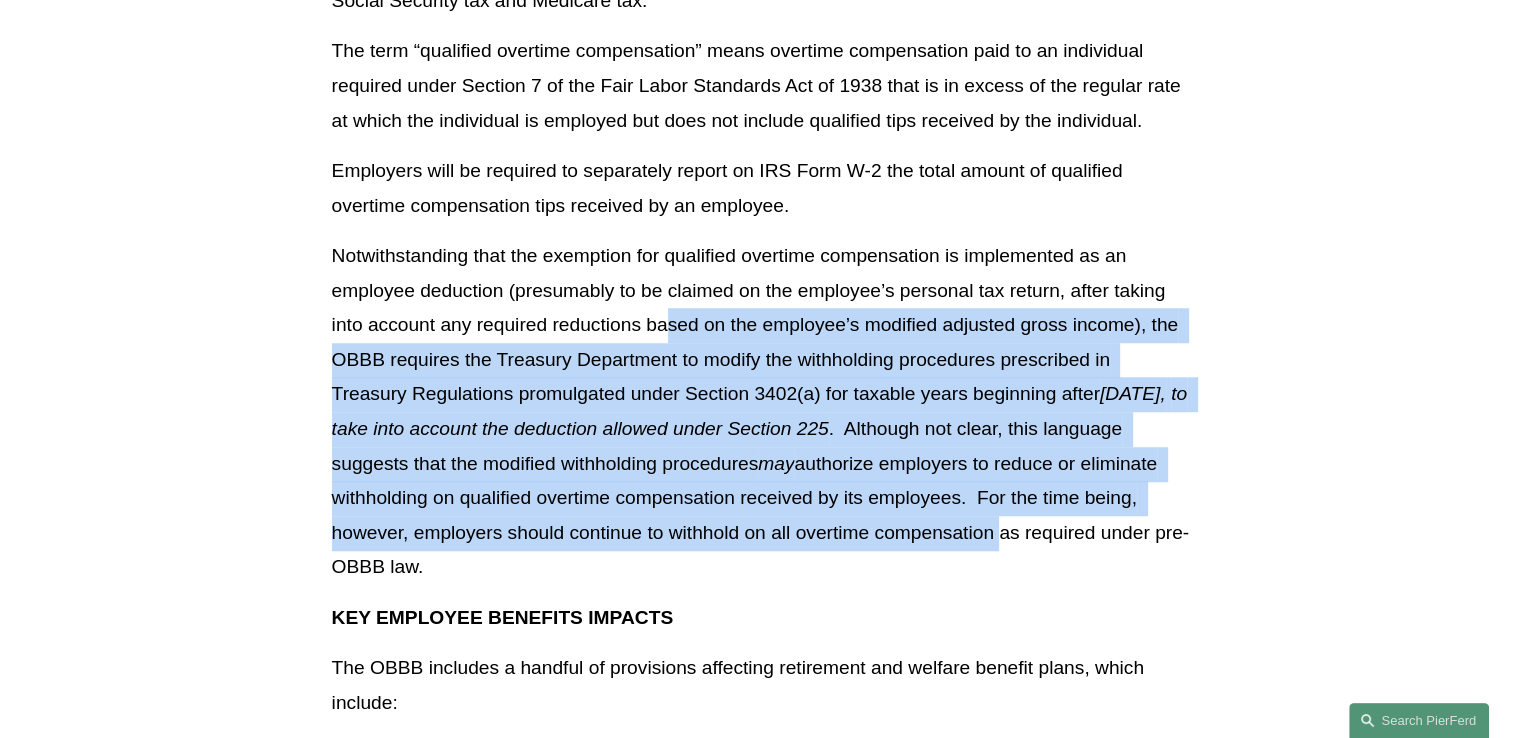 drag, startPoint x: 668, startPoint y: 333, endPoint x: 1124, endPoint y: 537, distance: 499.5518 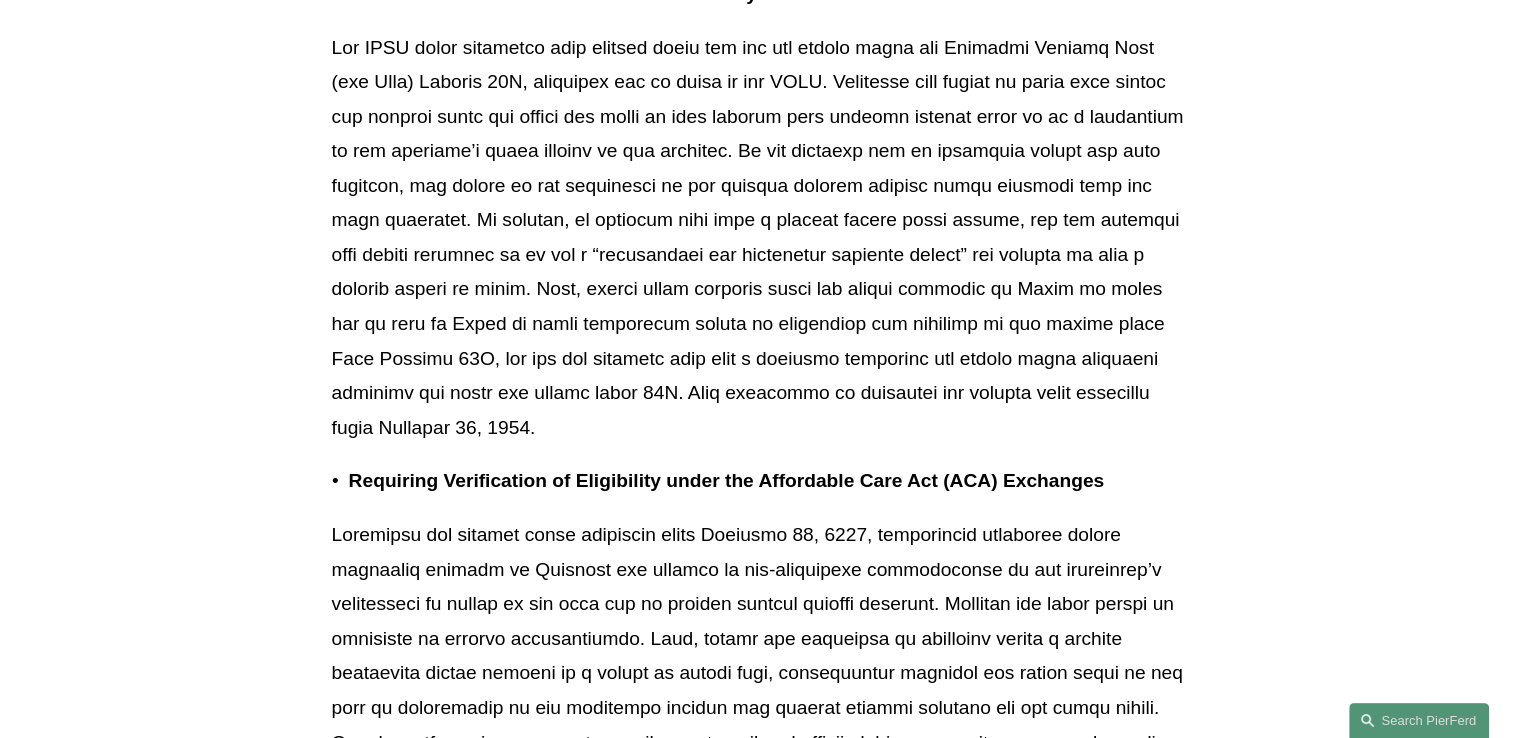 scroll, scrollTop: 10400, scrollLeft: 0, axis: vertical 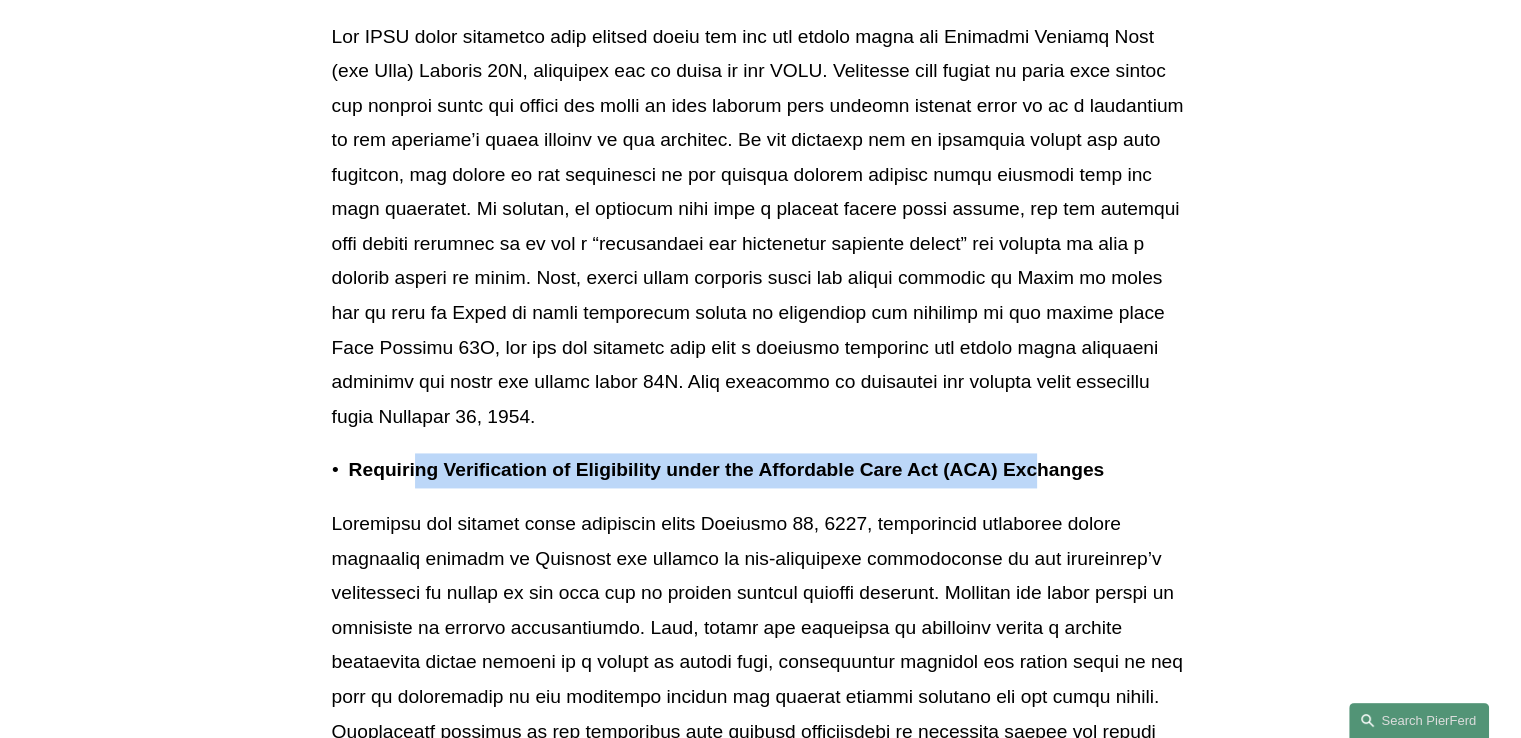drag, startPoint x: 415, startPoint y: 474, endPoint x: 1042, endPoint y: 479, distance: 627.01996 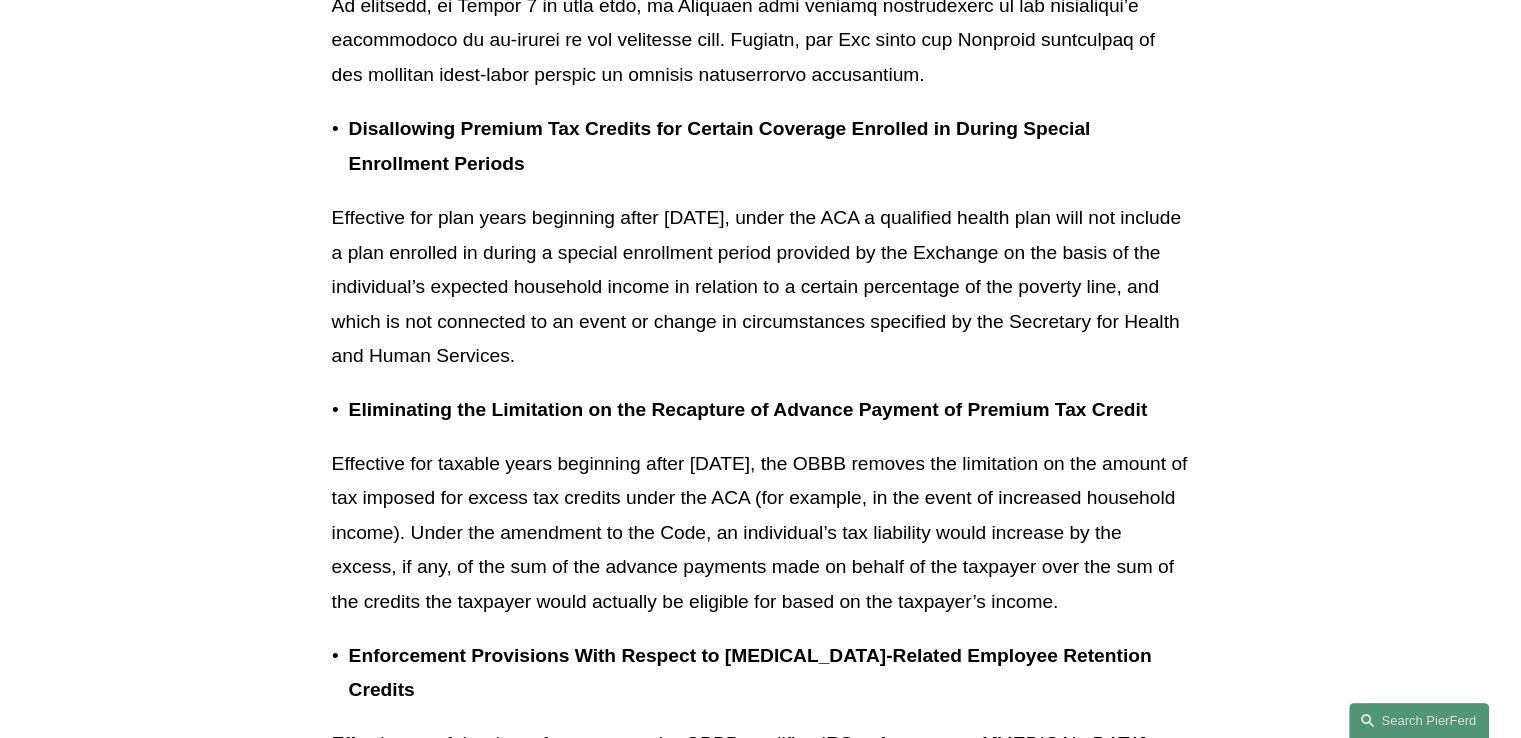 scroll, scrollTop: 11300, scrollLeft: 0, axis: vertical 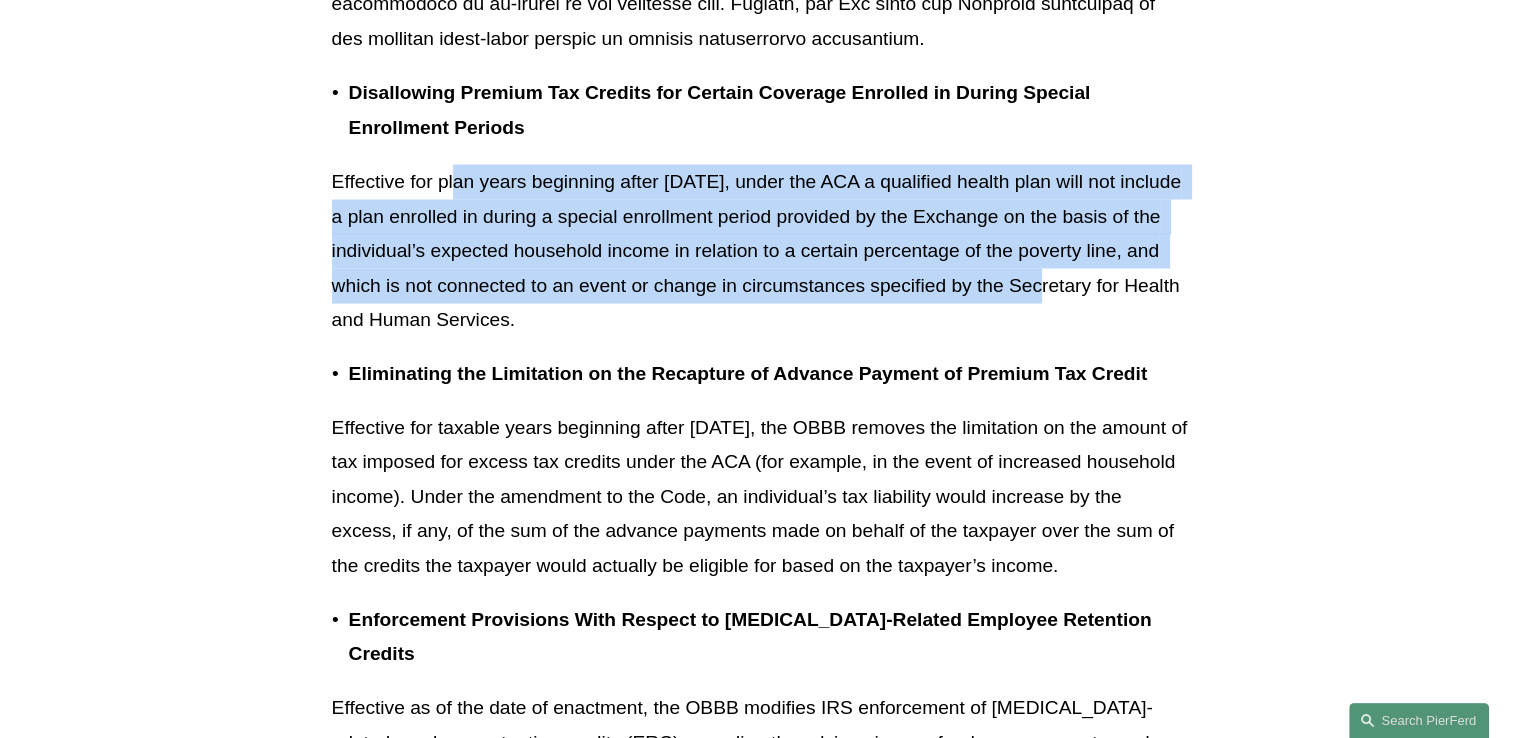 drag, startPoint x: 457, startPoint y: 156, endPoint x: 1025, endPoint y: 255, distance: 576.5631 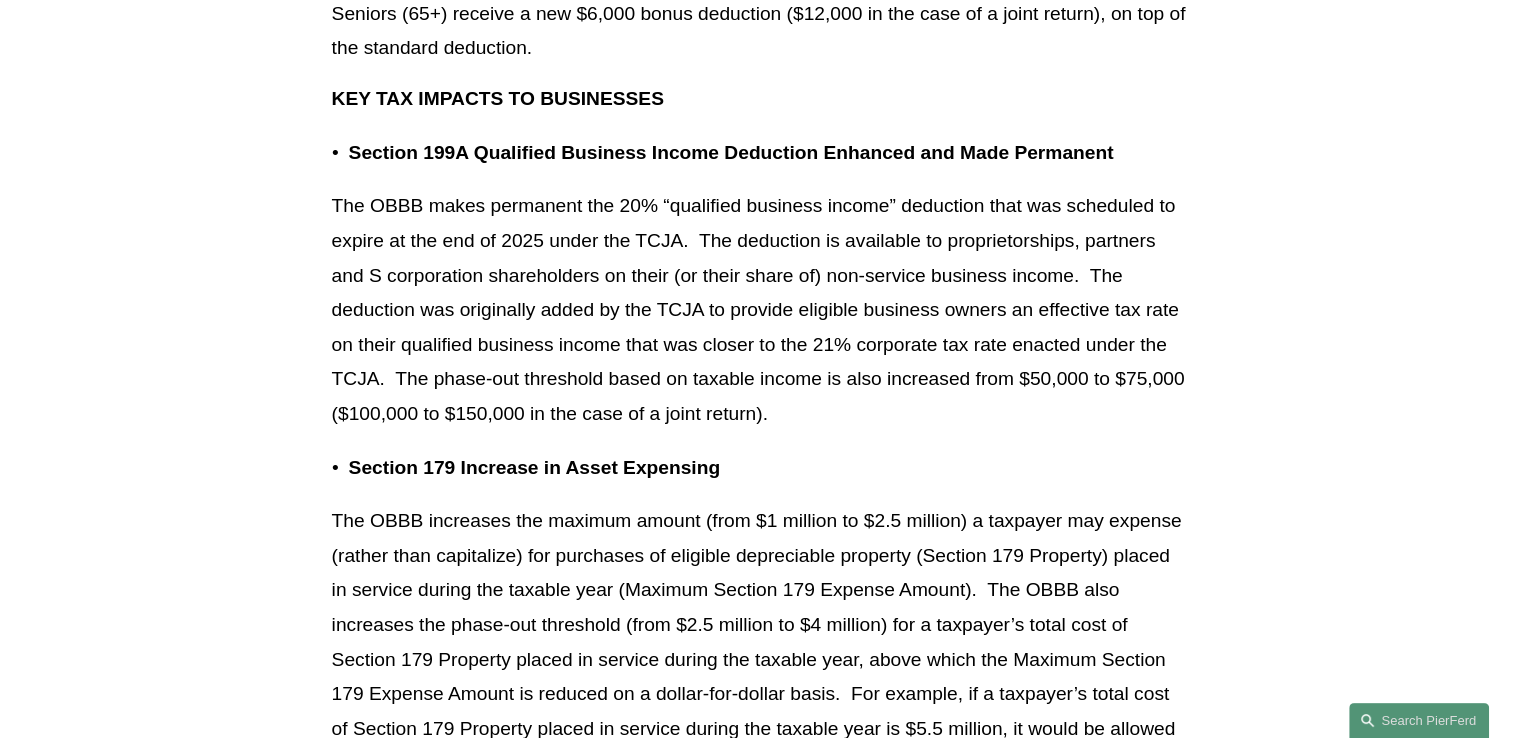 scroll, scrollTop: 1700, scrollLeft: 0, axis: vertical 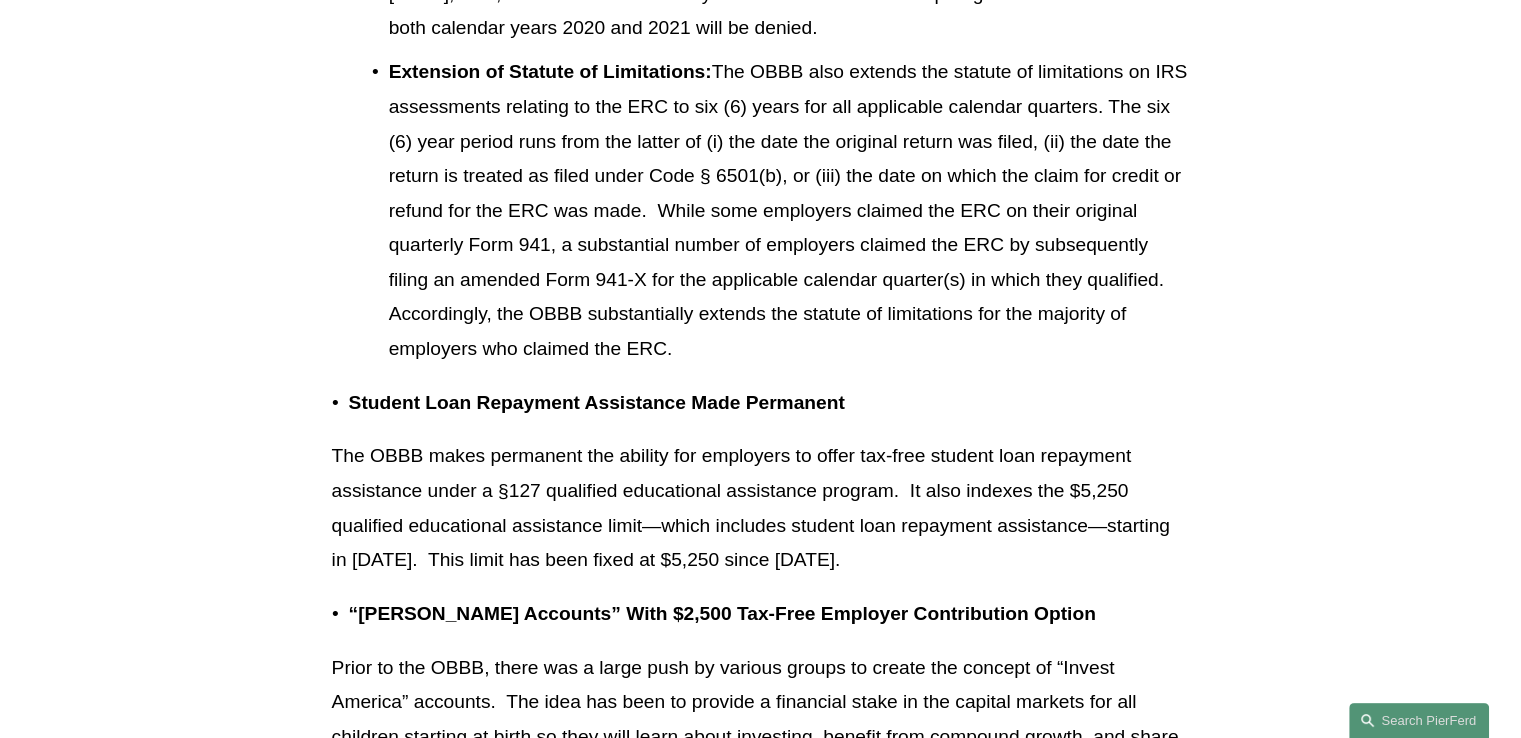 click on "Extension of Statute of Limitations:  The OBBB also extends the statute of limitations on IRS assessments relating to the ERC to six (6) years for all applicable calendar quarters. The six (6) year period runs from the latter of (i) the date the original return was filed, (ii) the date the return is treated as filed under Code § 6501(b), or (iii) the date on which the claim for credit or refund for the ERC was made.  While some employers claimed the ERC on their original quarterly Form 941, a substantial number of employers claimed the ERC by subsequently filing an amended Form 941-X for the applicable calendar quarter(s) in which they qualified. Accordingly, the OBBB substantially extends the statute of limitations for the majority of employers who claimed the ERC." at bounding box center [789, 210] 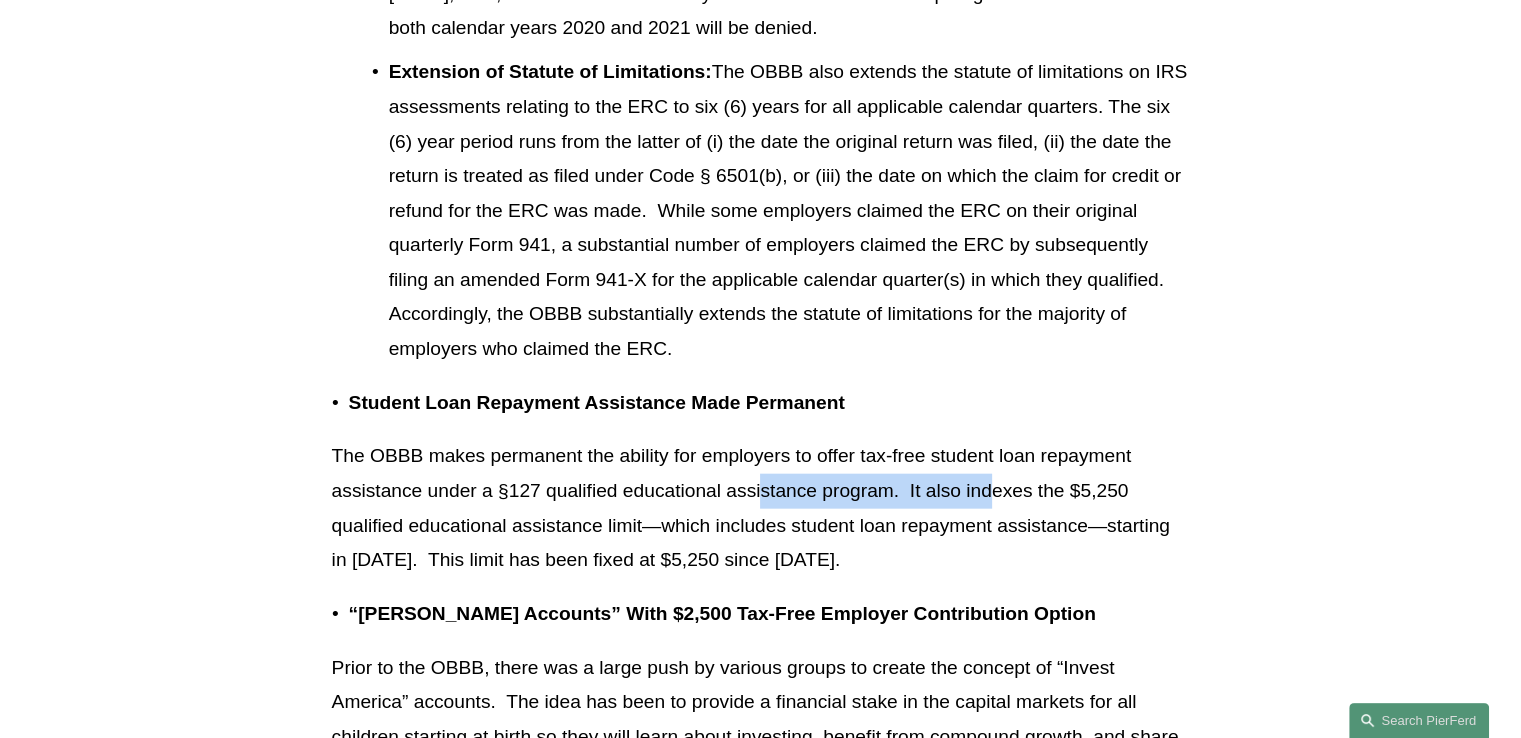 drag, startPoint x: 760, startPoint y: 467, endPoint x: 989, endPoint y: 465, distance: 229.00873 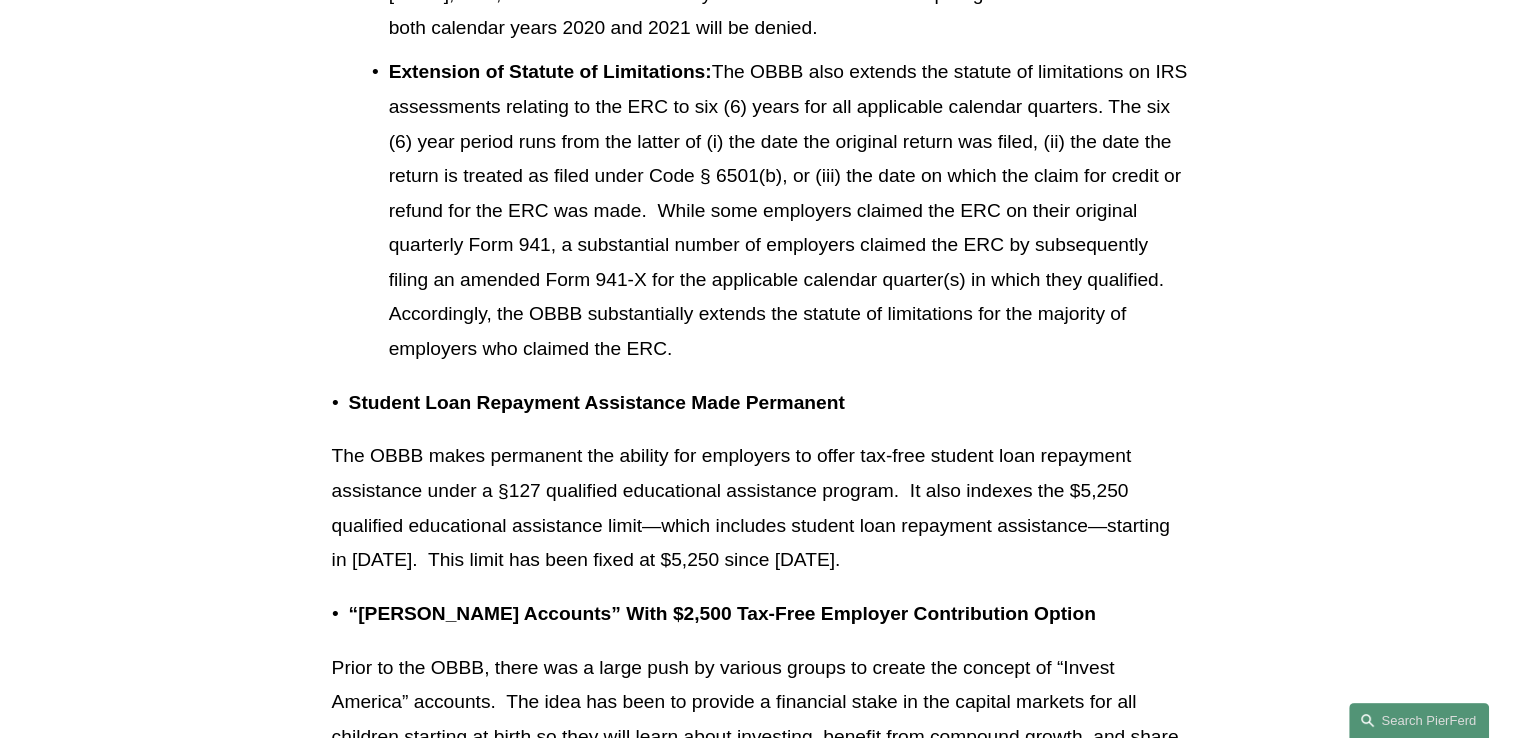 click on "Back to Insights
Tax Implications Under The One Big Beautiful Bill
Client Alert
[DATE]
Written By  [PERSON_NAME]
Download PDF It is worth noting that the OBBB does not include any changes to the carried interest rules, nor does it adopt (i) a so-called Revenge Tax (proposed Section 899) that would have imposed additional U.S. tax on U.S. source income derived by taxpayers resident in countries the [DEMOGRAPHIC_DATA] determined imposed unfair taxes on U.S. taxpayers (namely, the OECD Pillar Two 15% minimum tax and digital service taxes) or (ii) an additional tax on the profits derived from litigation finance companies.  KEY TAX IMPACTS TO INDIVIDUALS Permanent Extension of Individual Tax Rate Cuts (Section 1) Senior Tax Relief after" at bounding box center (760, -146) 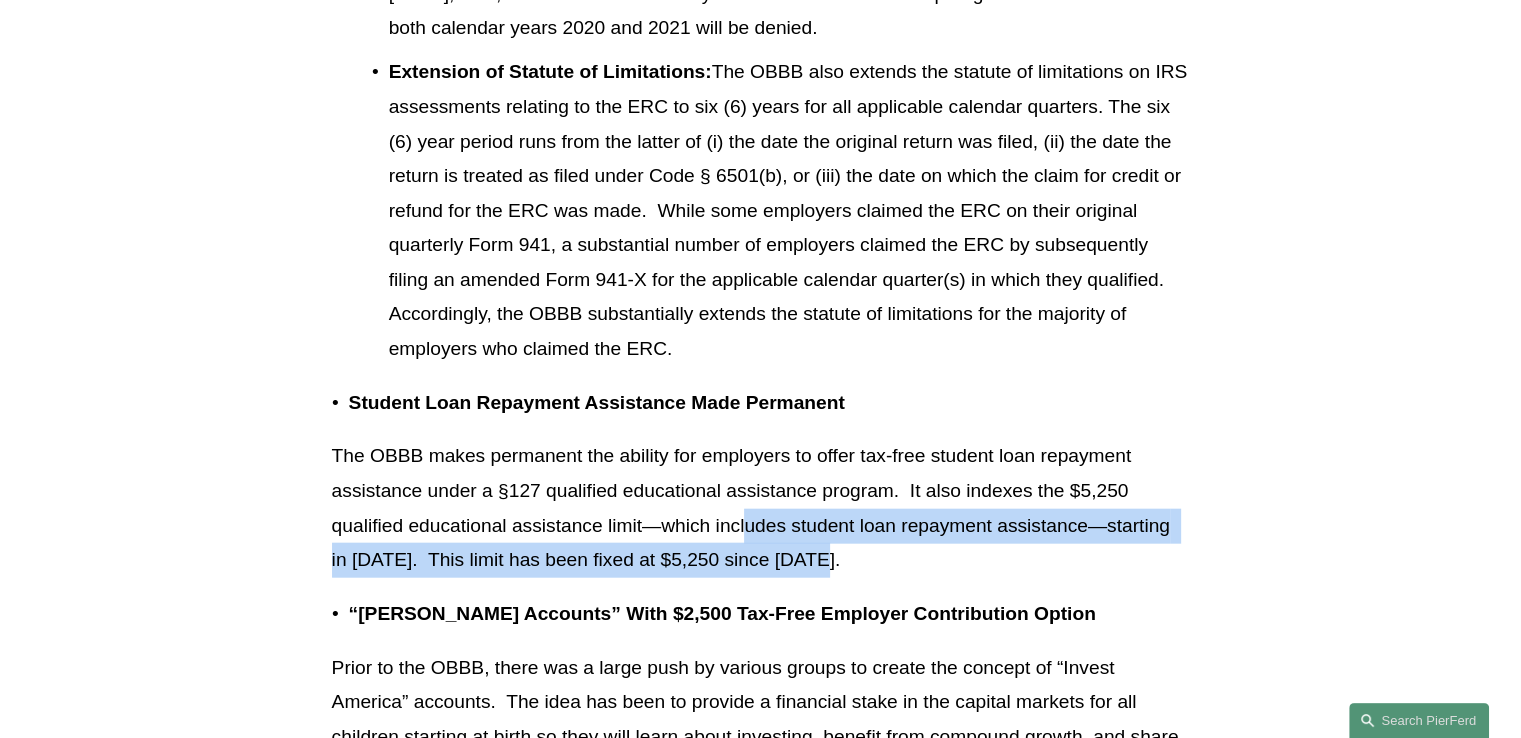 drag, startPoint x: 744, startPoint y: 490, endPoint x: 912, endPoint y: 529, distance: 172.46739 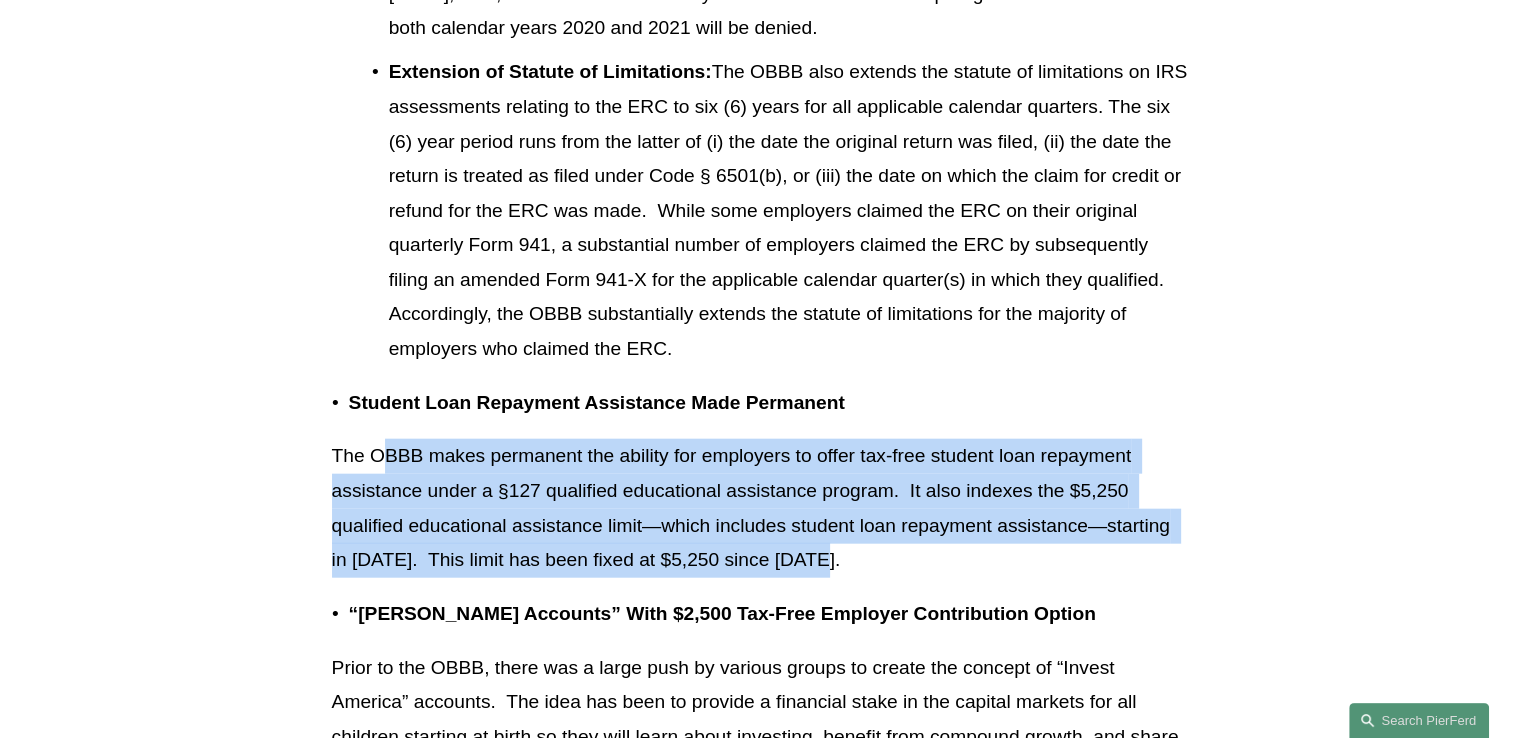 drag, startPoint x: 865, startPoint y: 531, endPoint x: 384, endPoint y: 426, distance: 492.32712 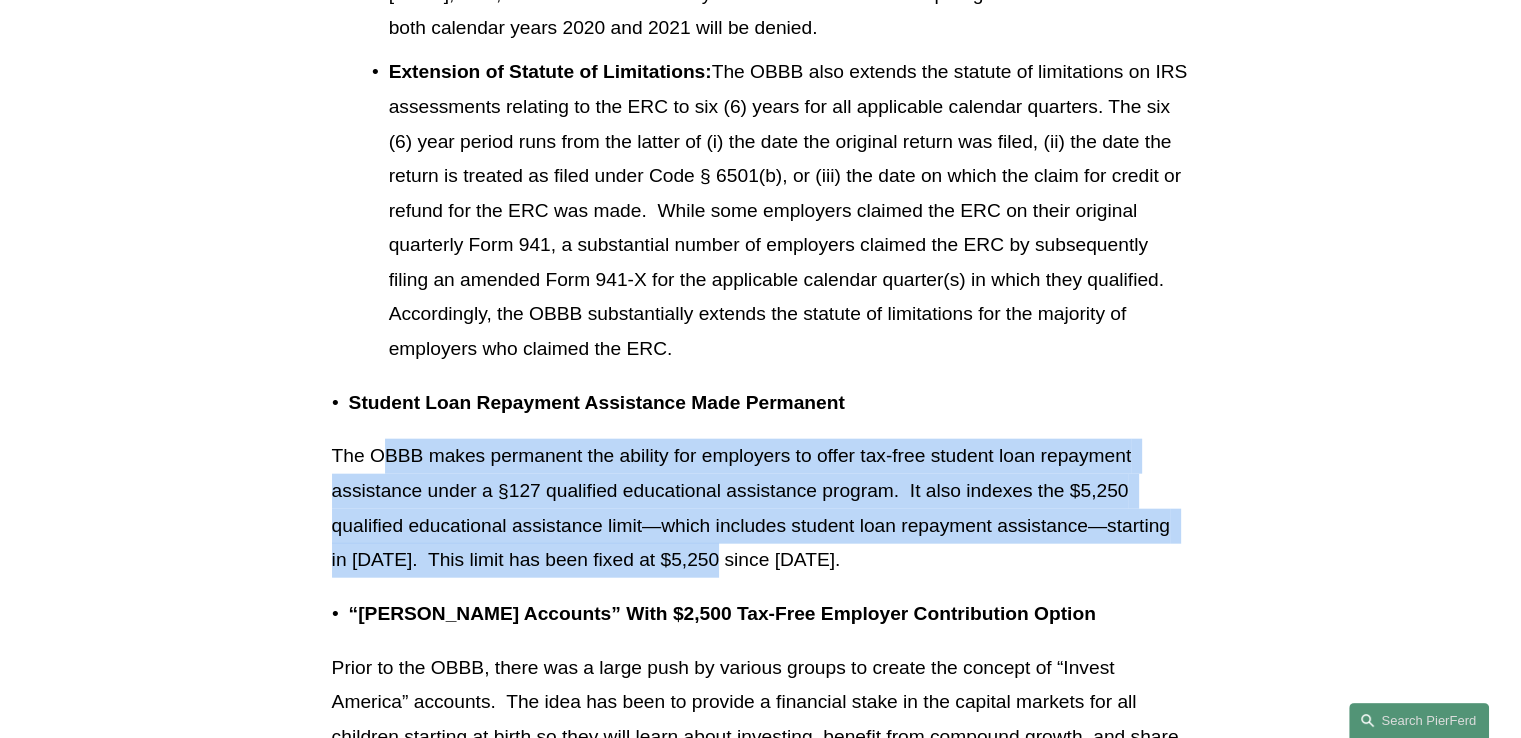drag, startPoint x: 384, startPoint y: 426, endPoint x: 715, endPoint y: 511, distance: 341.73965 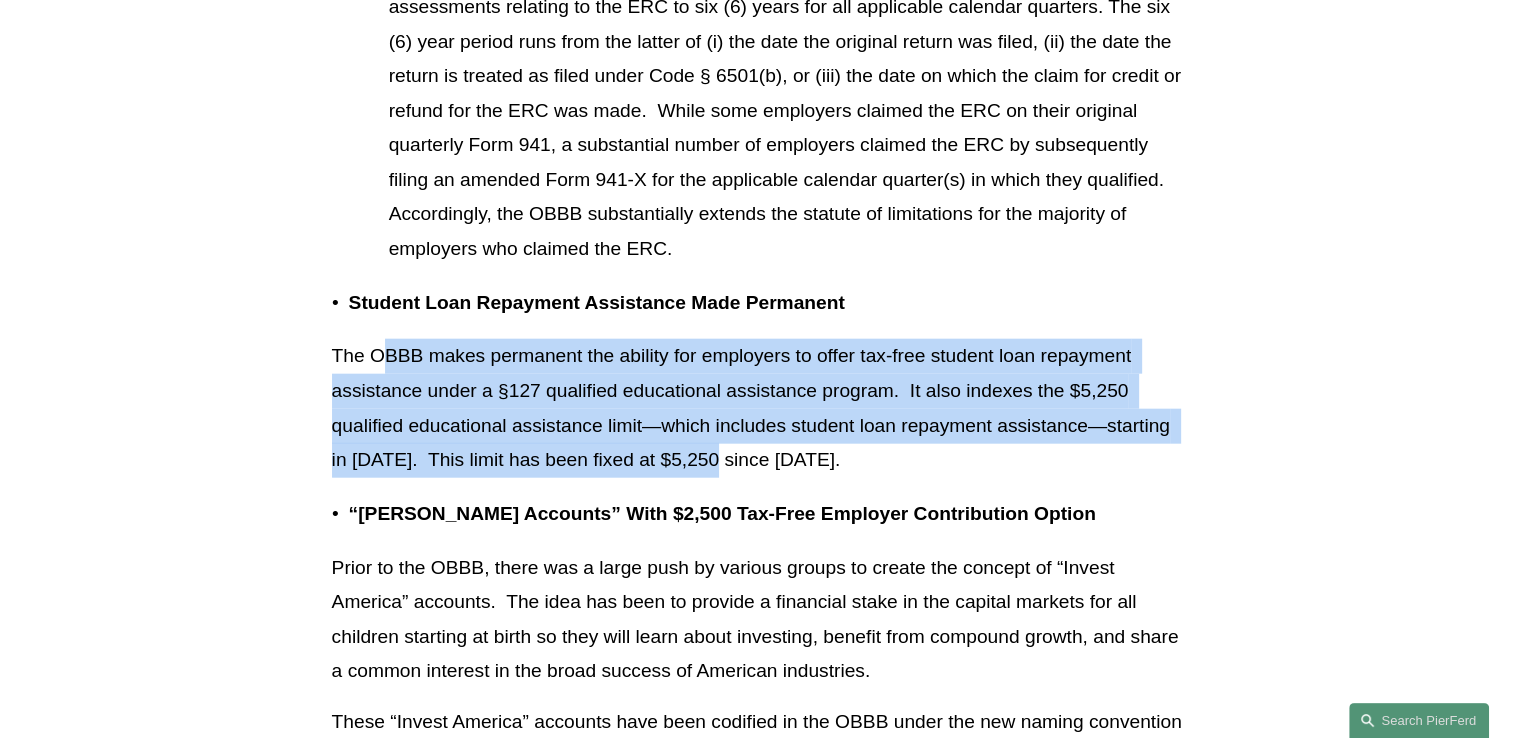 scroll, scrollTop: 12440, scrollLeft: 0, axis: vertical 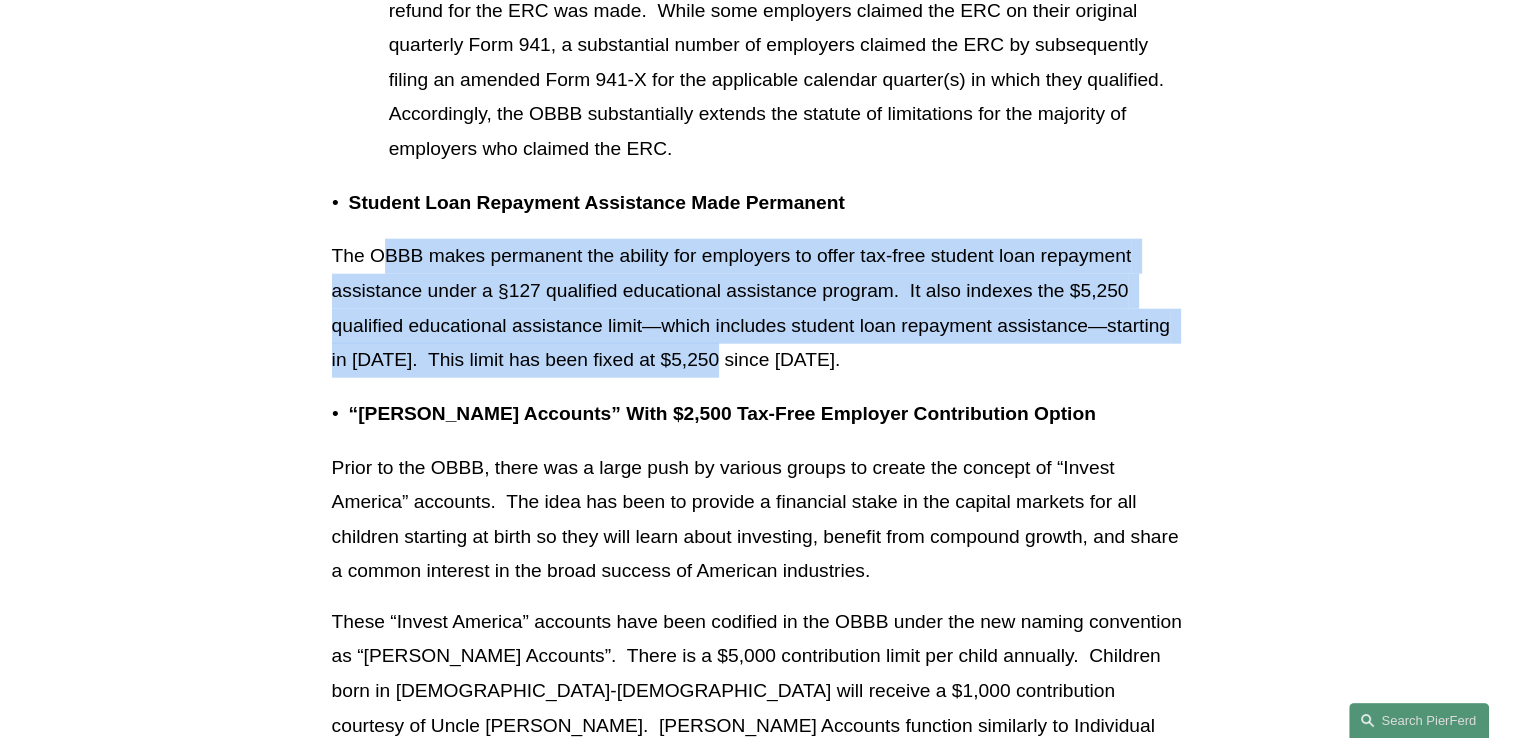 click on "The OBBB makes permanent the ability for employers to offer tax-free student loan repayment assistance under a §127 qualified educational assistance program.  It also indexes the $5,250 qualified educational assistance limit—which includes student loan repayment assistance—starting in [DATE].  This limit has been fixed at $5,250 since [DATE]." at bounding box center (761, 308) 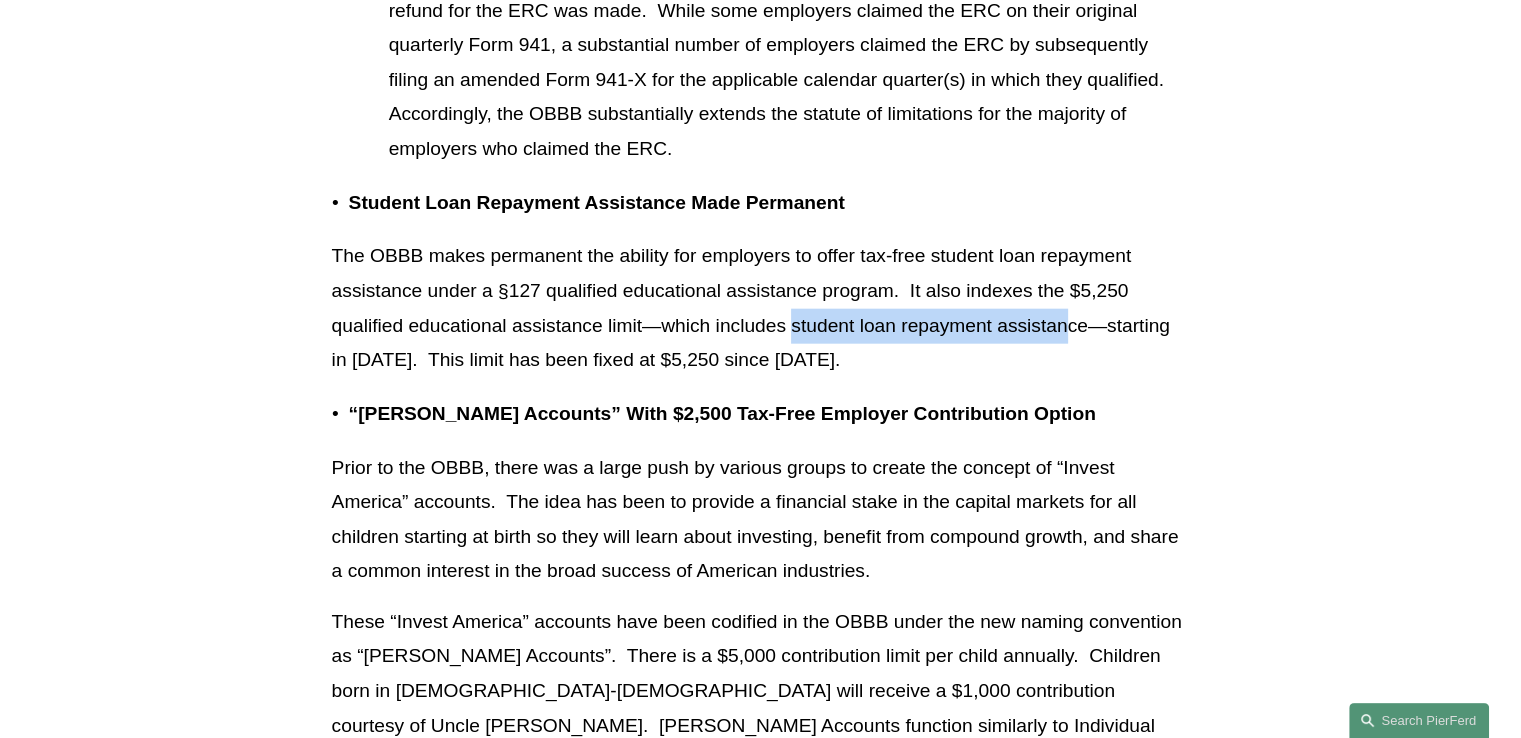 drag, startPoint x: 792, startPoint y: 294, endPoint x: 1066, endPoint y: 300, distance: 274.06567 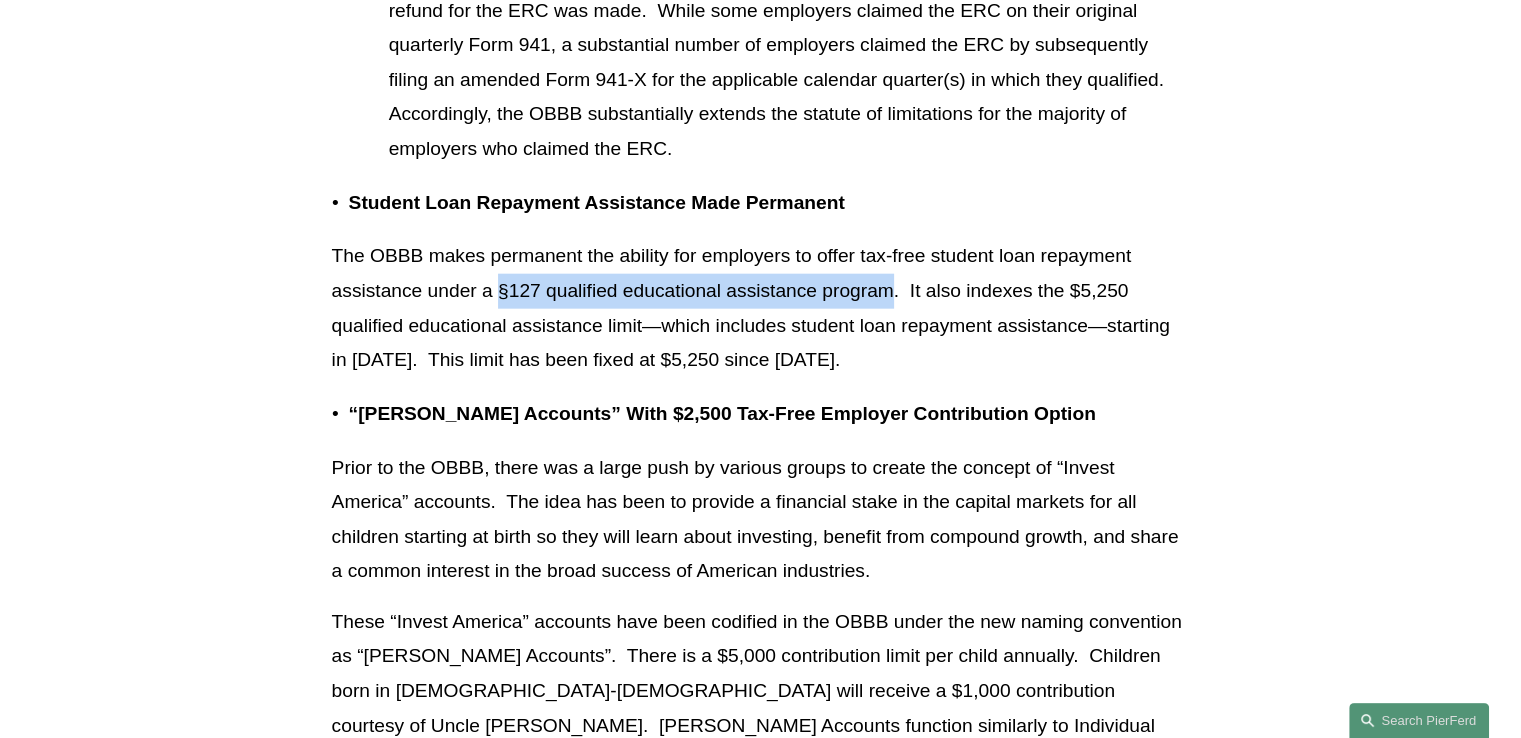 drag, startPoint x: 499, startPoint y: 256, endPoint x: 888, endPoint y: 260, distance: 389.02057 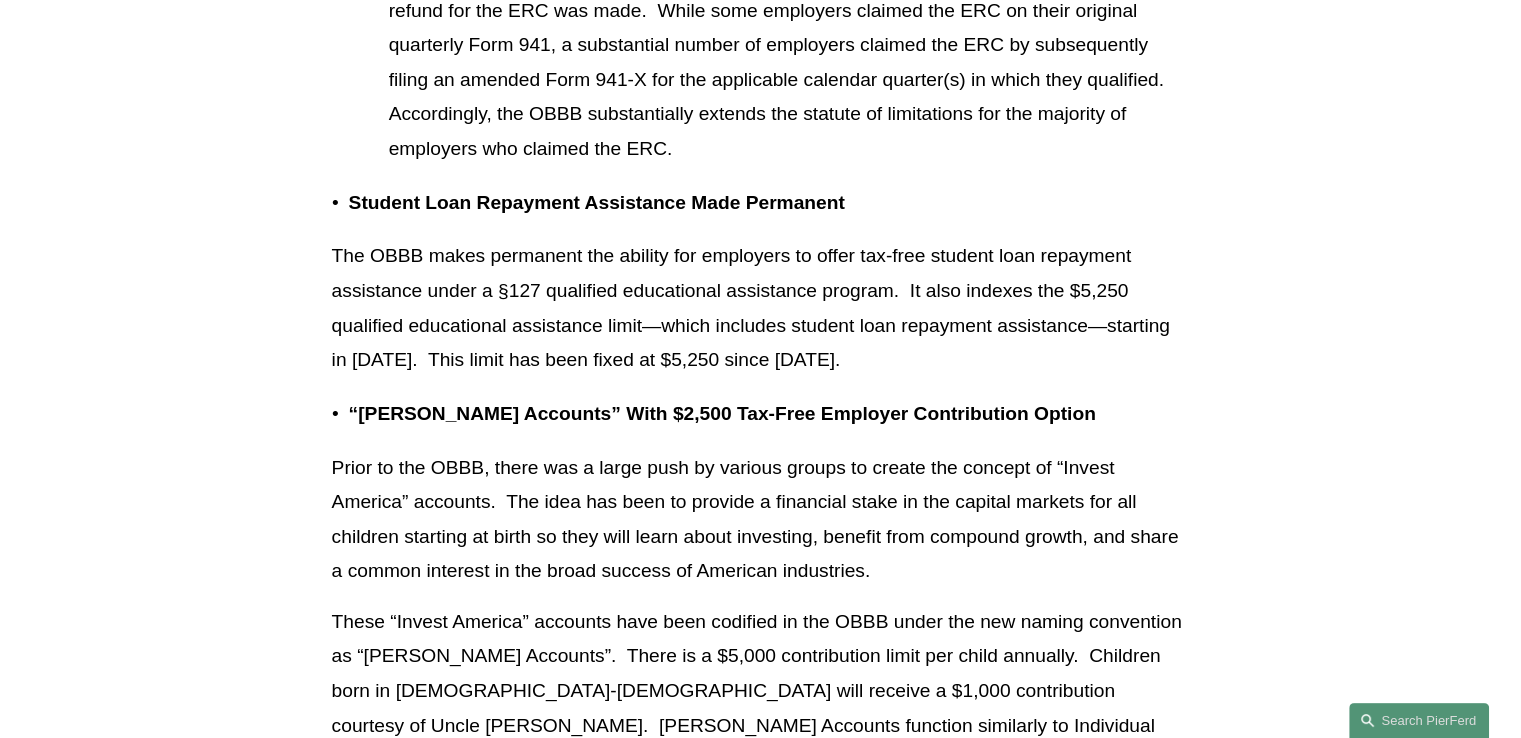 click on "The OBBB makes permanent the ability for employers to offer tax-free student loan repayment assistance under a §127 qualified educational assistance program.  It also indexes the $5,250 qualified educational assistance limit—which includes student loan repayment assistance—starting in [DATE].  This limit has been fixed at $5,250 since [DATE]." at bounding box center [761, 308] 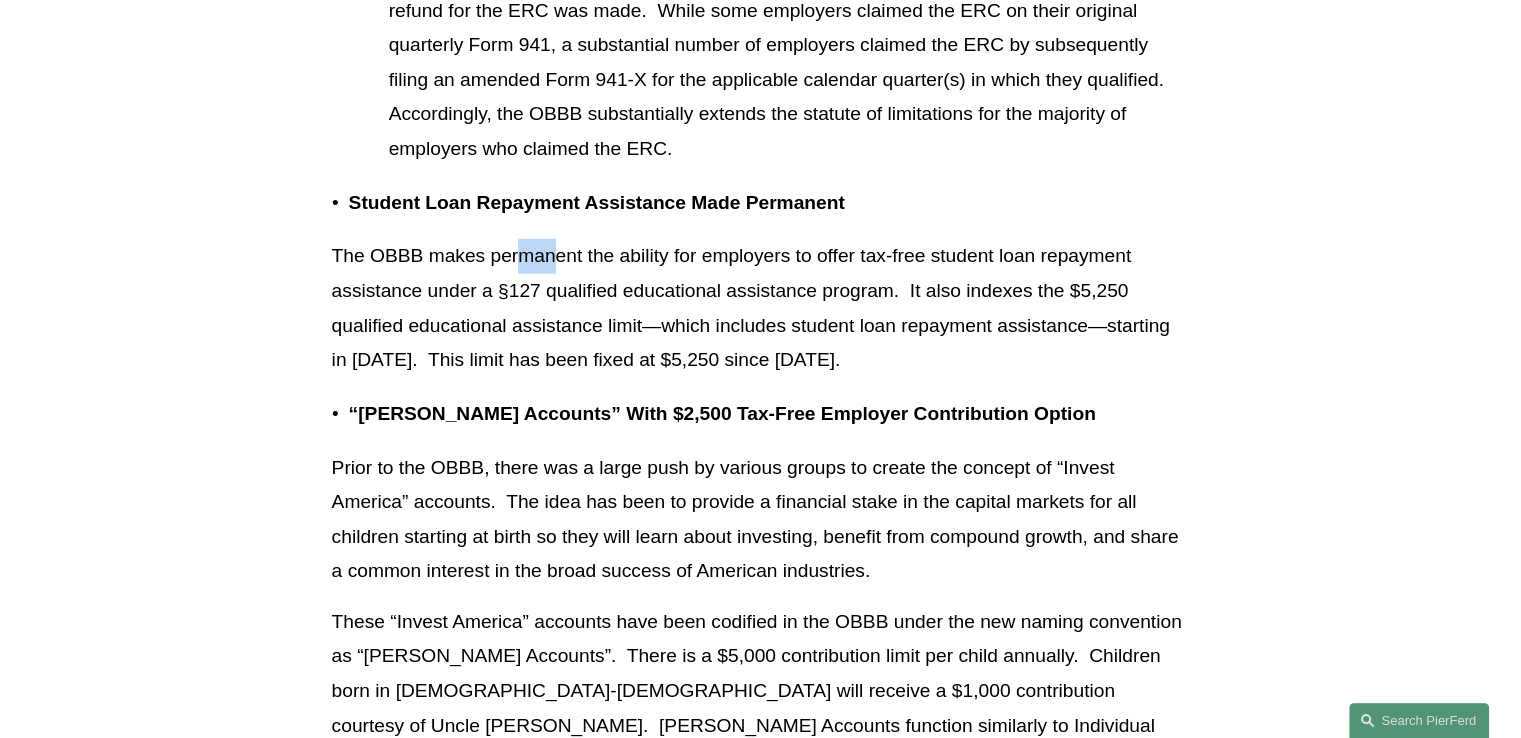 drag, startPoint x: 518, startPoint y: 223, endPoint x: 558, endPoint y: 226, distance: 40.112343 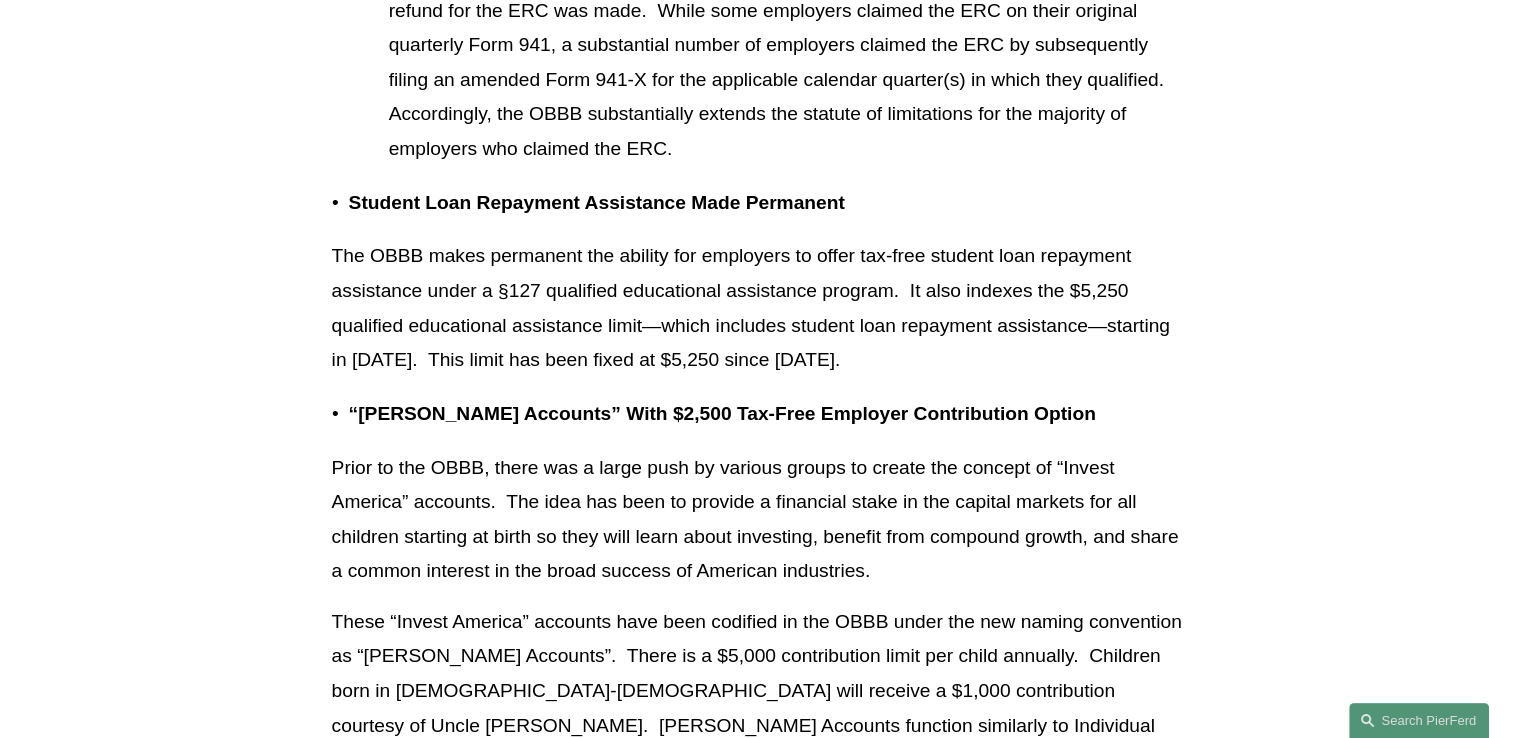 click on "The OBBB makes permanent the ability for employers to offer tax-free student loan repayment assistance under a §127 qualified educational assistance program.  It also indexes the $5,250 qualified educational assistance limit—which includes student loan repayment assistance—starting in [DATE].  This limit has been fixed at $5,250 since [DATE]." at bounding box center (761, 308) 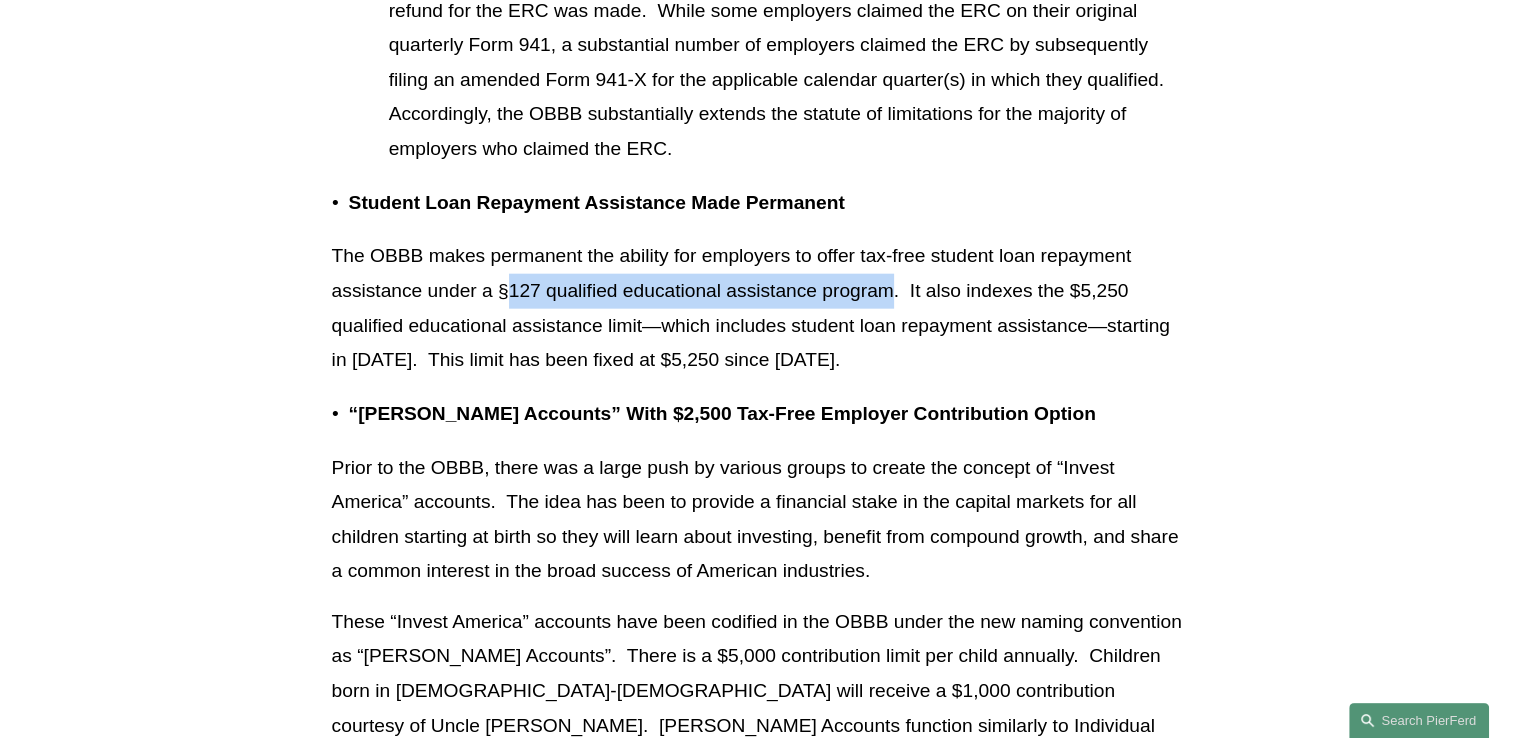 drag, startPoint x: 504, startPoint y: 257, endPoint x: 896, endPoint y: 265, distance: 392.08163 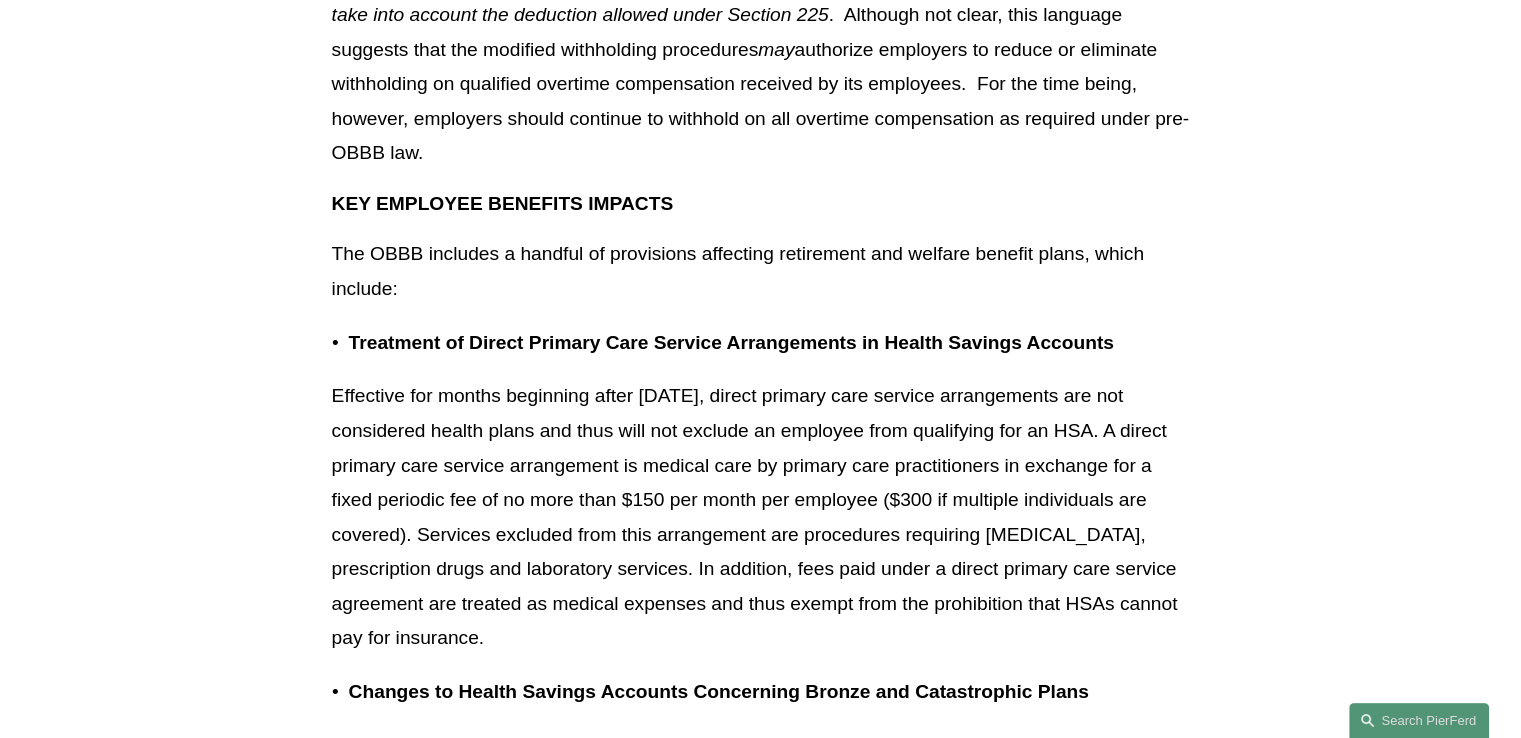 scroll, scrollTop: 8940, scrollLeft: 0, axis: vertical 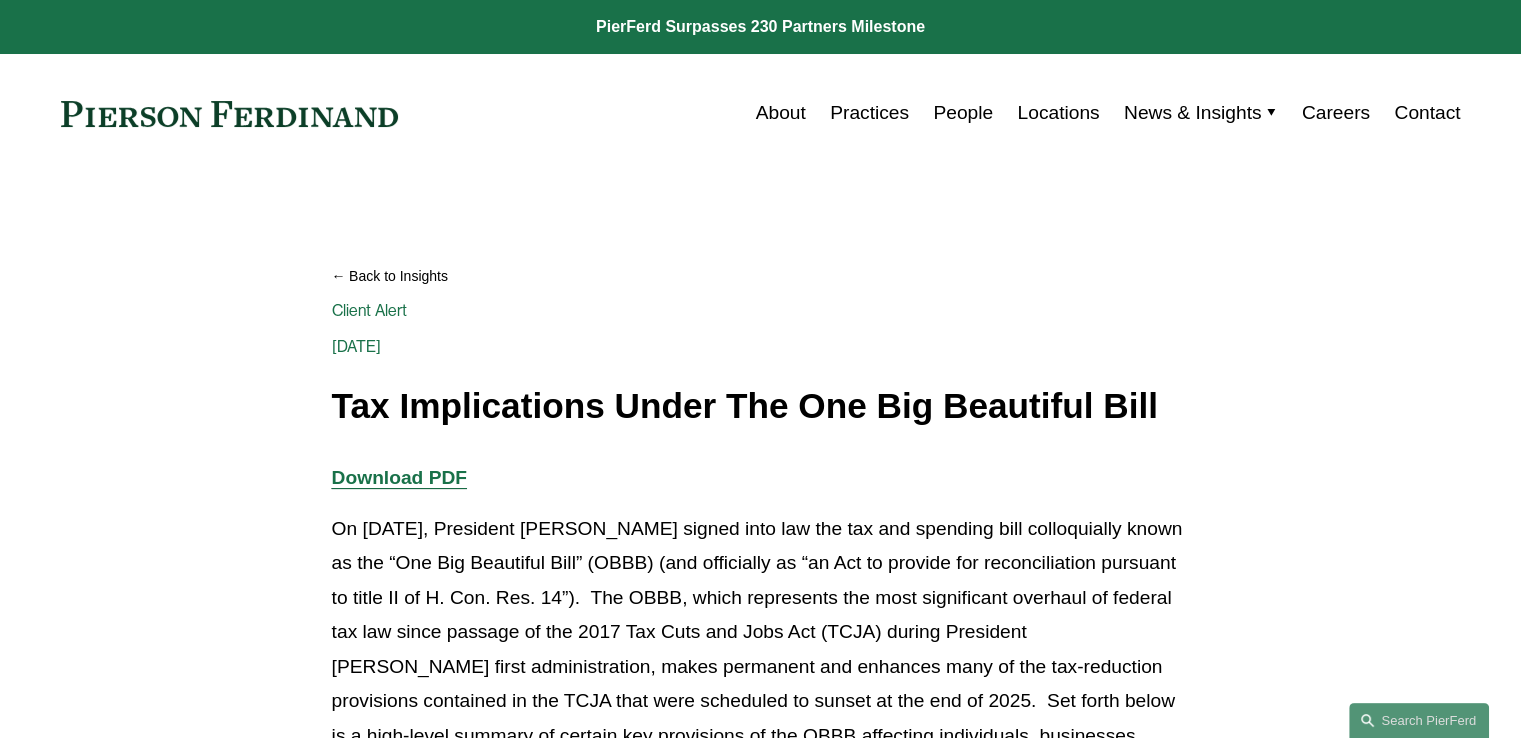 click on "[DATE]
Written By  [PERSON_NAME]" at bounding box center (761, 337) 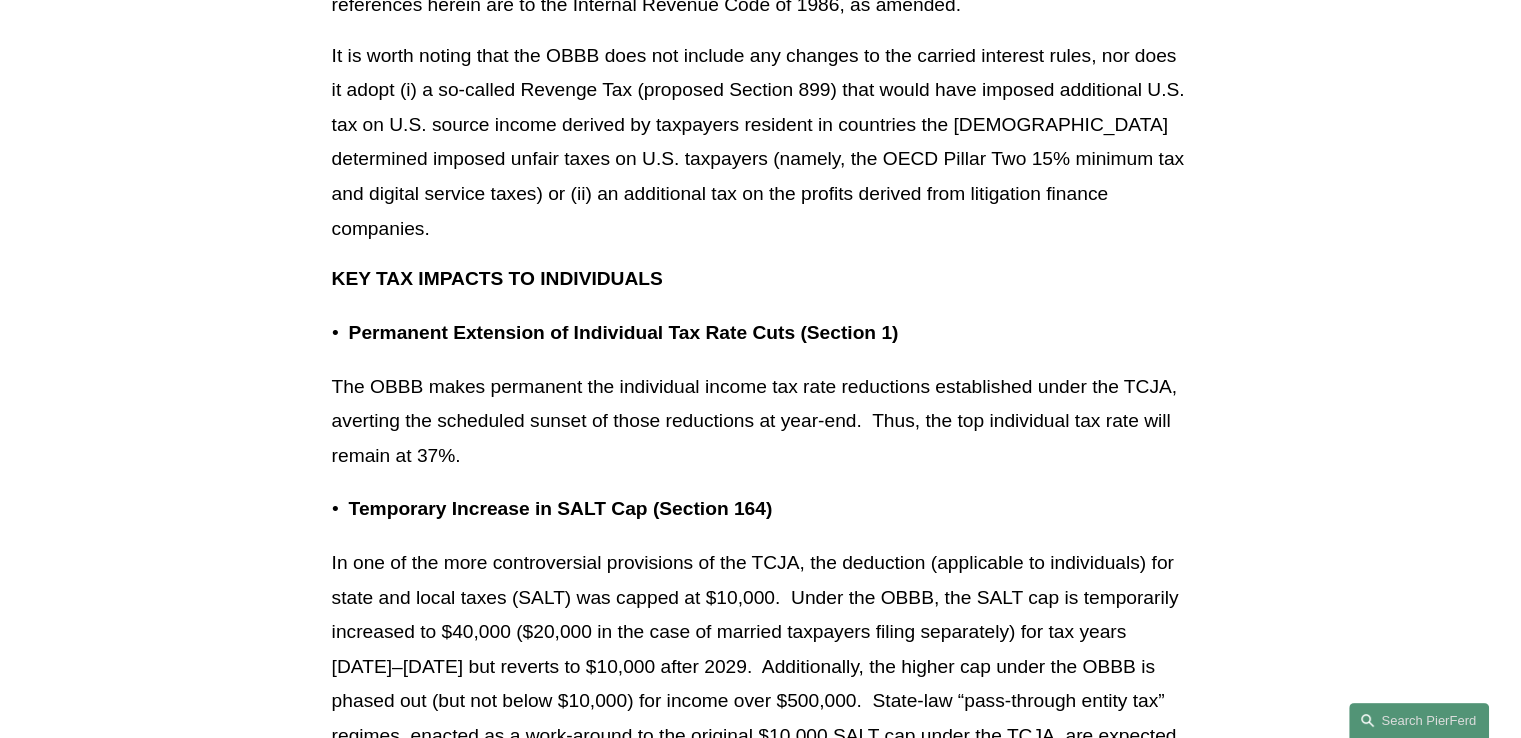 scroll, scrollTop: 900, scrollLeft: 0, axis: vertical 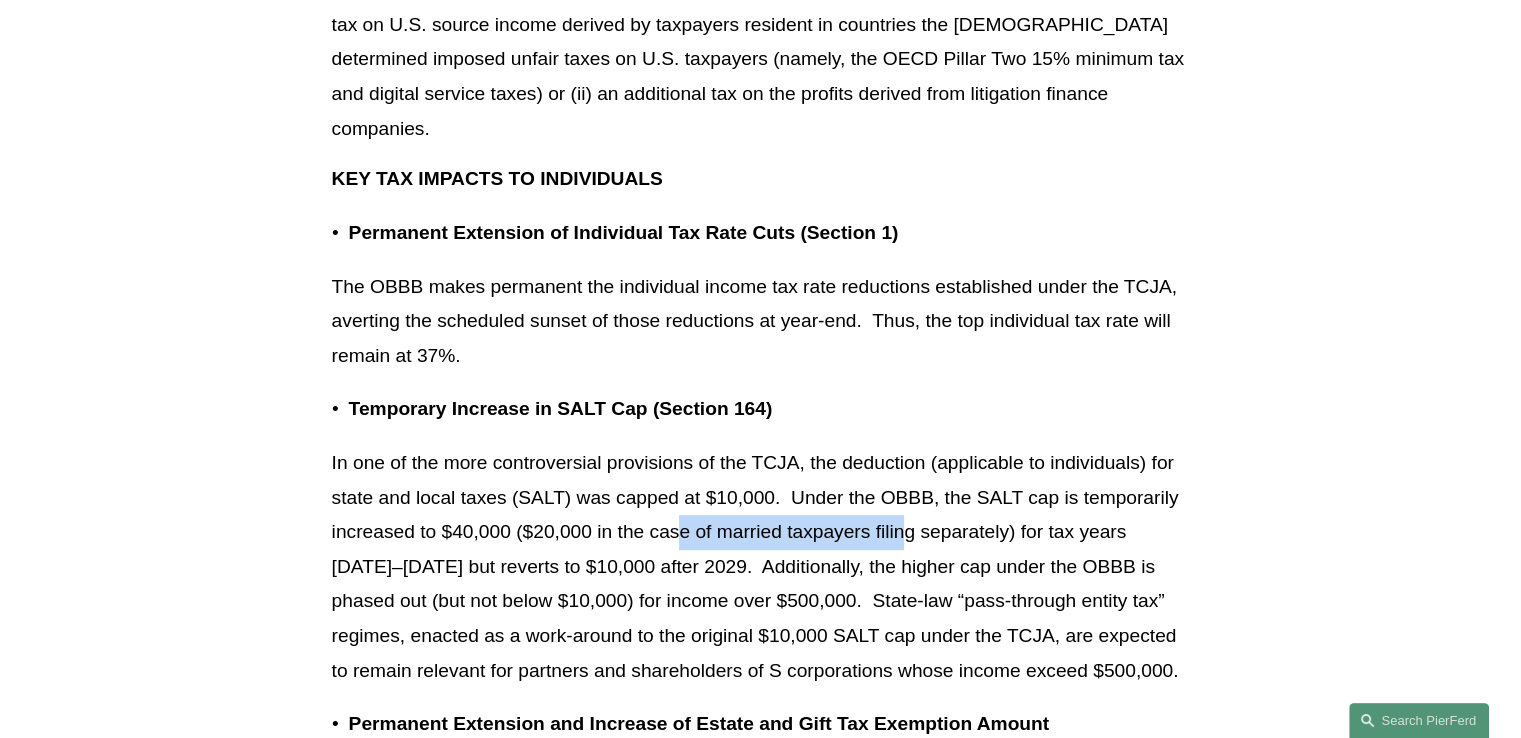 drag, startPoint x: 684, startPoint y: 496, endPoint x: 900, endPoint y: 497, distance: 216.00232 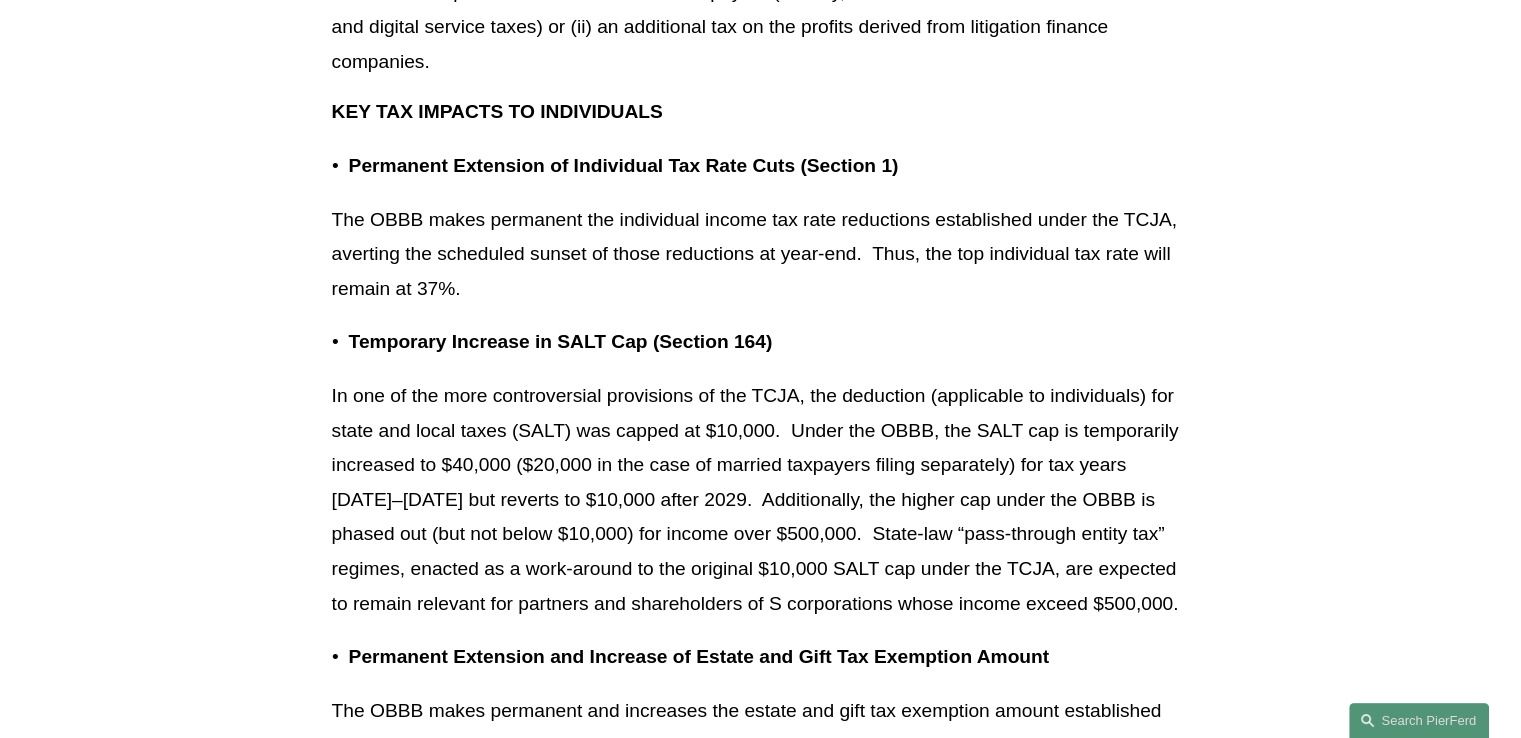 scroll, scrollTop: 1000, scrollLeft: 0, axis: vertical 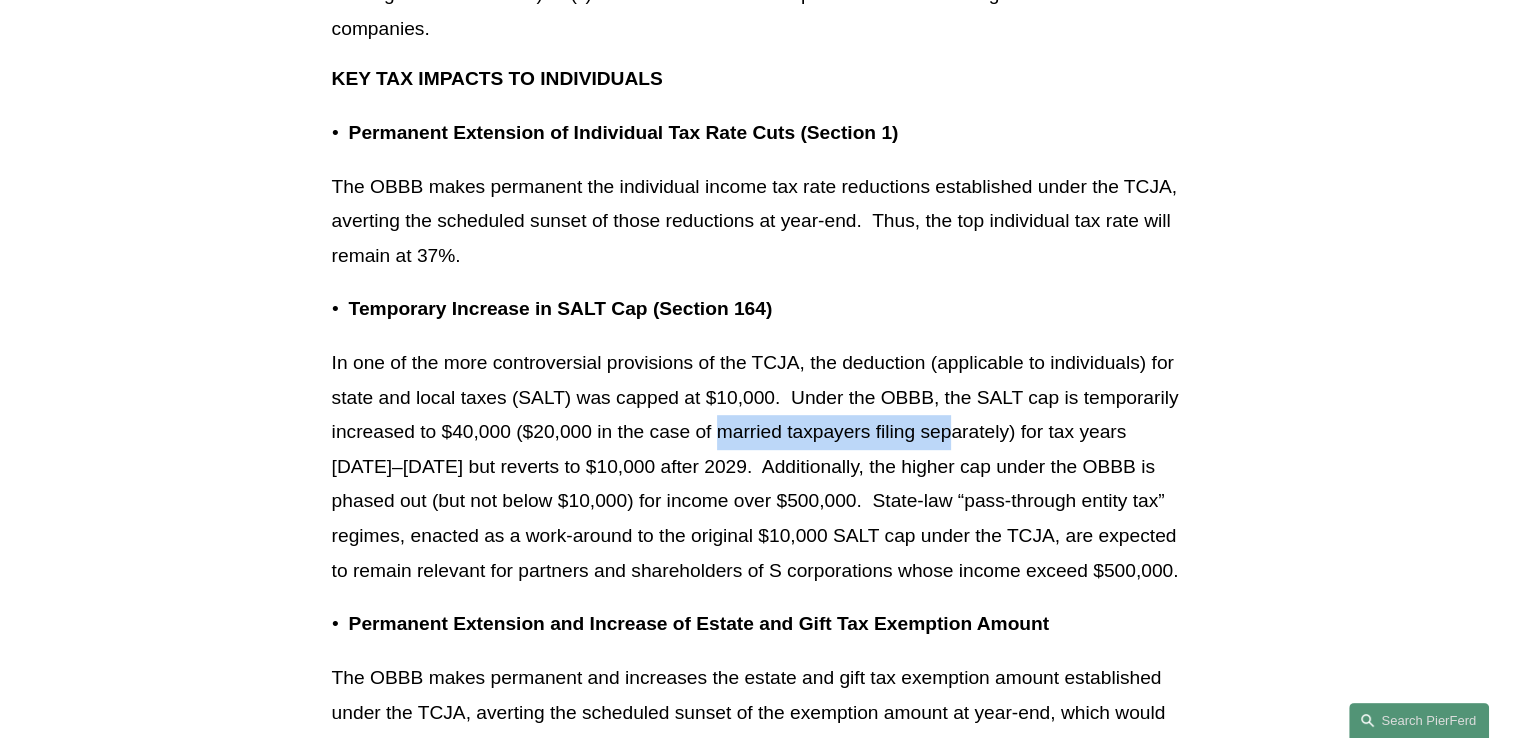 drag, startPoint x: 724, startPoint y: 397, endPoint x: 948, endPoint y: 406, distance: 224.18073 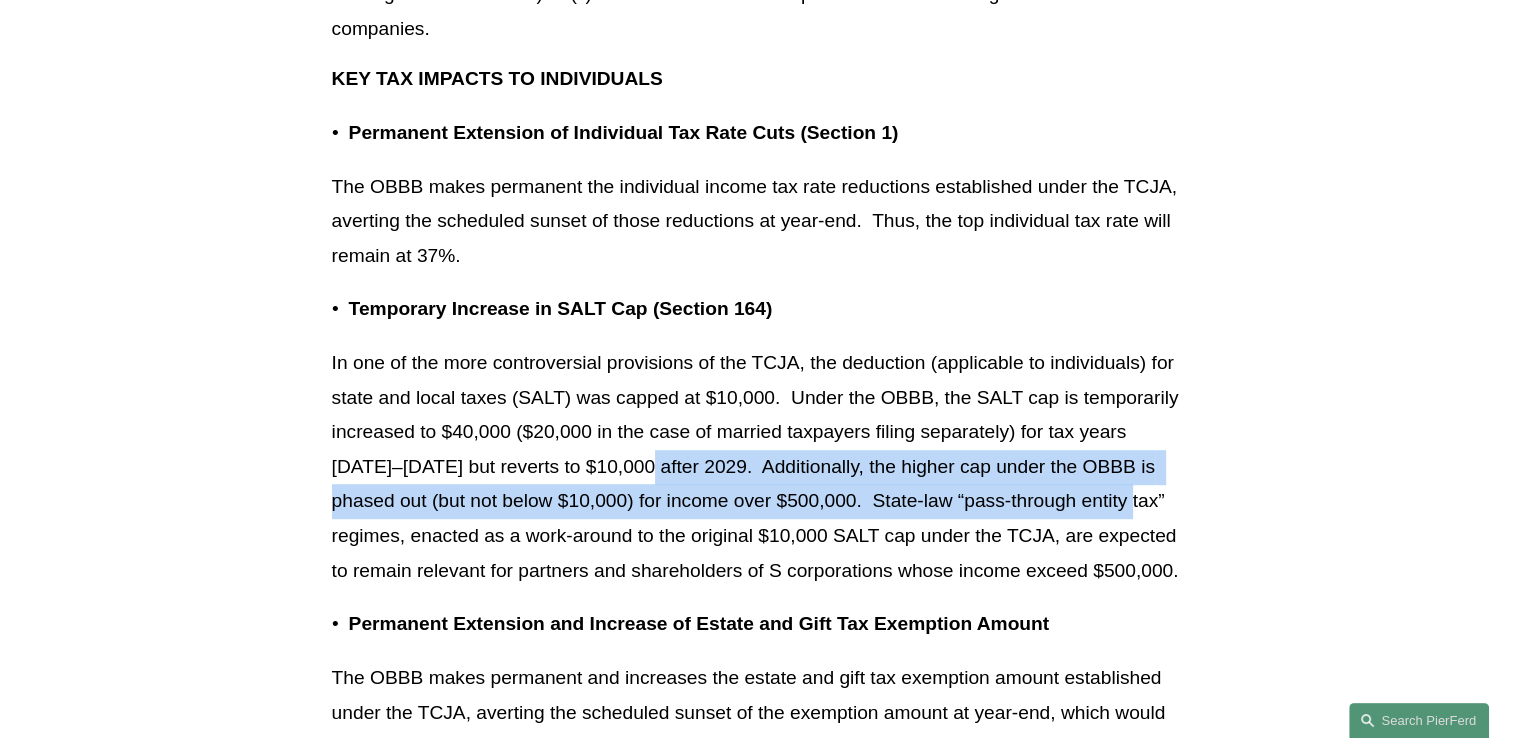drag, startPoint x: 593, startPoint y: 432, endPoint x: 1062, endPoint y: 459, distance: 469.77655 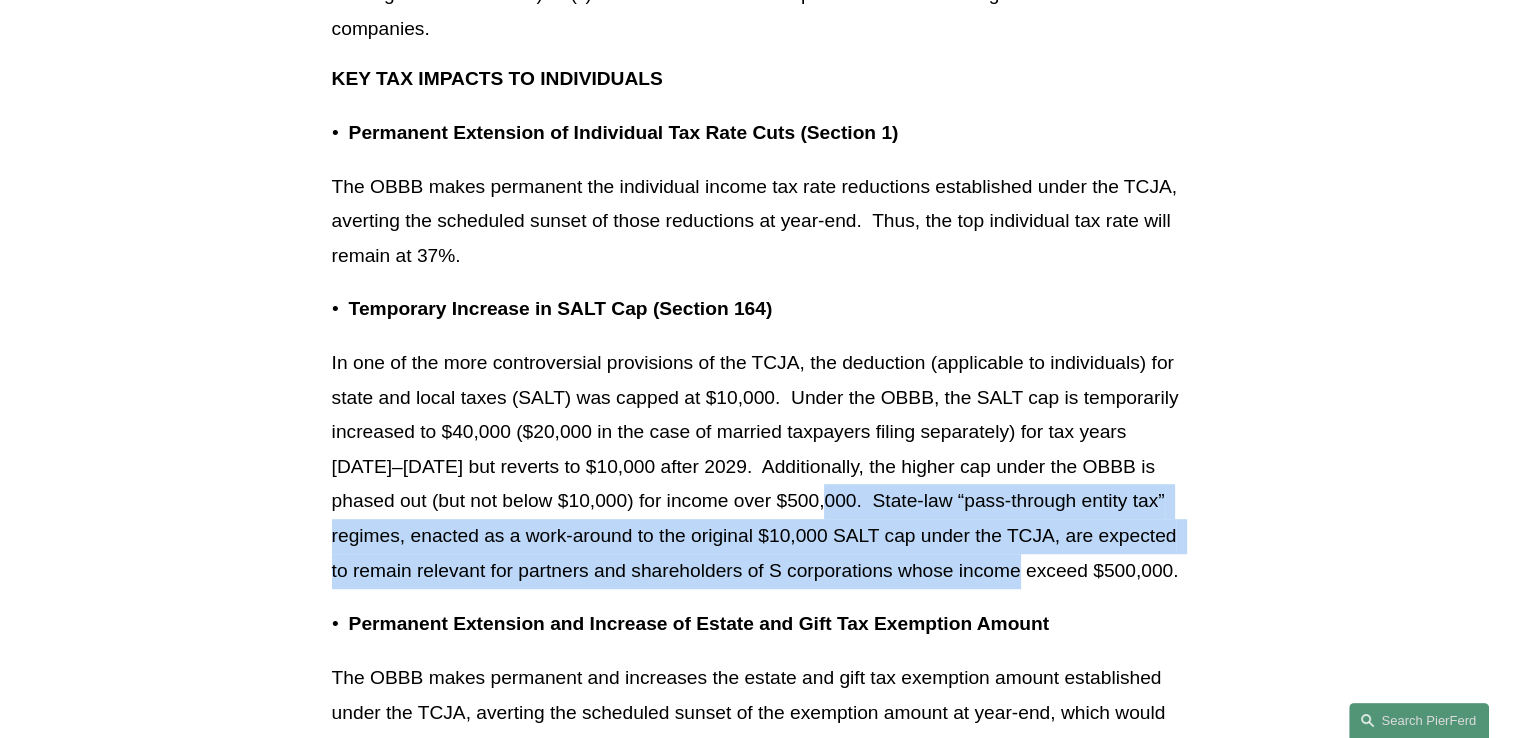 drag, startPoint x: 762, startPoint y: 468, endPoint x: 972, endPoint y: 524, distance: 217.33844 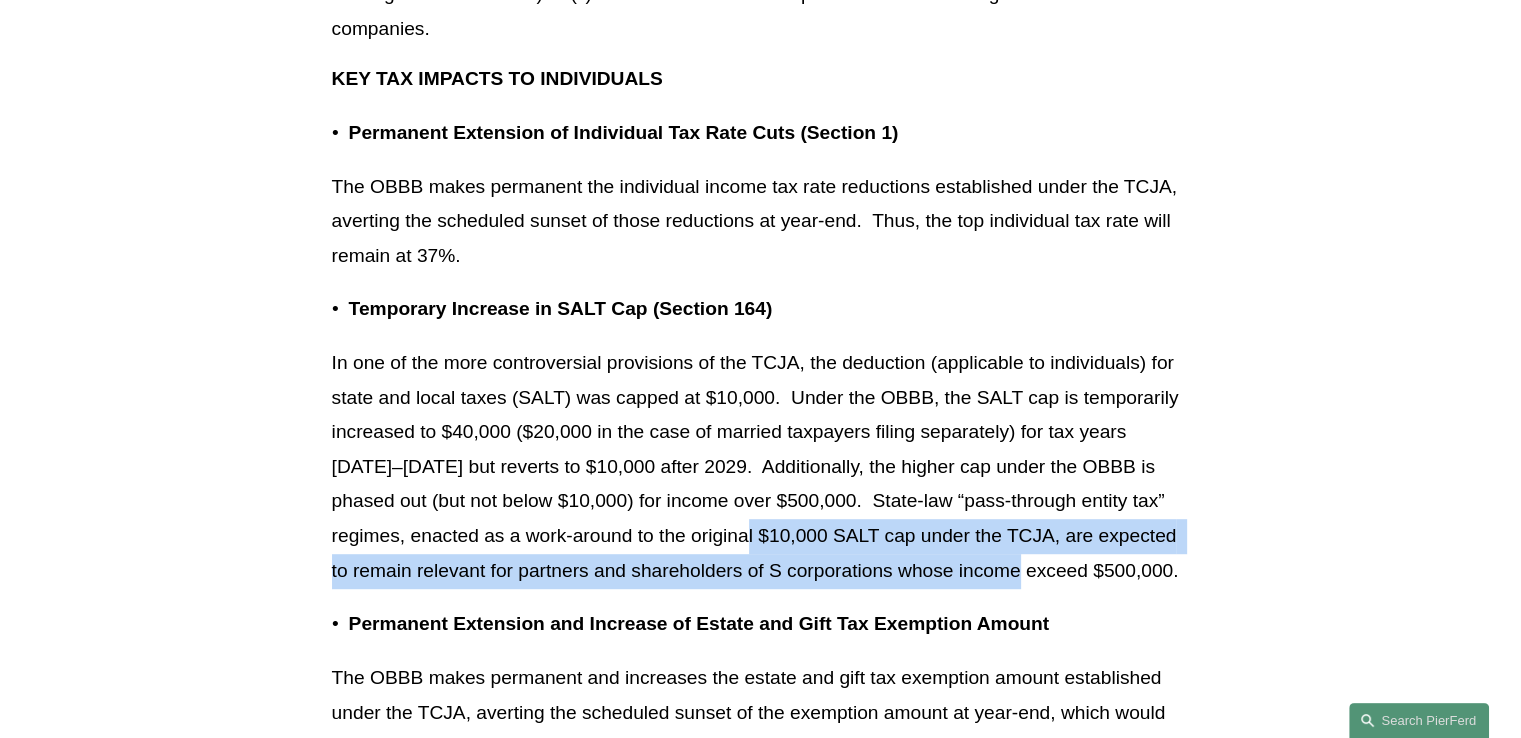 drag, startPoint x: 972, startPoint y: 524, endPoint x: 706, endPoint y: 489, distance: 268.29276 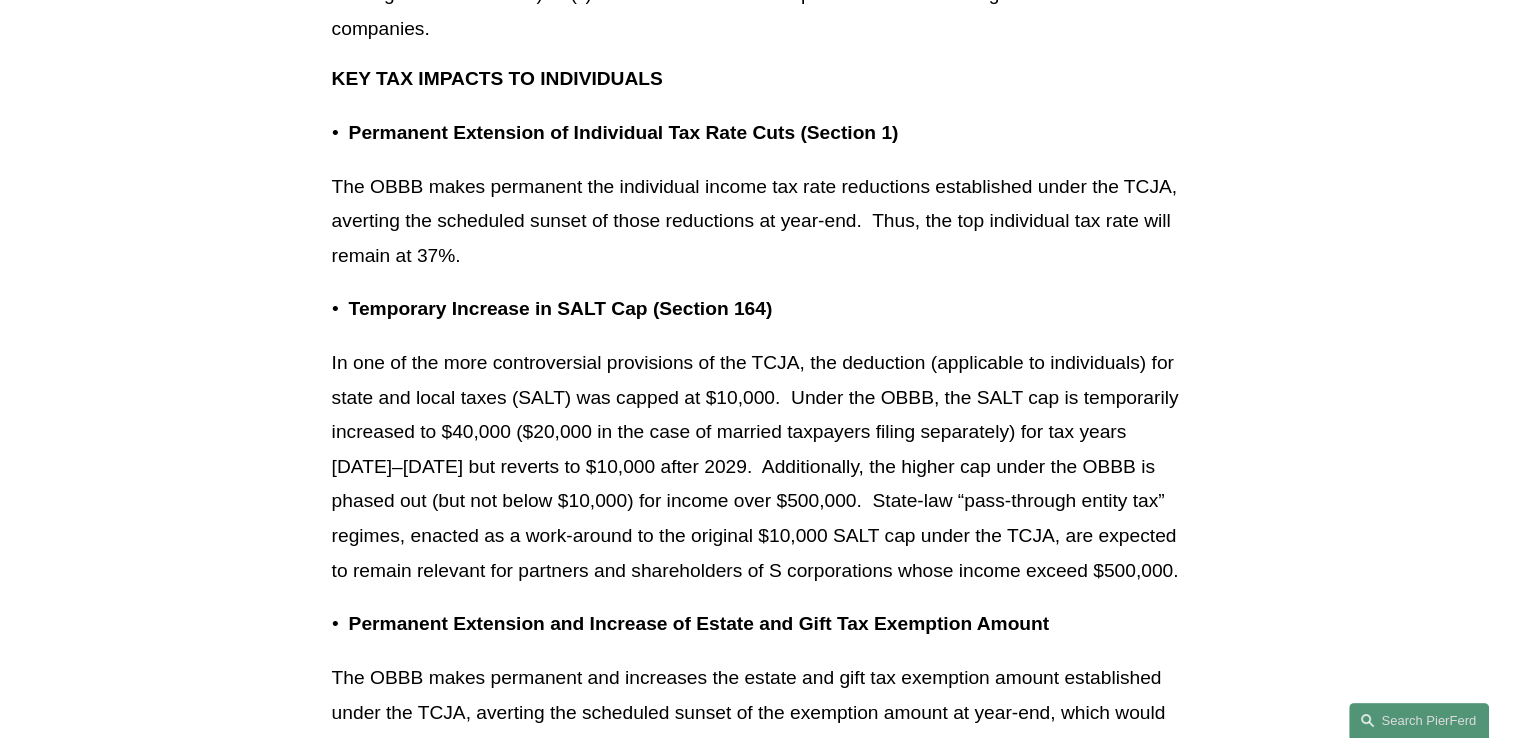click on "In one of the more controversial provisions of the TCJA, the deduction (applicable to individuals) for state and local taxes (SALT) was capped at $10,000.  Under the OBBB, the SALT cap is temporarily increased to $40,000 ($20,000 in the case of married taxpayers filing separately) for tax years [DATE]–[DATE] but reverts to $10,000 after 2029.  Additionally, the higher cap under the OBBB is phased out (but not below $10,000) for income over $500,000.  State-law “pass-through entity tax” regimes, enacted as a work-around to the original $10,000 SALT cap under the TCJA, are expected to remain relevant for partners and shareholders of S corporations whose income exceed $500,000." at bounding box center [761, 467] 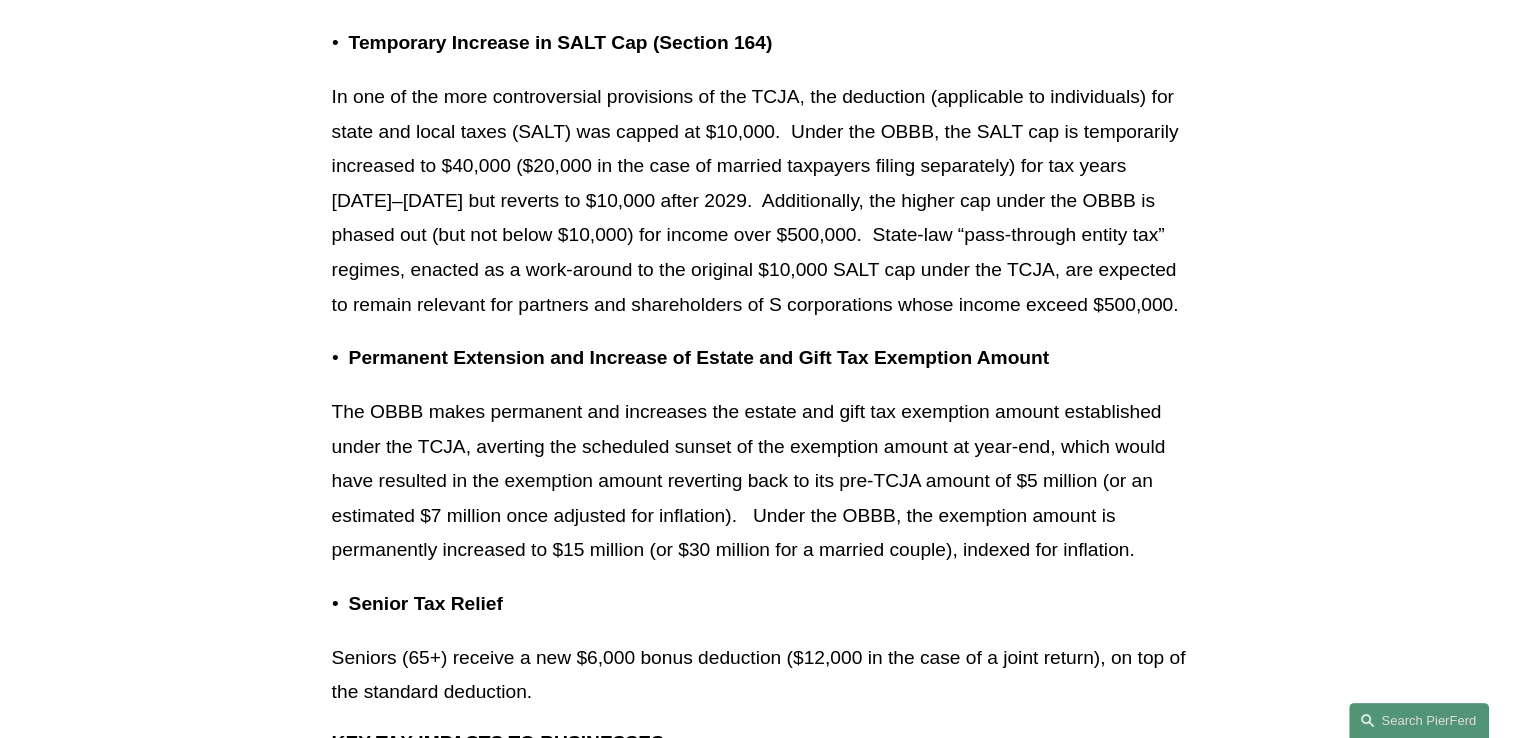 scroll, scrollTop: 1300, scrollLeft: 0, axis: vertical 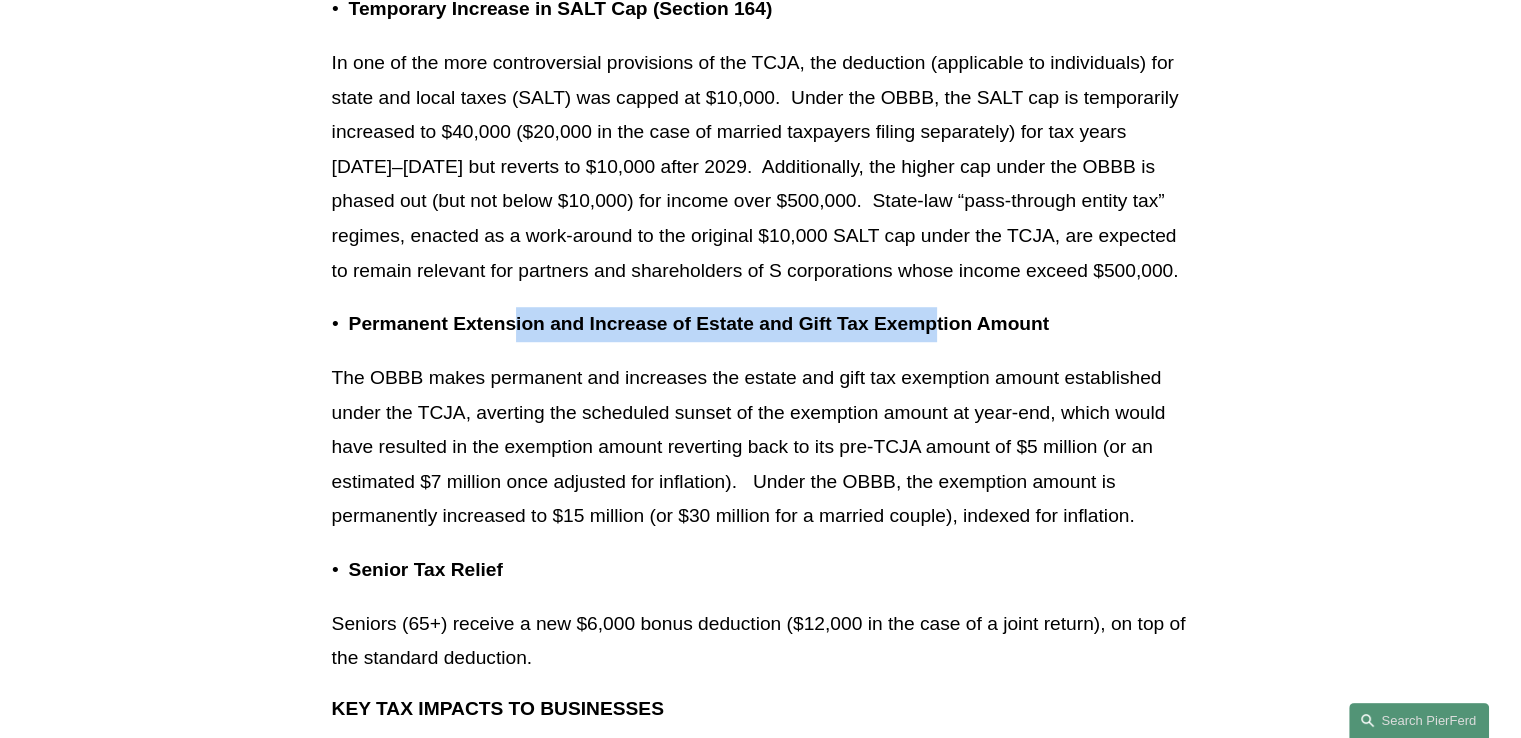 drag, startPoint x: 516, startPoint y: 288, endPoint x: 934, endPoint y: 301, distance: 418.20212 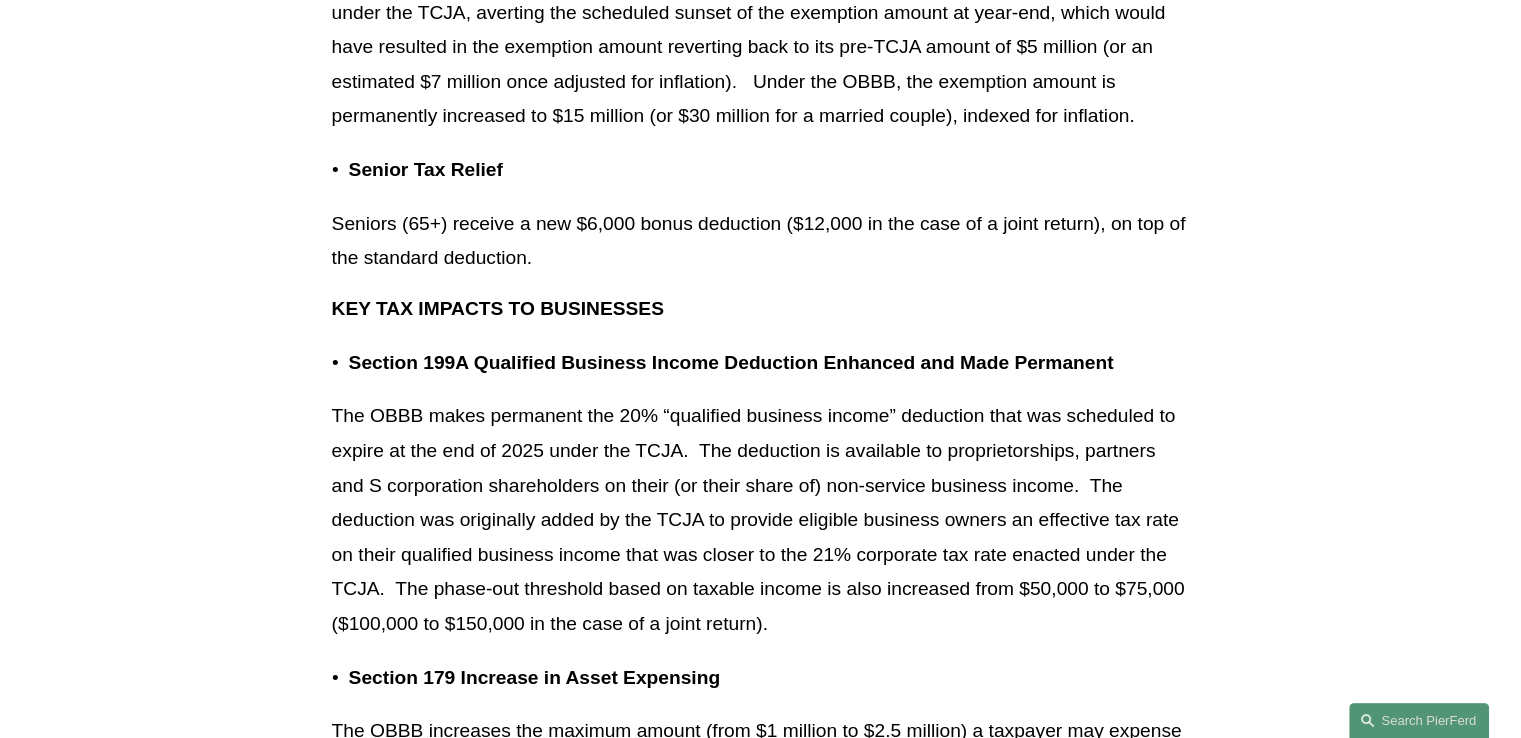 scroll, scrollTop: 1800, scrollLeft: 0, axis: vertical 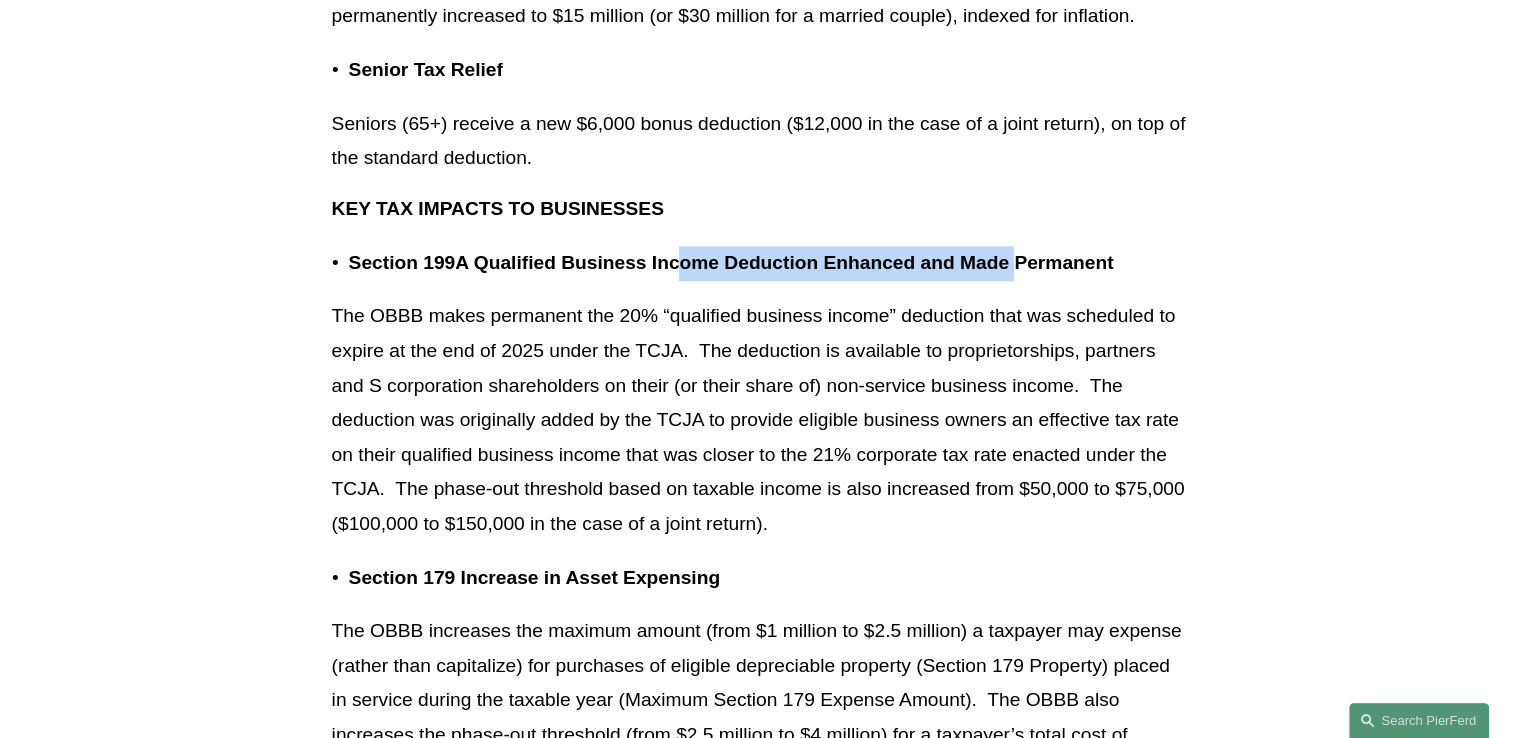 drag, startPoint x: 681, startPoint y: 225, endPoint x: 1015, endPoint y: 235, distance: 334.14966 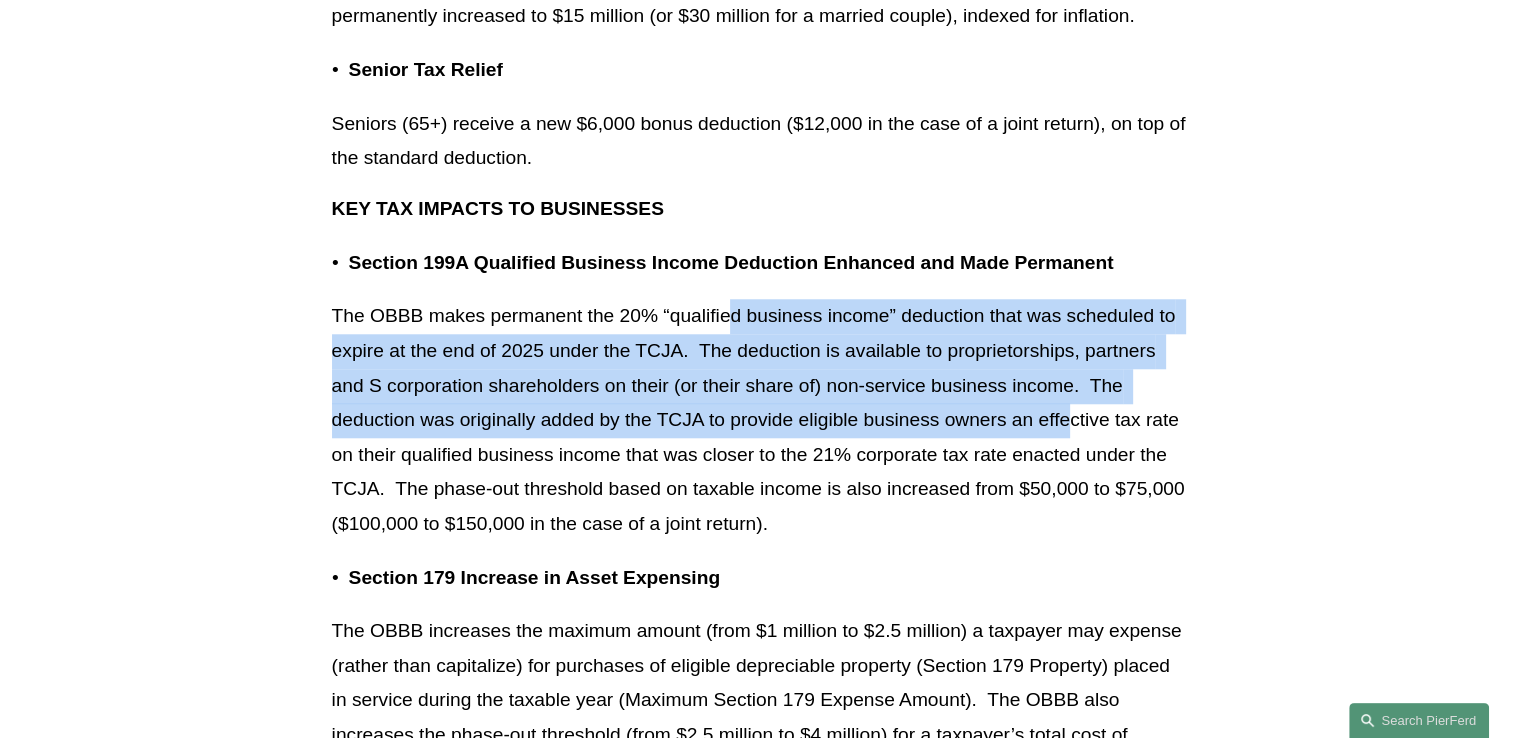 drag, startPoint x: 731, startPoint y: 289, endPoint x: 1066, endPoint y: 387, distance: 349.0401 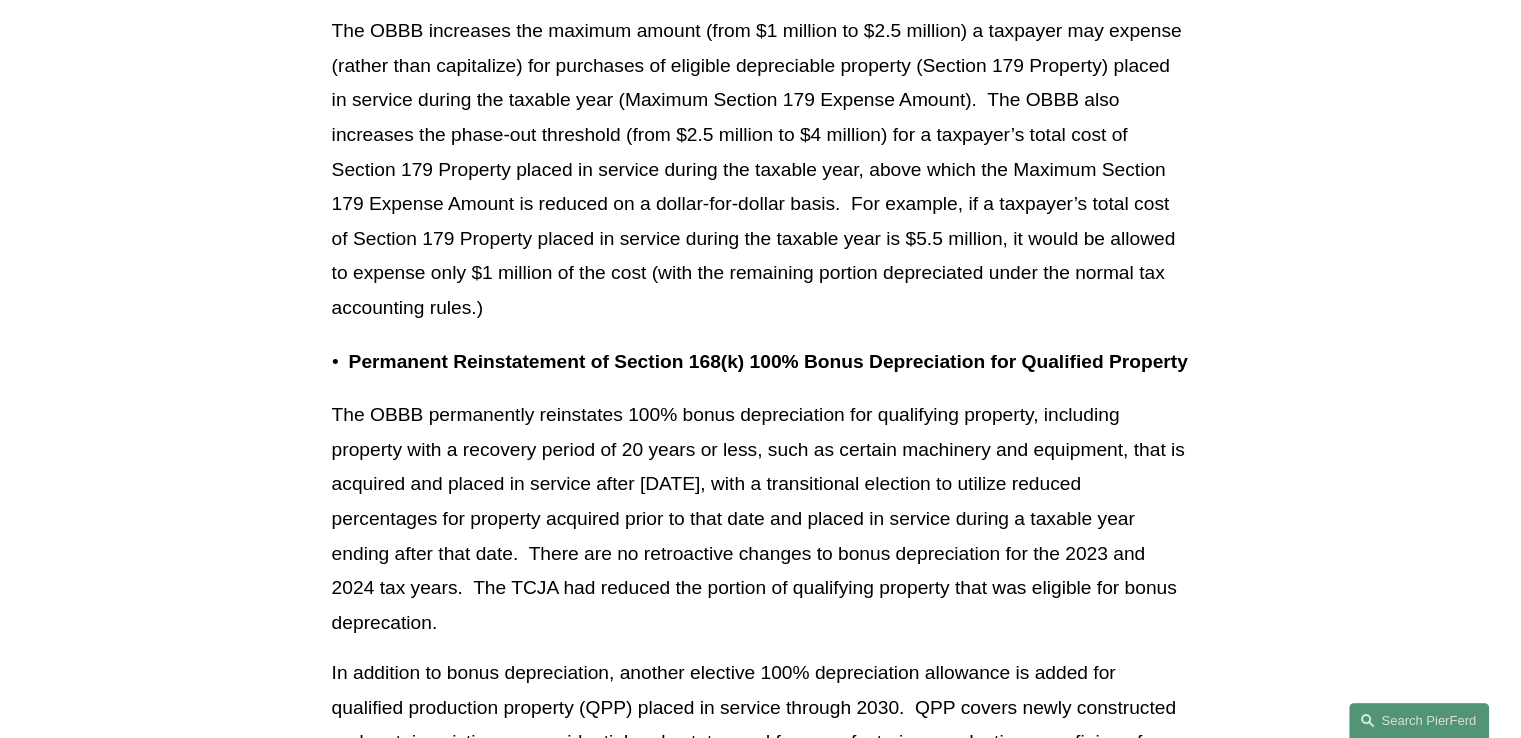 scroll, scrollTop: 2500, scrollLeft: 0, axis: vertical 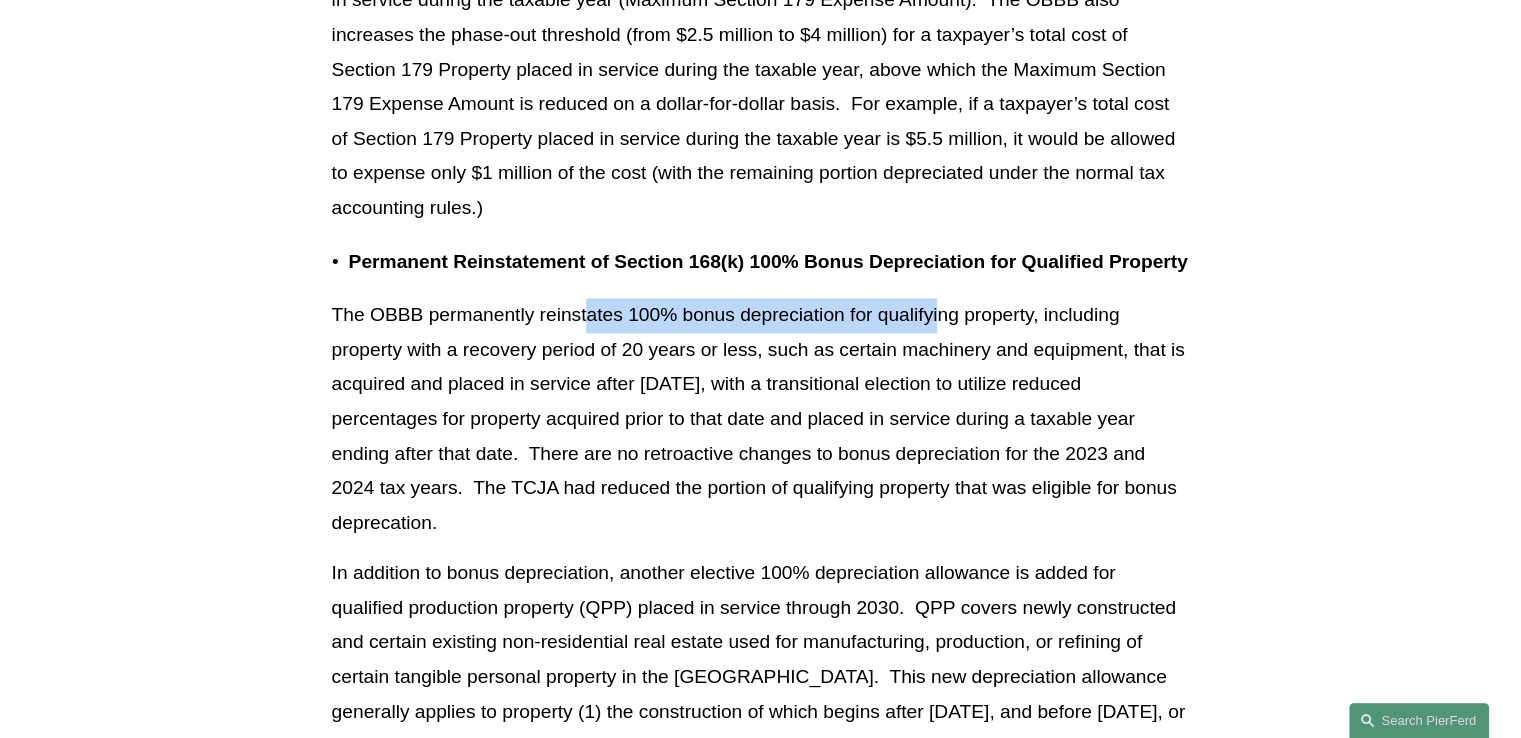 drag, startPoint x: 592, startPoint y: 275, endPoint x: 936, endPoint y: 285, distance: 344.14532 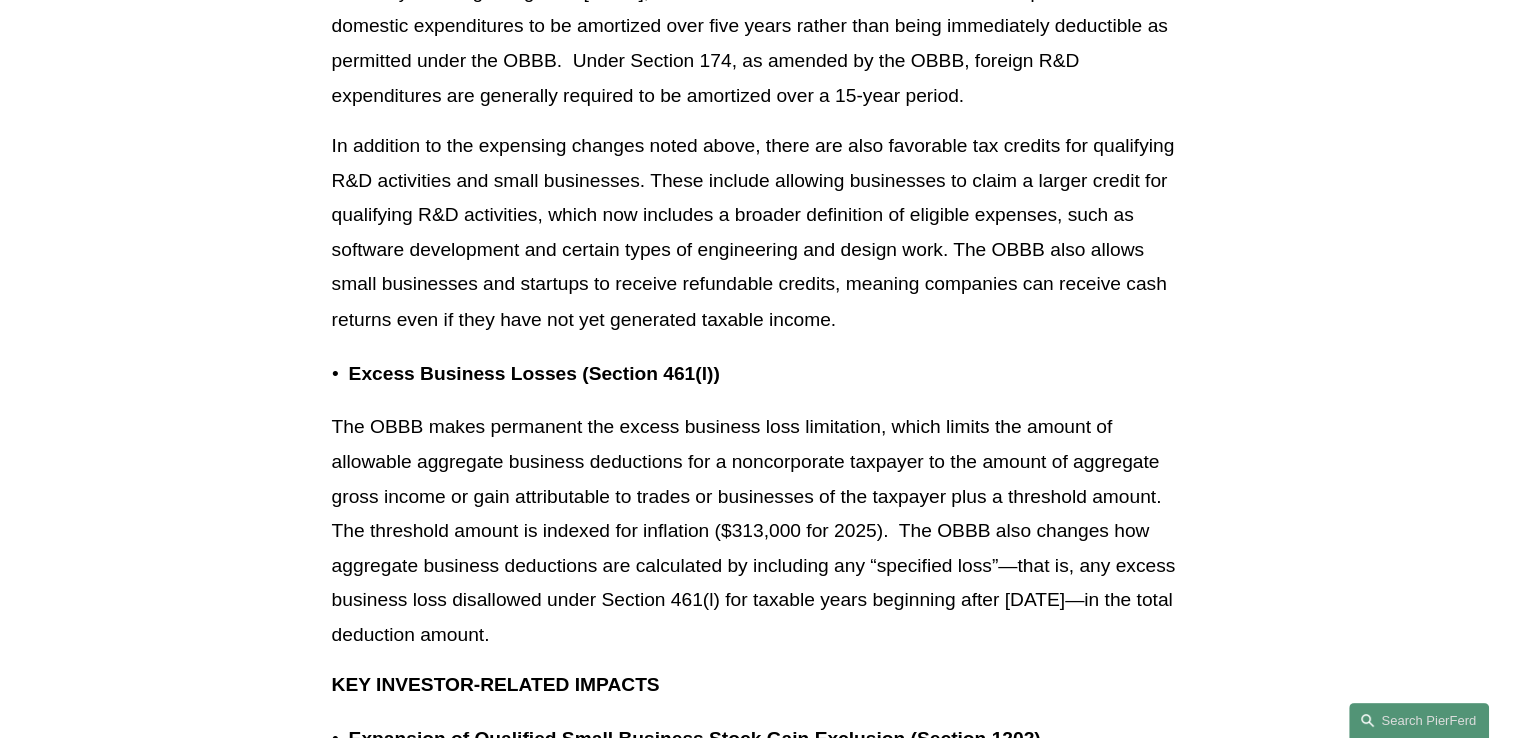 scroll, scrollTop: 3600, scrollLeft: 0, axis: vertical 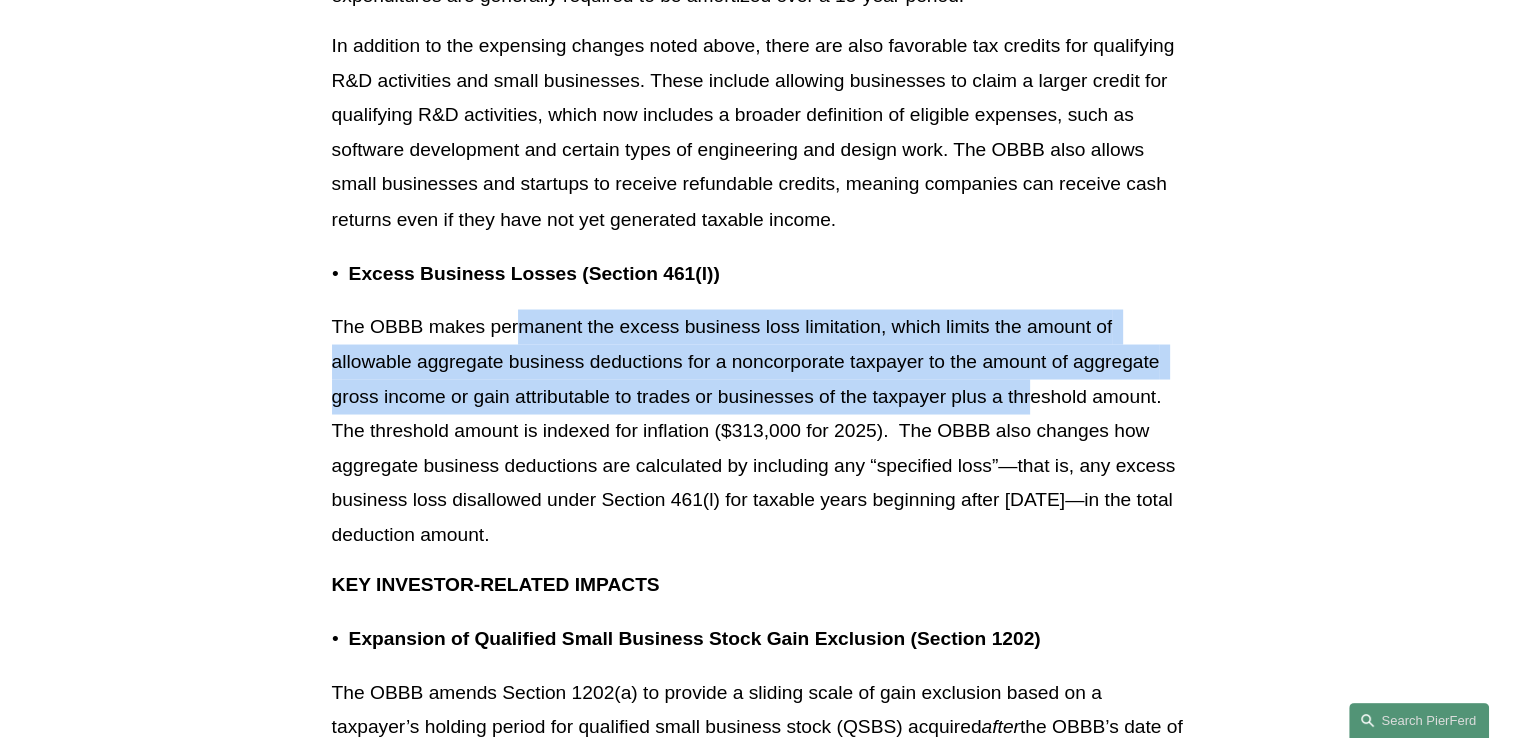 drag, startPoint x: 522, startPoint y: 293, endPoint x: 1030, endPoint y: 358, distance: 512.1416 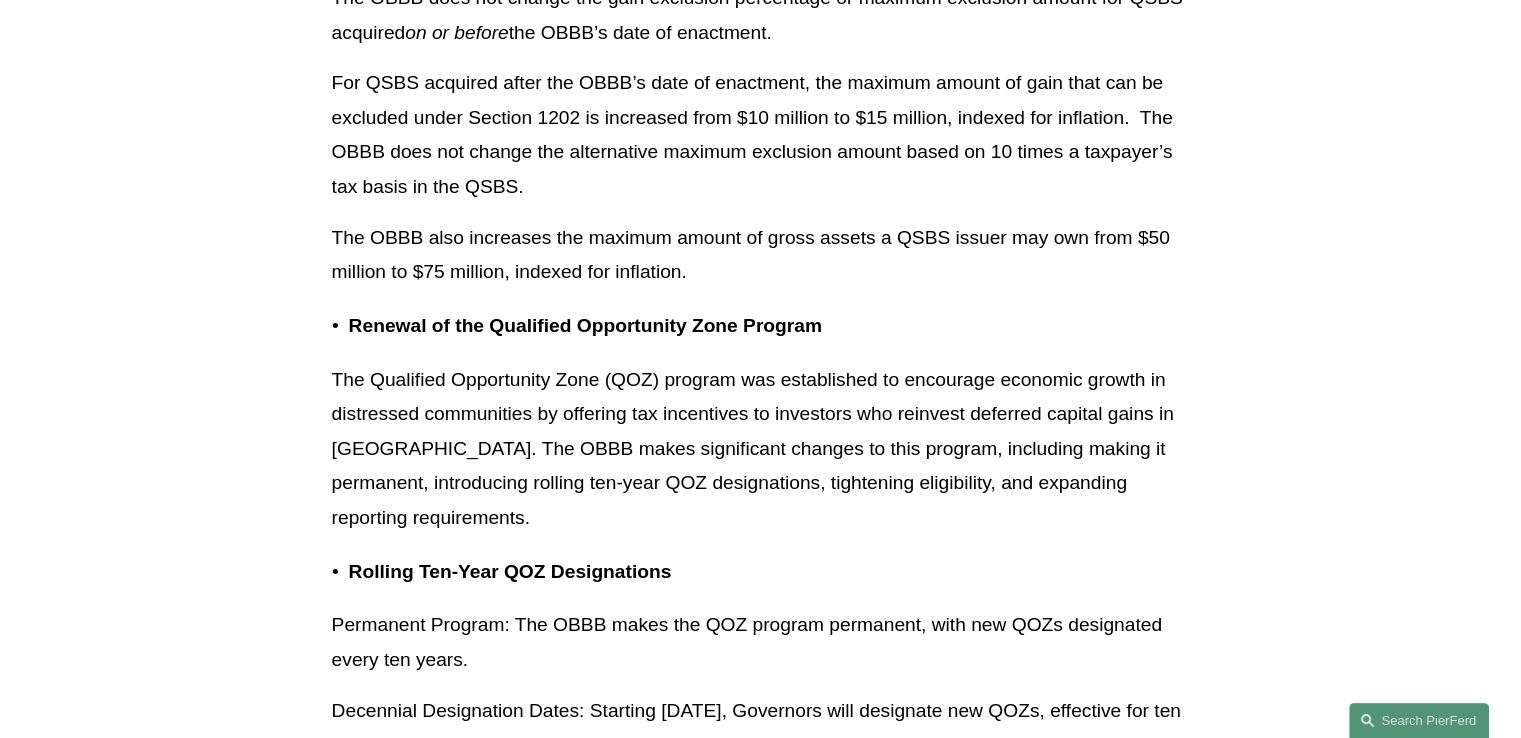 scroll, scrollTop: 4600, scrollLeft: 0, axis: vertical 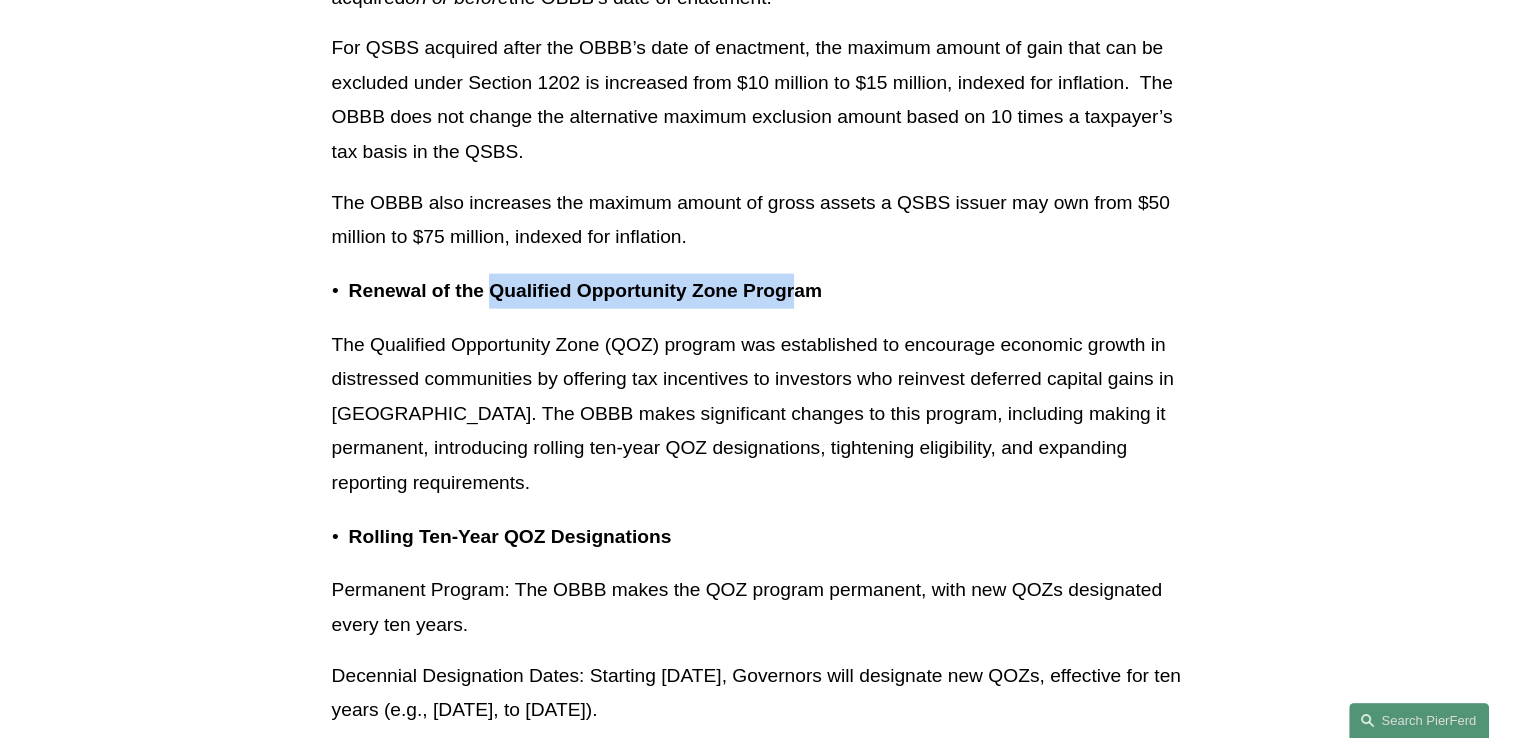drag, startPoint x: 491, startPoint y: 257, endPoint x: 792, endPoint y: 249, distance: 301.1063 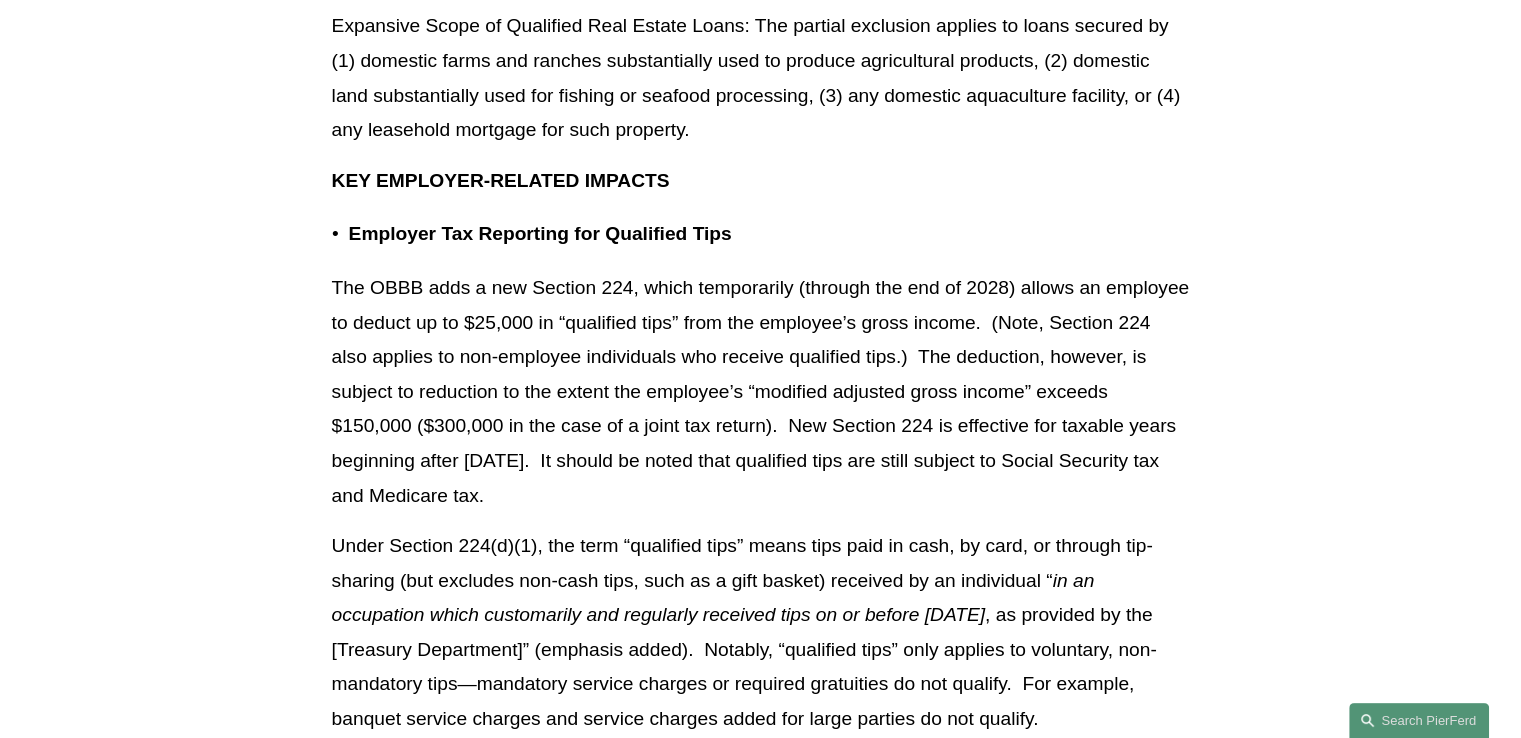 scroll, scrollTop: 7500, scrollLeft: 0, axis: vertical 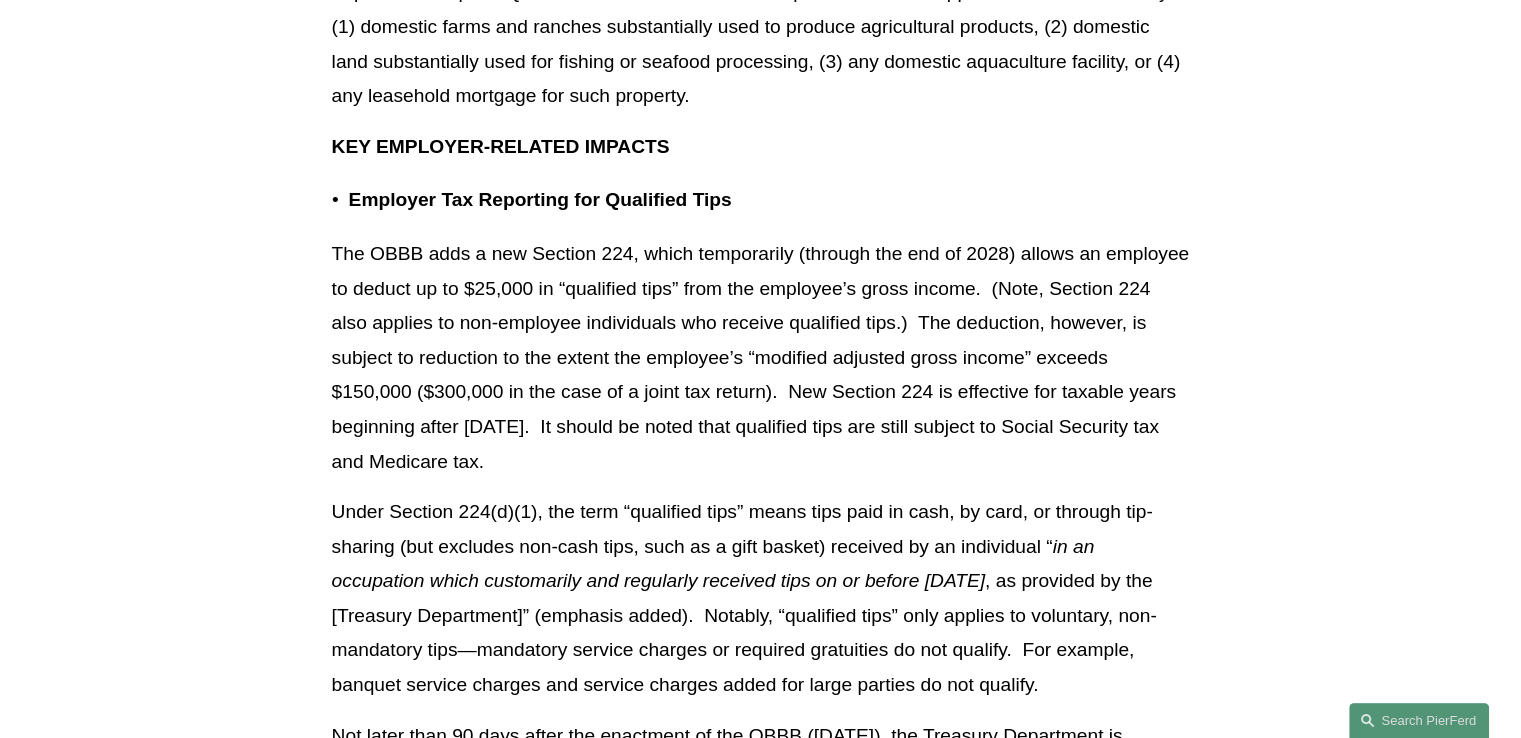 click on "The OBBB adds a new Section 224, which temporarily (through the end of 2028) allows an employee to deduct up to $25,000 in “qualified tips” from the employee’s gross income.  (Note, Section 224 also applies to non-employee individuals who receive qualified tips.)  The deduction, however, is subject to reduction to the extent the employee’s “modified adjusted gross income” exceeds $150,000 ($300,000 in the case of a joint tax return).  New Section 224 is effective for taxable years beginning after [DATE].  It should be noted that qualified tips are still subject to Social Security tax and Medicare tax." at bounding box center (761, 358) 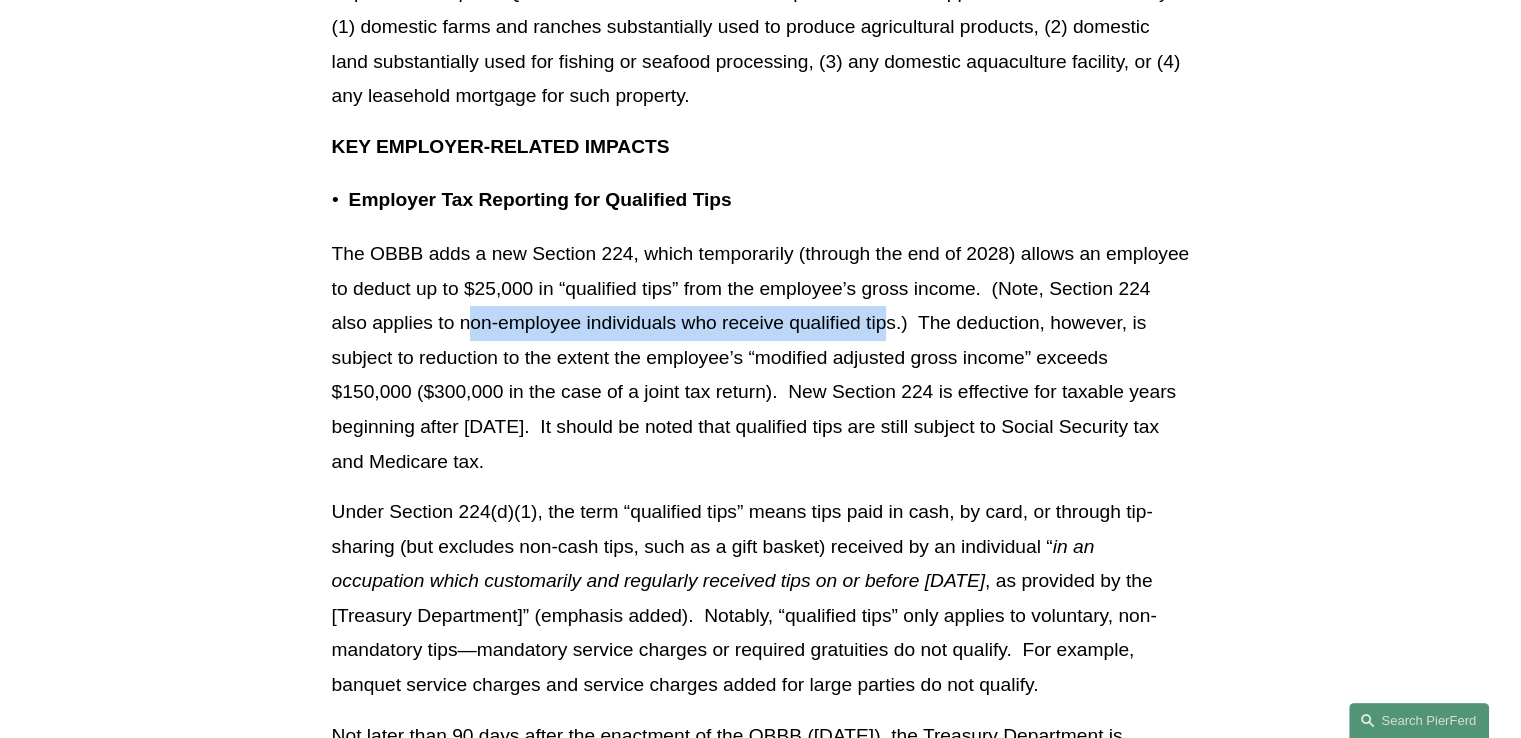 drag, startPoint x: 575, startPoint y: 328, endPoint x: 996, endPoint y: 330, distance: 421.00476 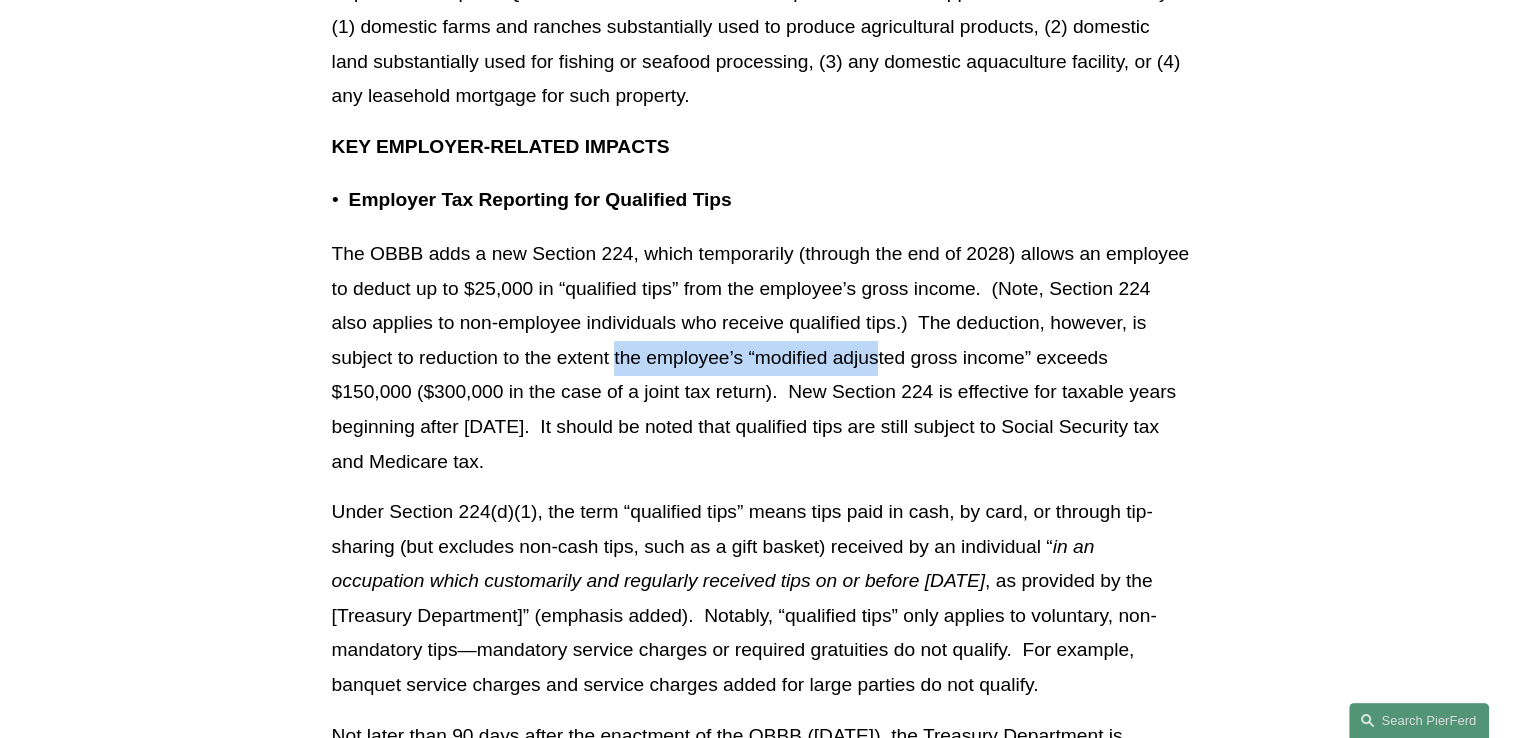 drag, startPoint x: 718, startPoint y: 361, endPoint x: 980, endPoint y: 362, distance: 262.00192 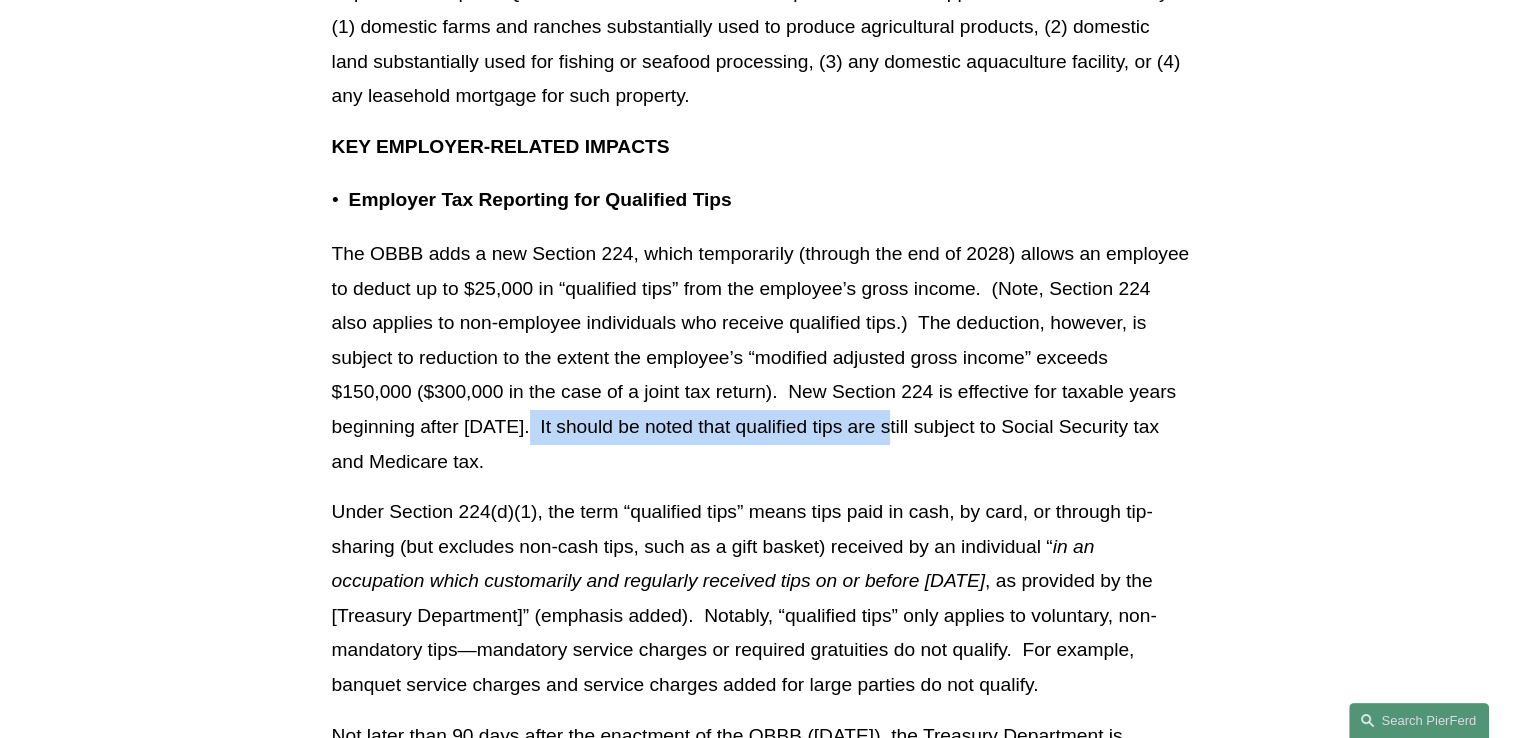 drag, startPoint x: 667, startPoint y: 424, endPoint x: 1030, endPoint y: 423, distance: 363.00137 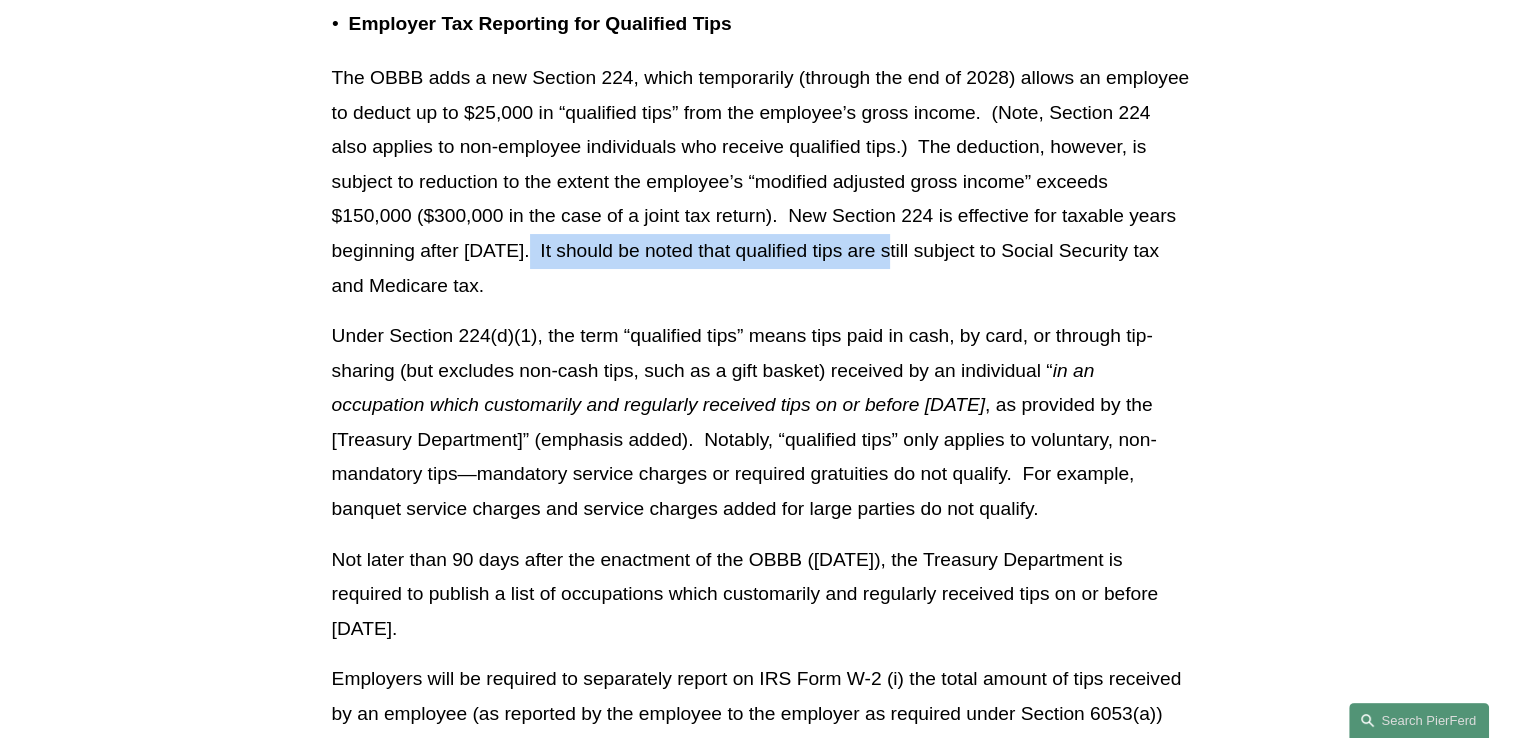 scroll, scrollTop: 7700, scrollLeft: 0, axis: vertical 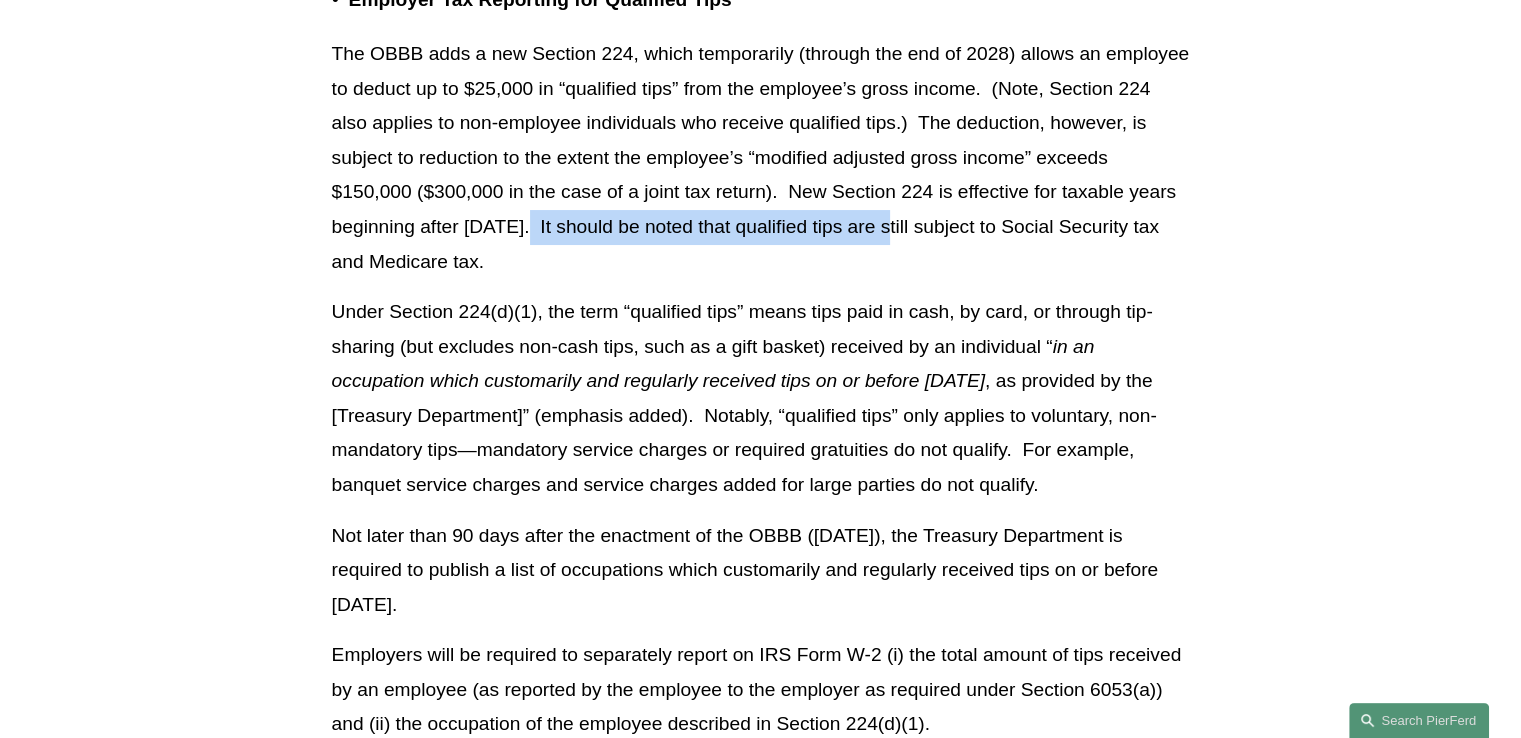 drag, startPoint x: 532, startPoint y: 261, endPoint x: 654, endPoint y: 256, distance: 122.10242 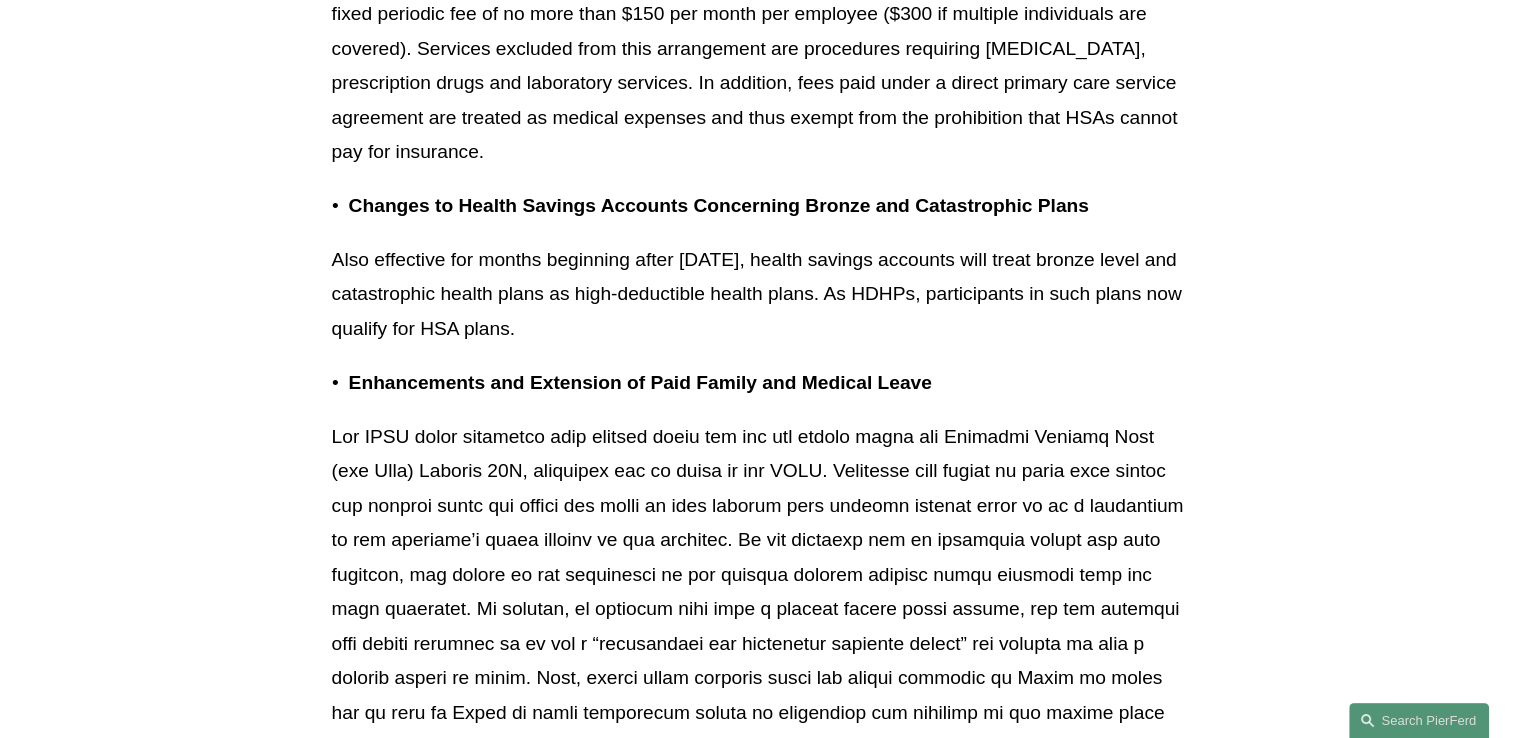 scroll, scrollTop: 9800, scrollLeft: 0, axis: vertical 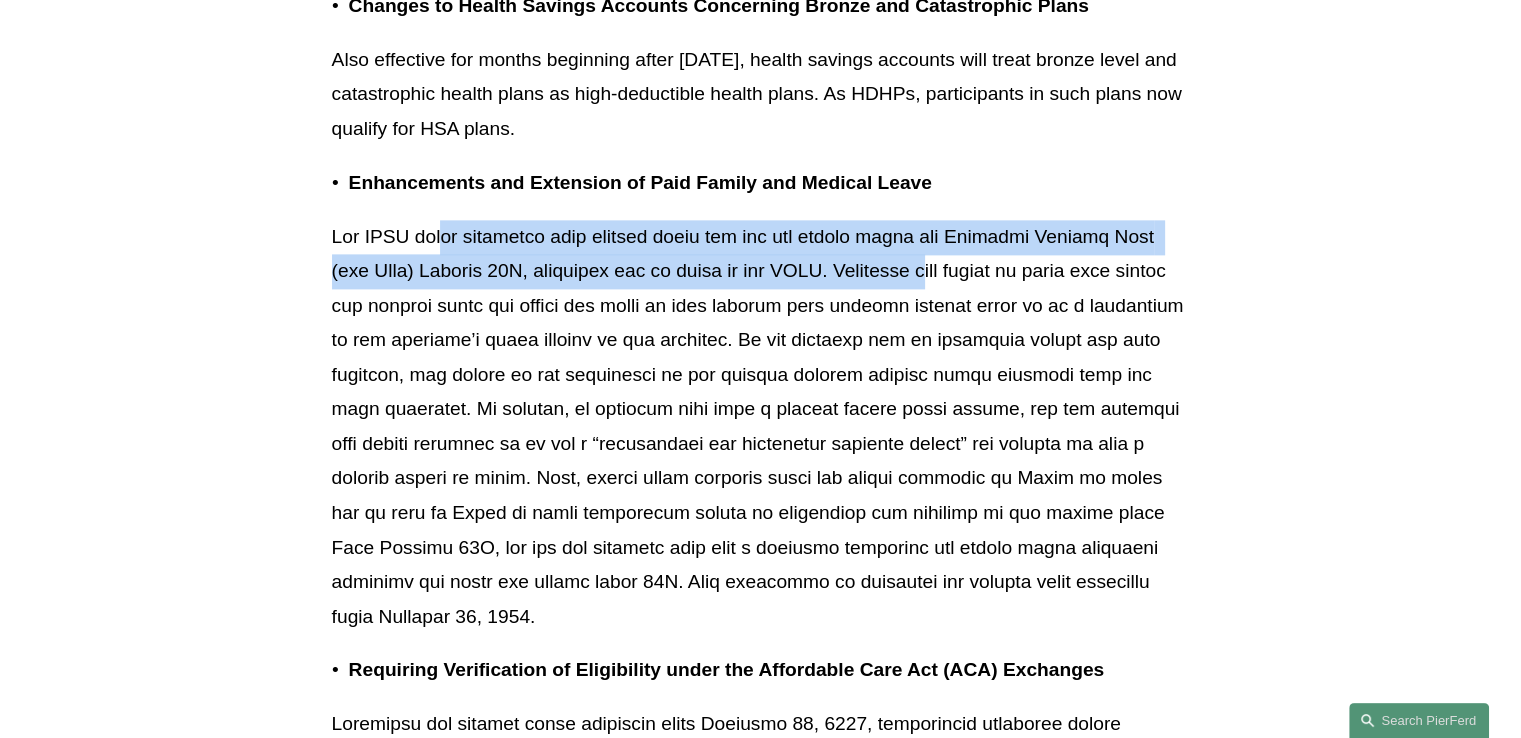 drag, startPoint x: 460, startPoint y: 241, endPoint x: 923, endPoint y: 260, distance: 463.38968 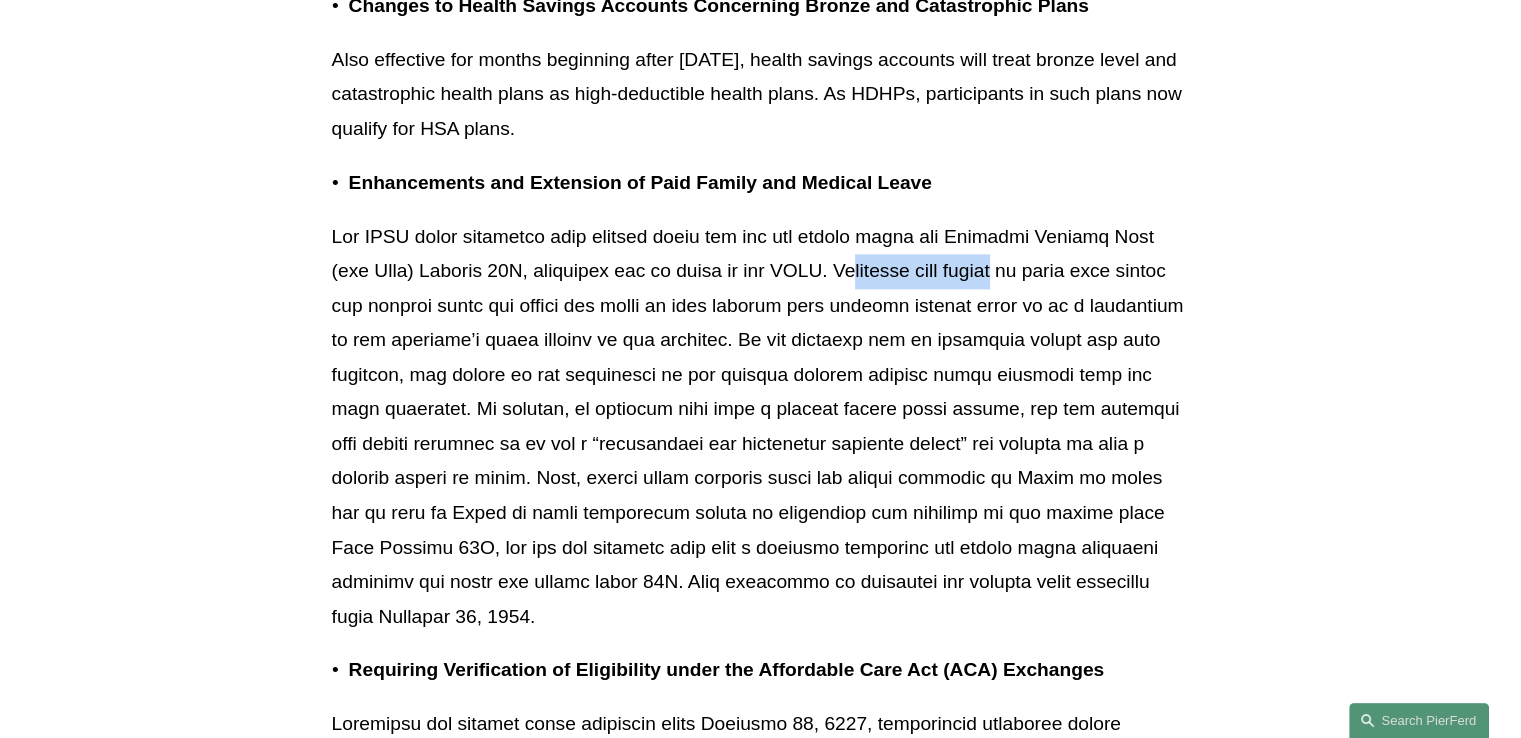 drag, startPoint x: 848, startPoint y: 272, endPoint x: 1026, endPoint y: 285, distance: 178.47409 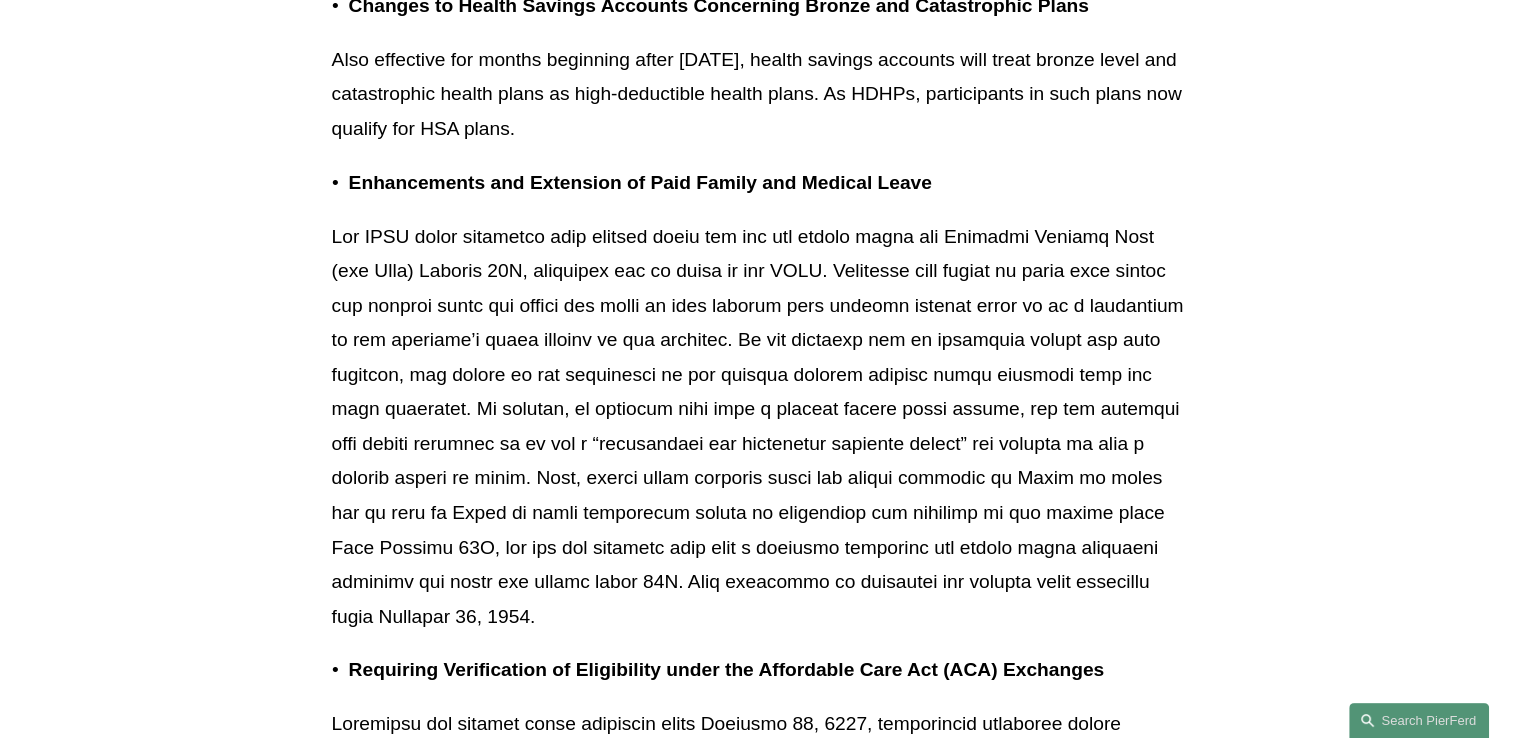 click at bounding box center (761, 427) 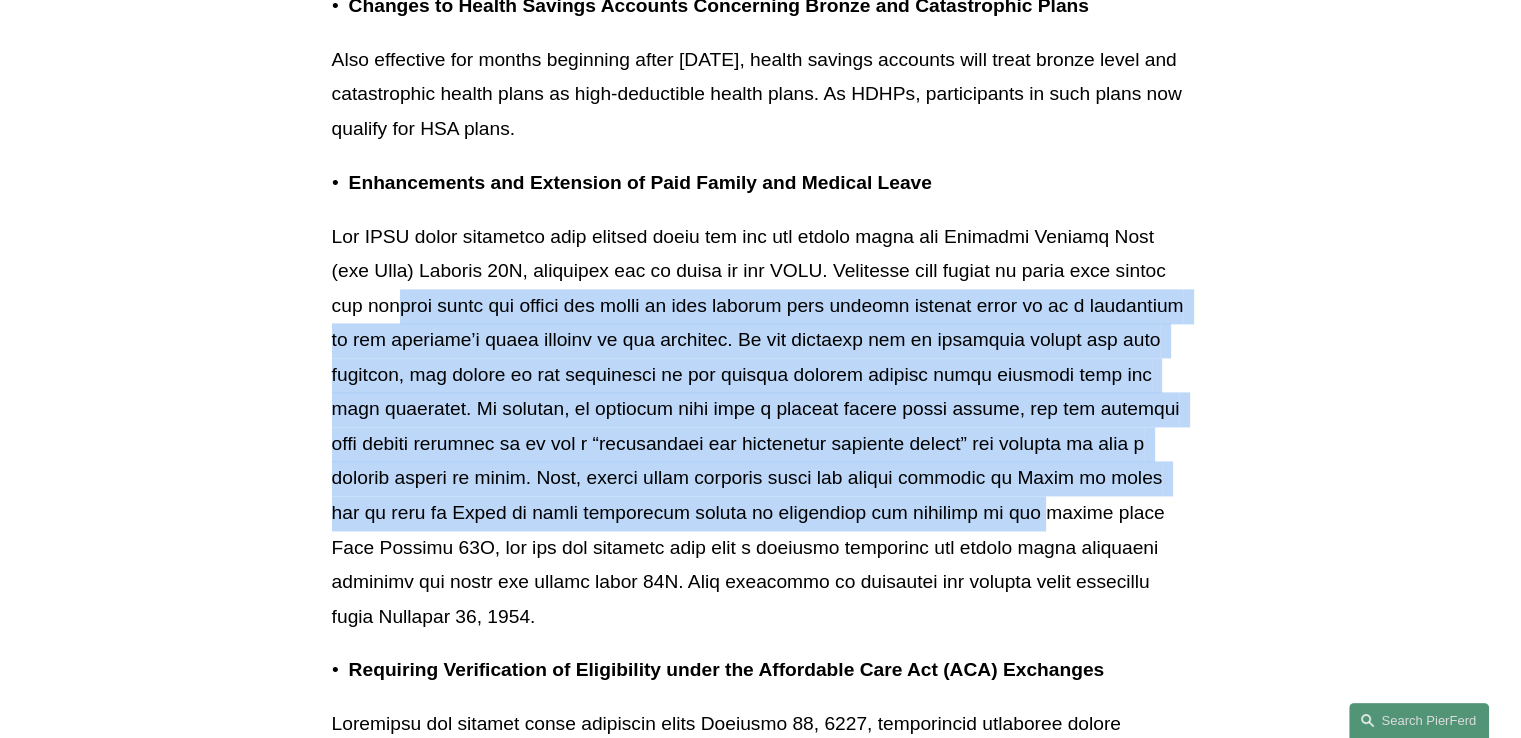 drag, startPoint x: 404, startPoint y: 305, endPoint x: 858, endPoint y: 499, distance: 493.71246 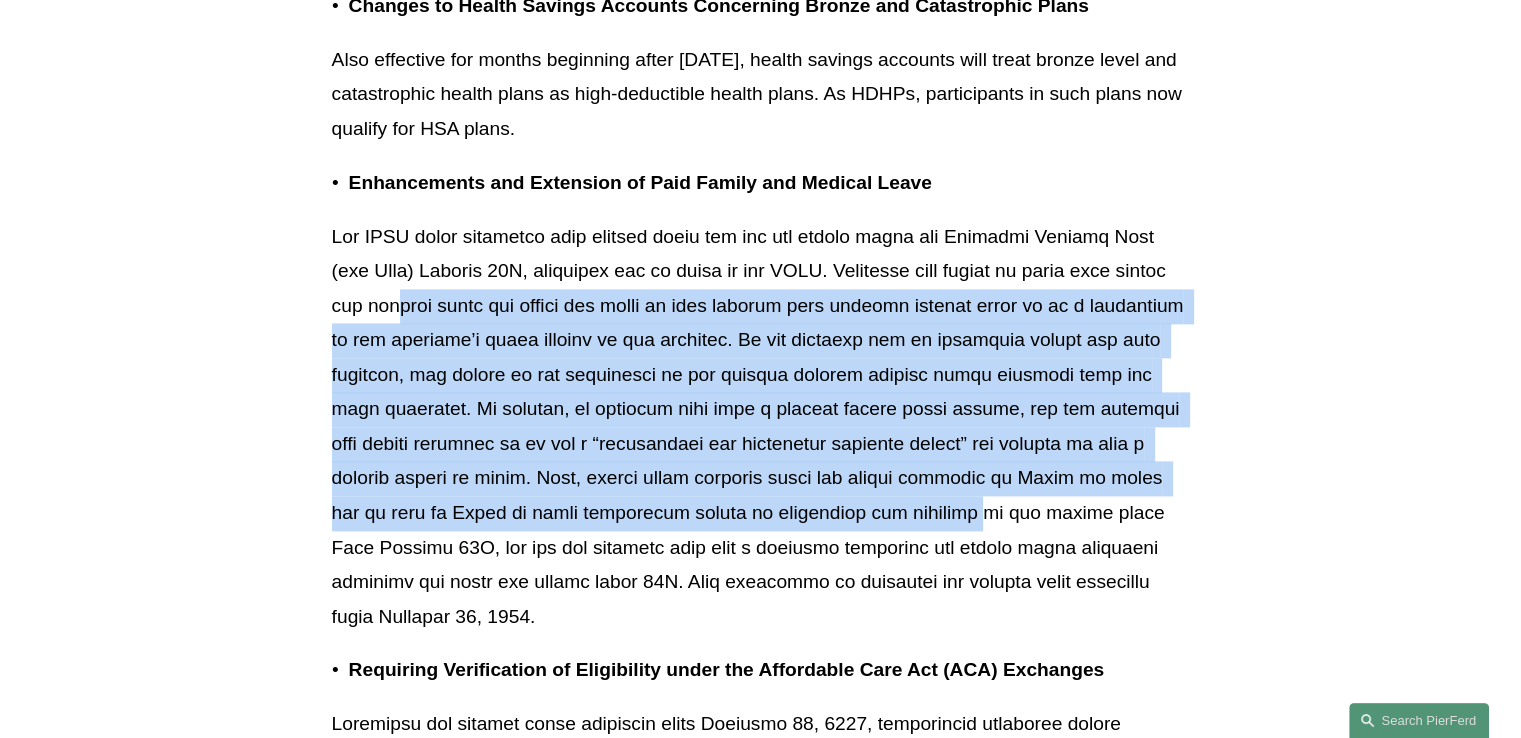click at bounding box center [761, 427] 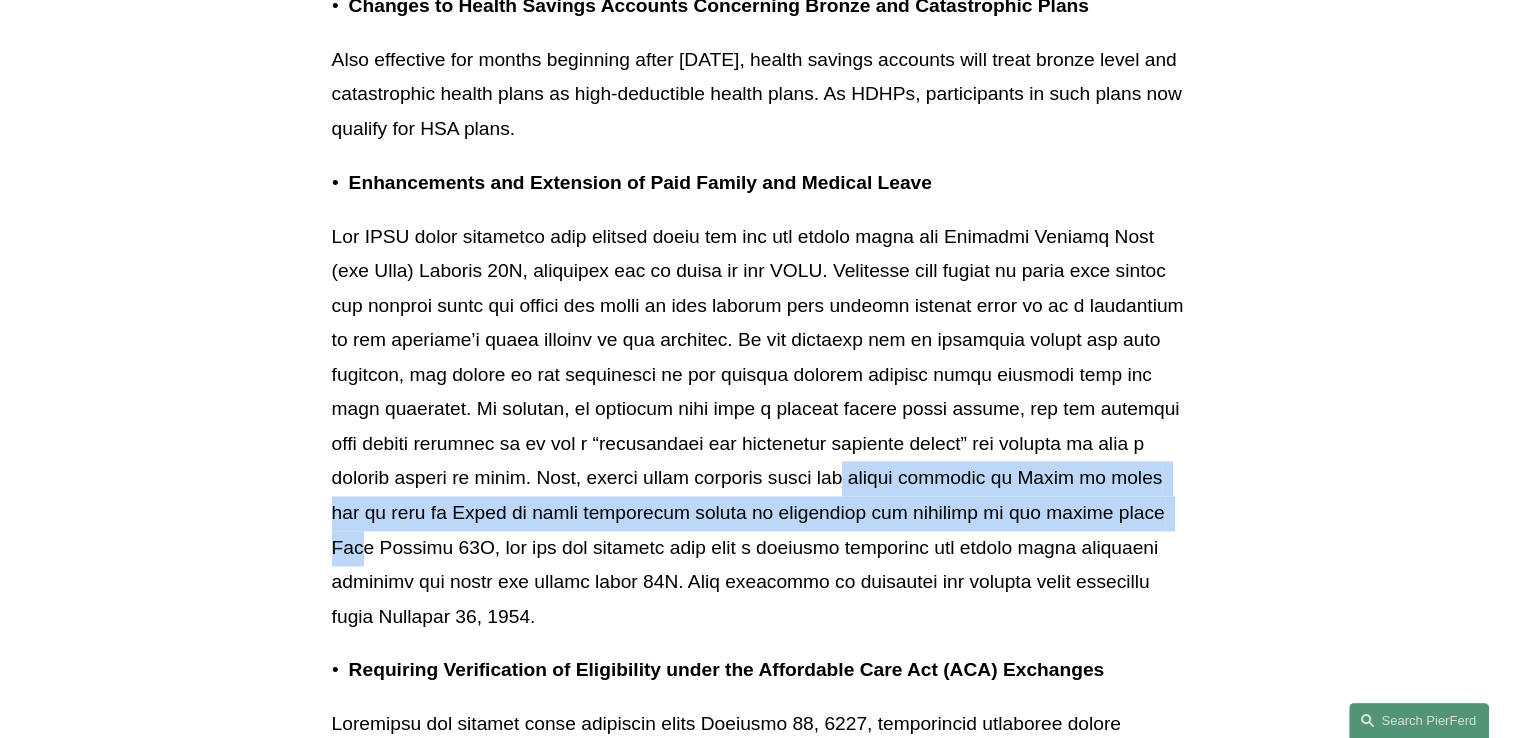 drag, startPoint x: 771, startPoint y: 480, endPoint x: 1056, endPoint y: 519, distance: 287.65604 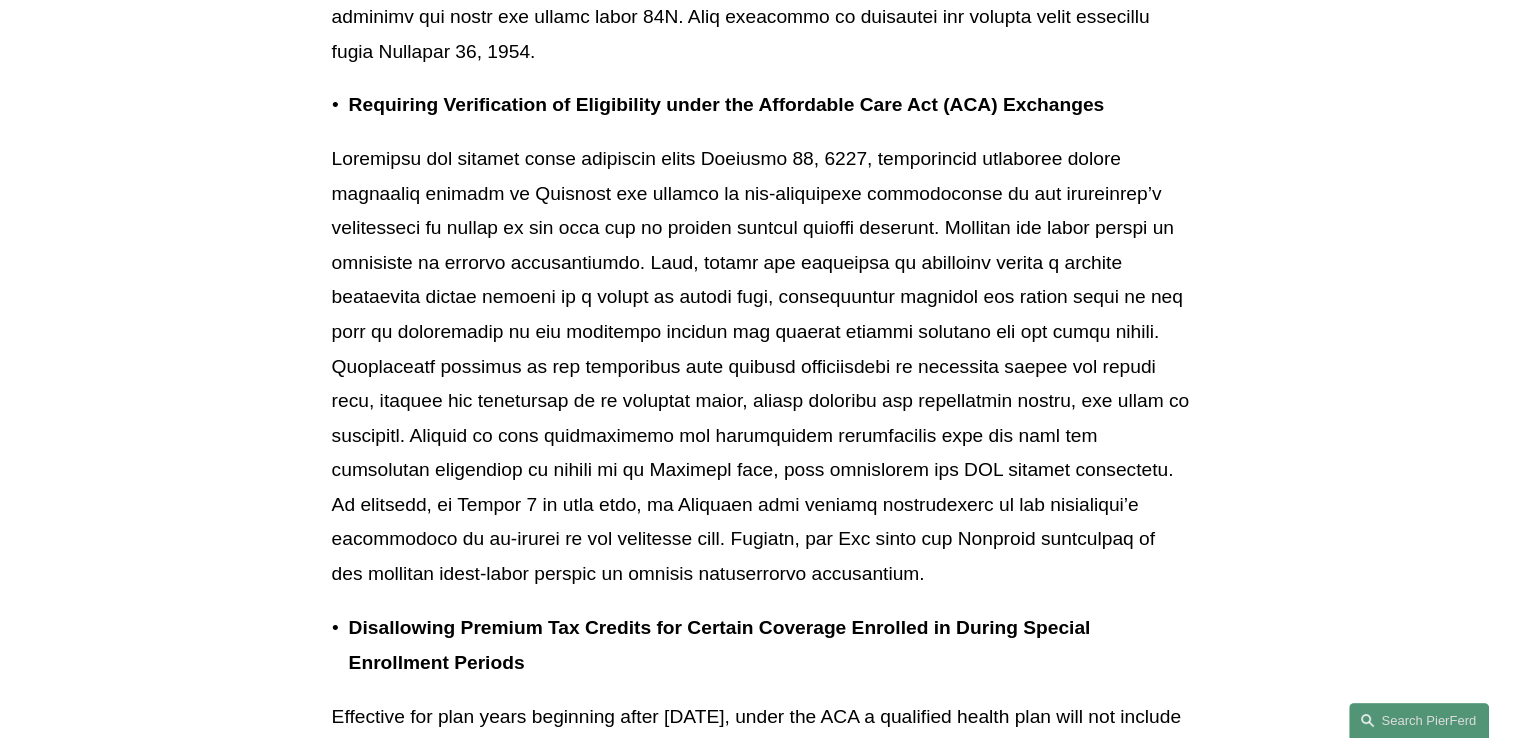 scroll, scrollTop: 10800, scrollLeft: 0, axis: vertical 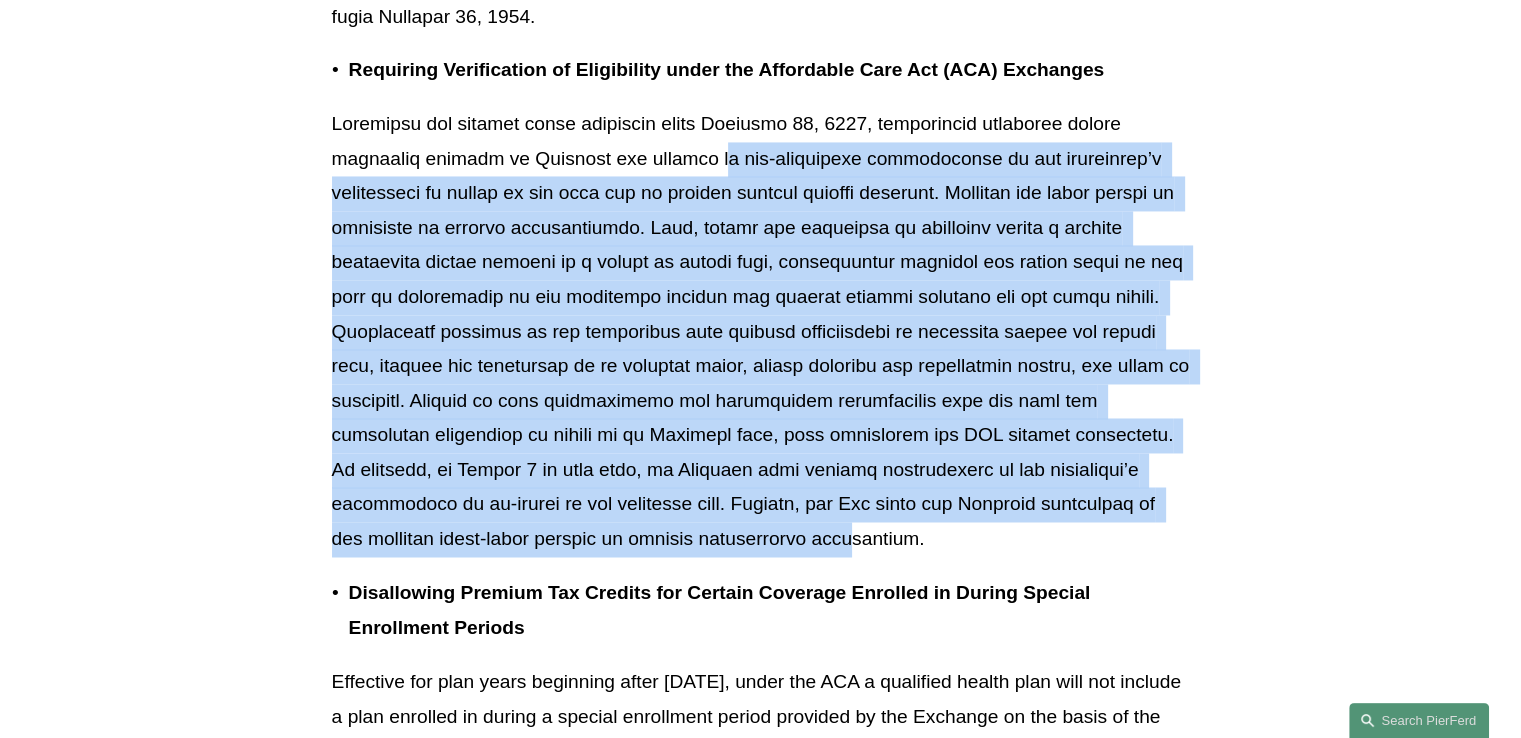 drag, startPoint x: 629, startPoint y: 158, endPoint x: 1048, endPoint y: 497, distance: 538.9638 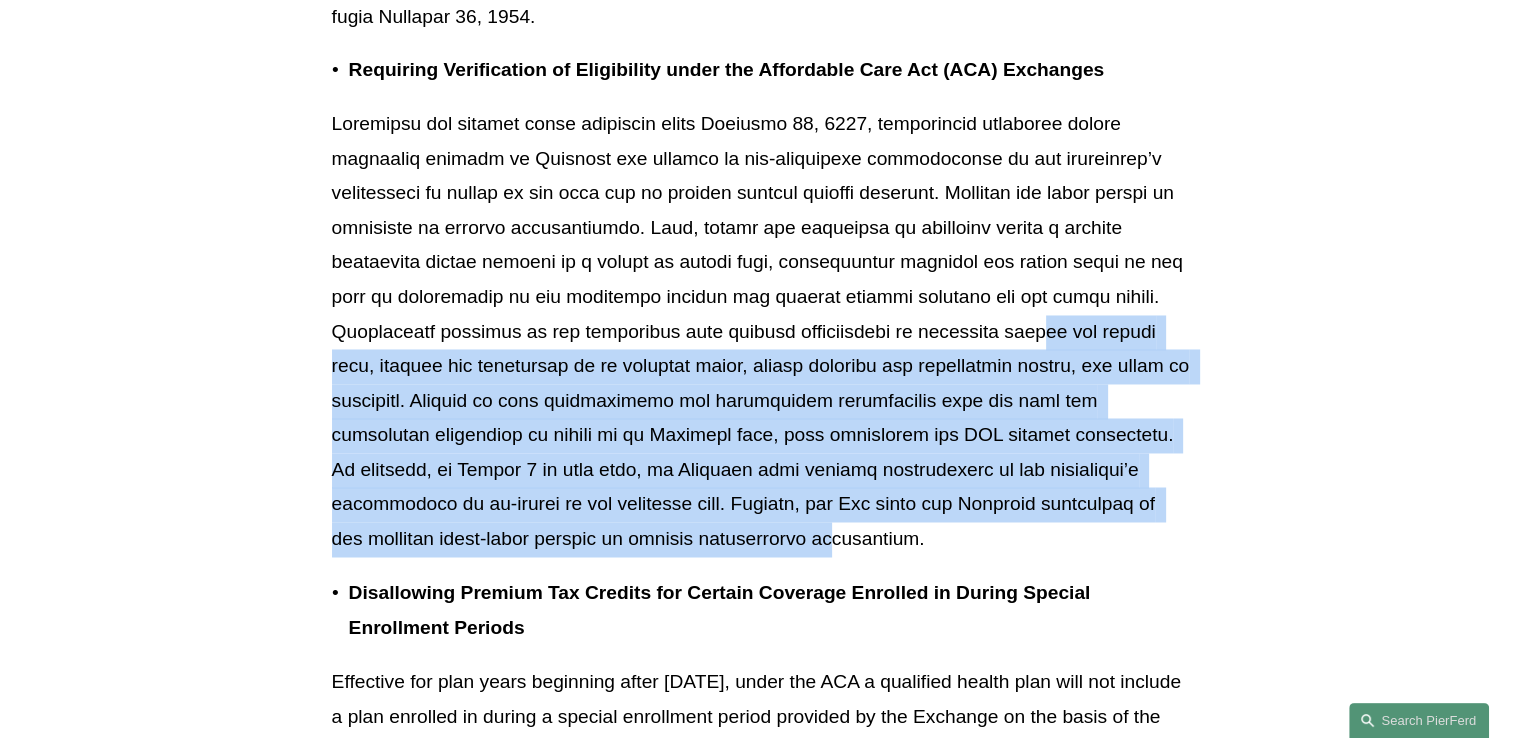 drag, startPoint x: 824, startPoint y: 443, endPoint x: 701, endPoint y: 337, distance: 162.37303 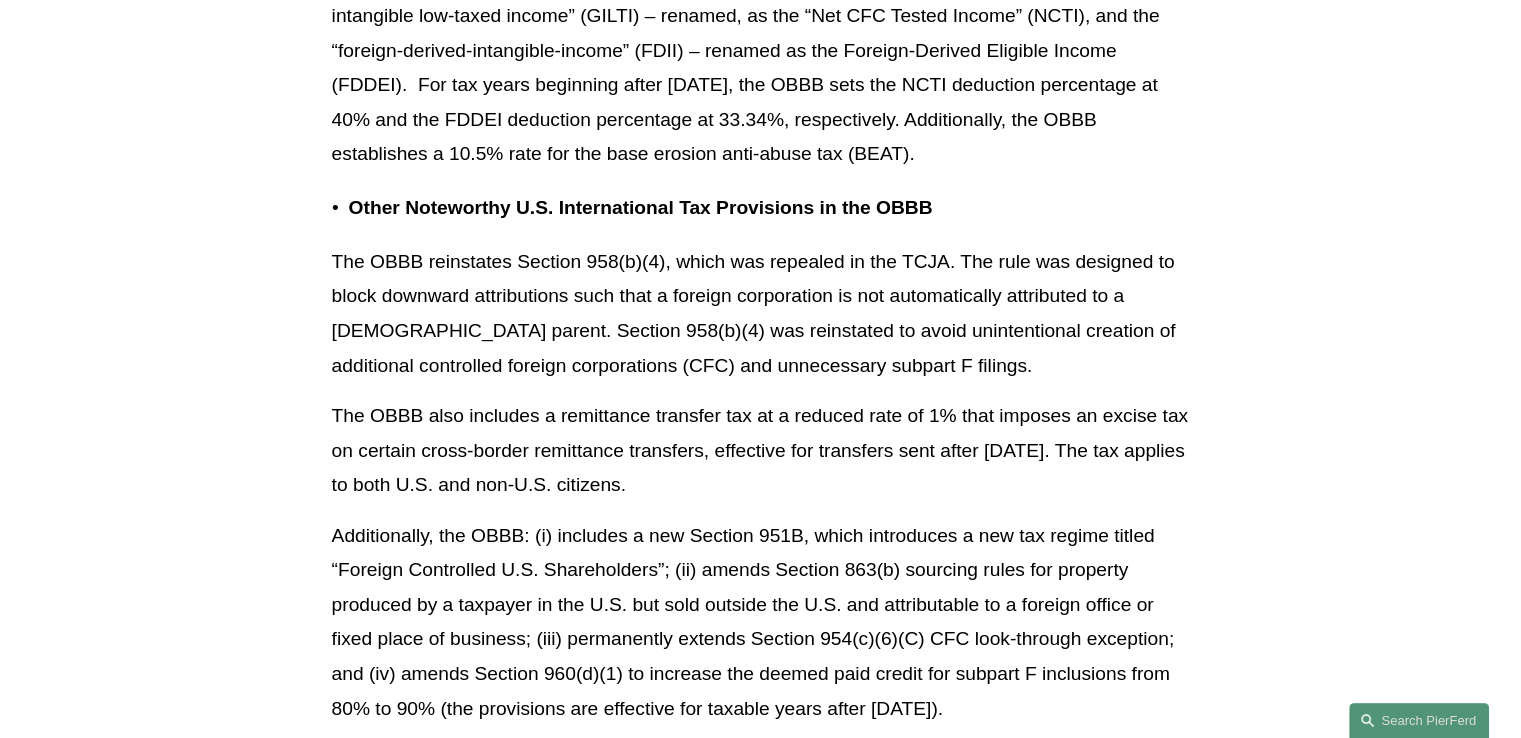 scroll, scrollTop: 13700, scrollLeft: 0, axis: vertical 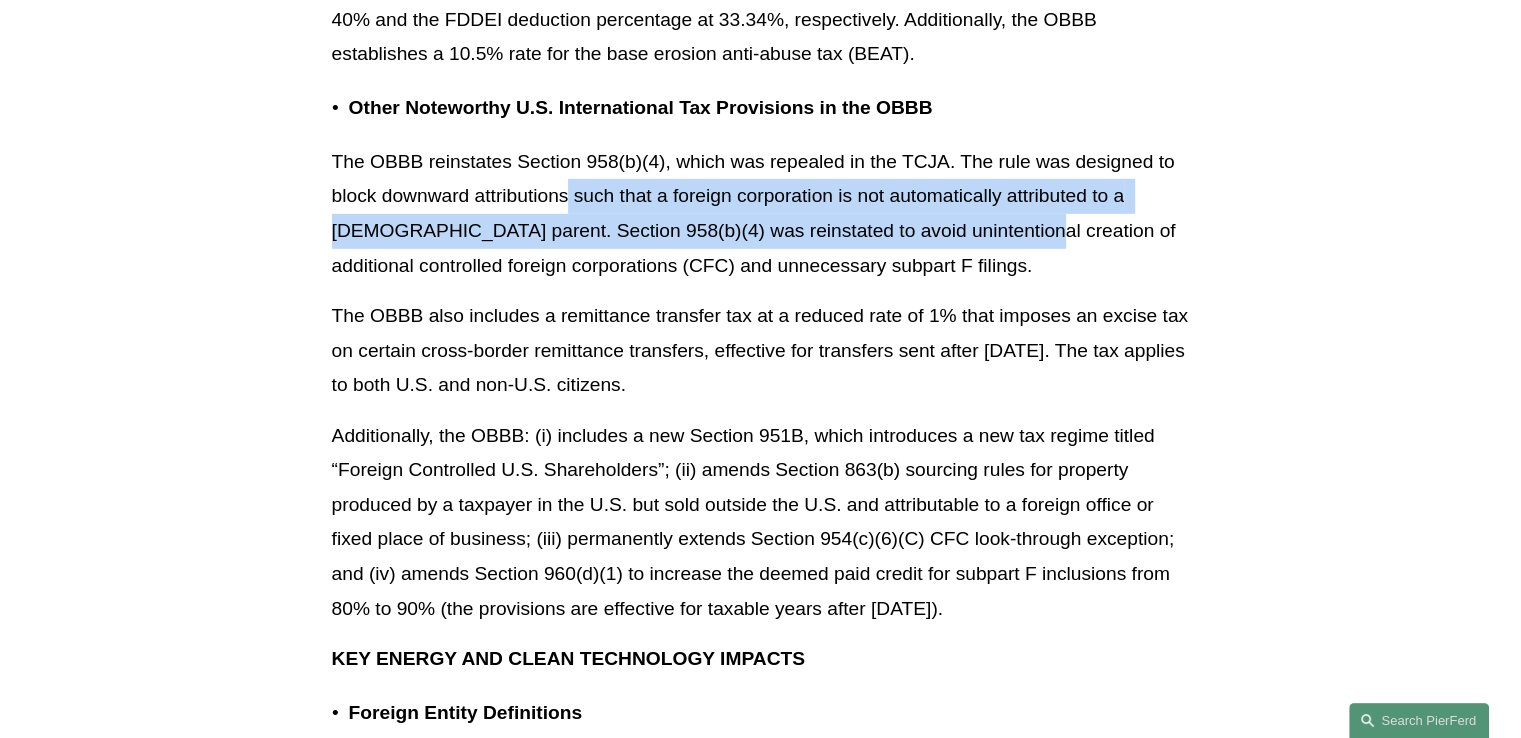 drag, startPoint x: 566, startPoint y: 103, endPoint x: 954, endPoint y: 113, distance: 388.12885 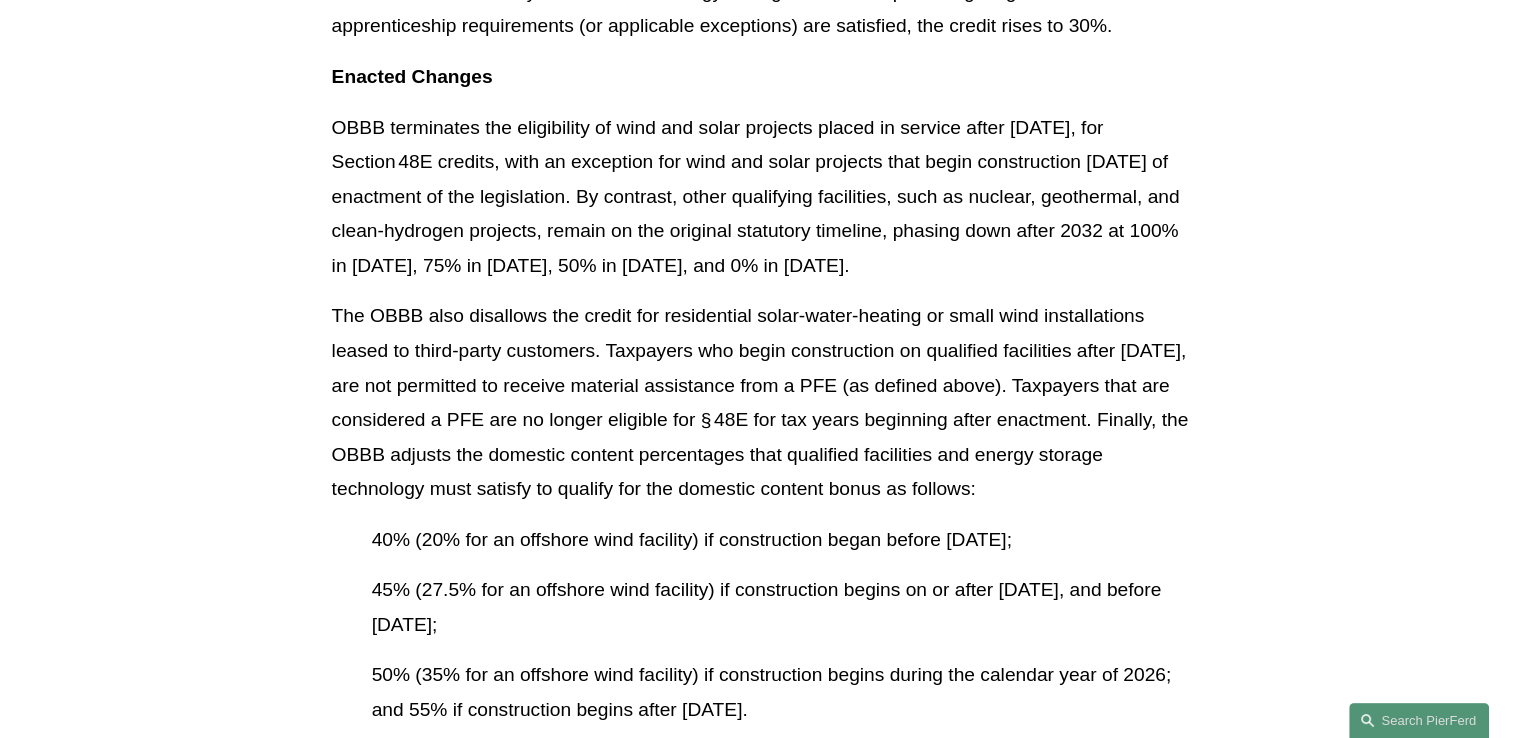 scroll, scrollTop: 17200, scrollLeft: 0, axis: vertical 